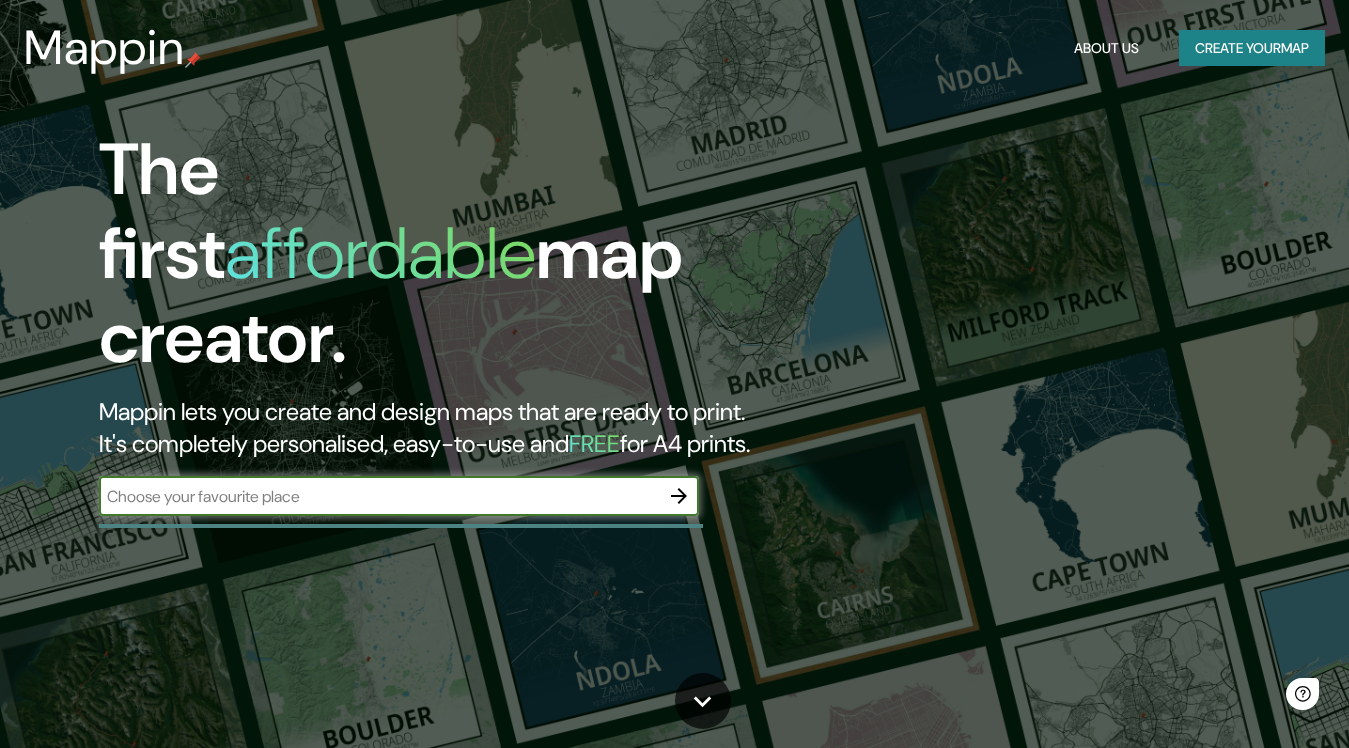 scroll, scrollTop: 0, scrollLeft: 0, axis: both 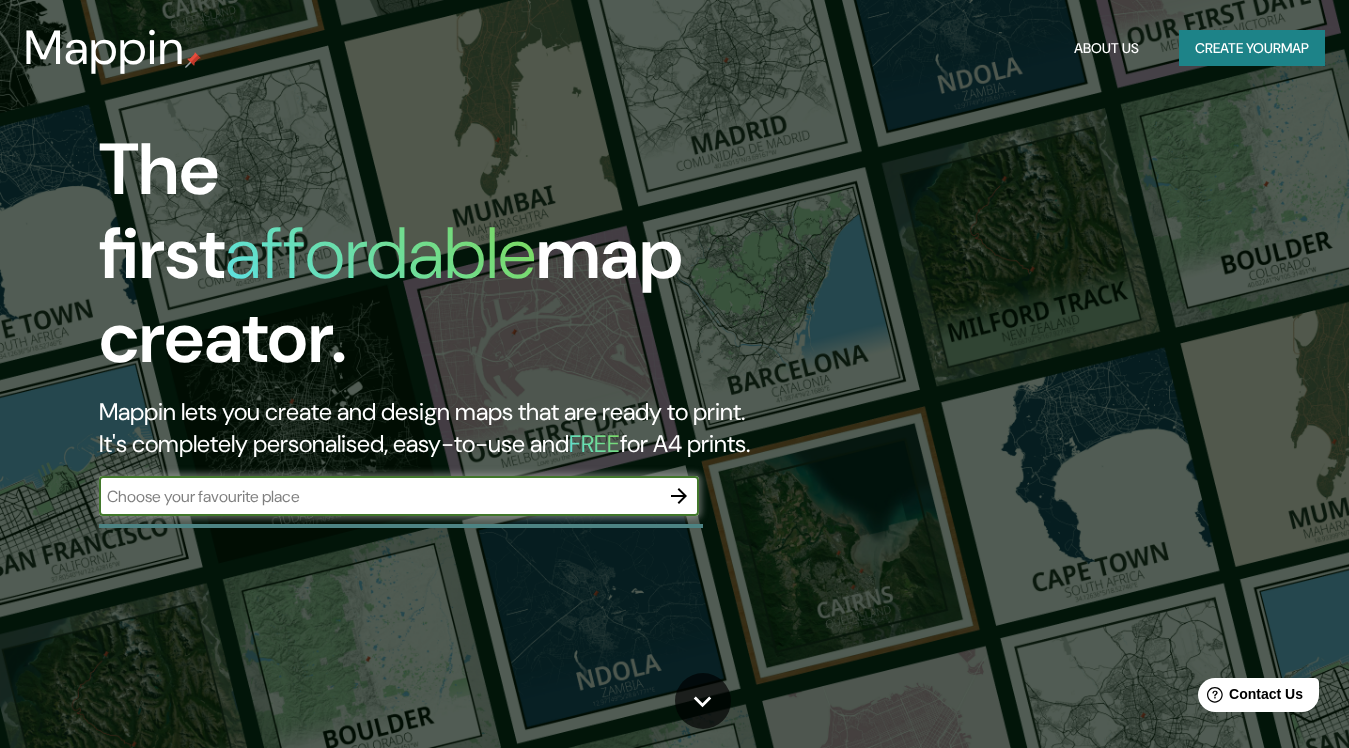 click at bounding box center (379, 496) 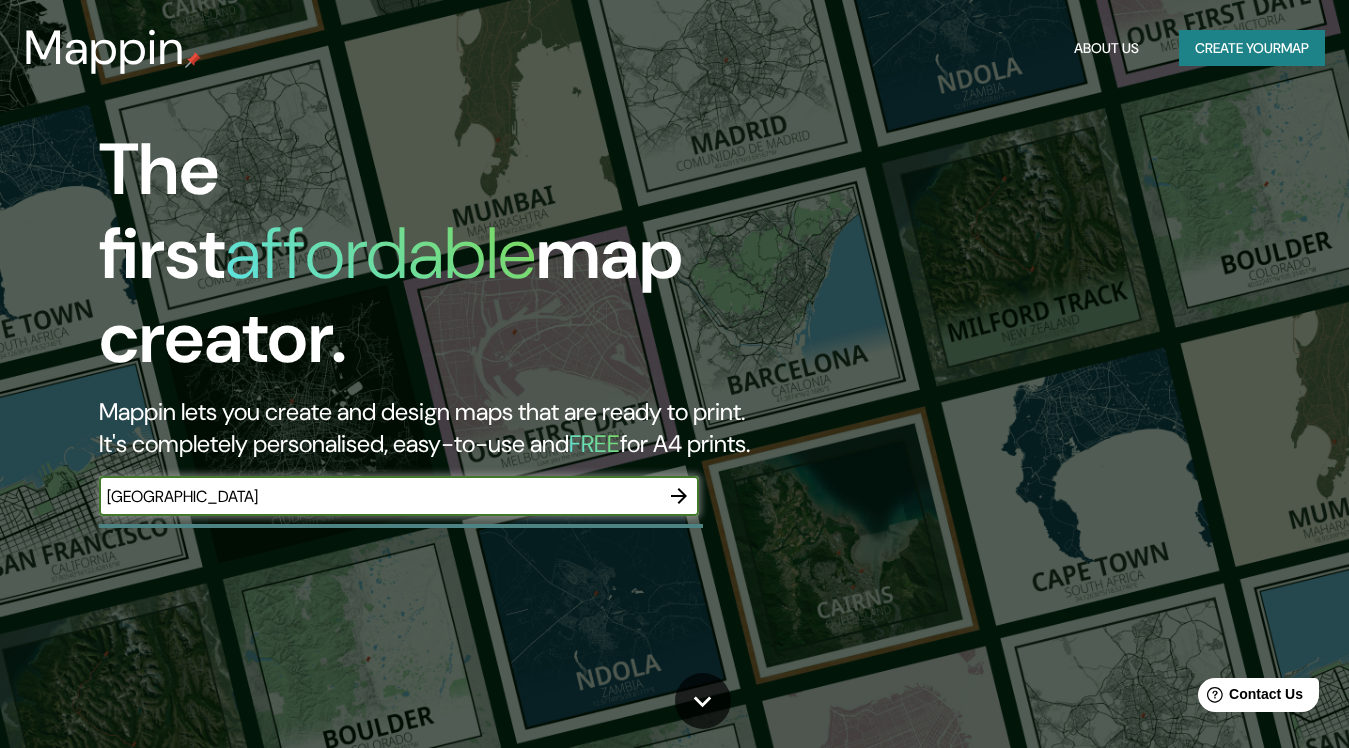type on "ESPAÑA" 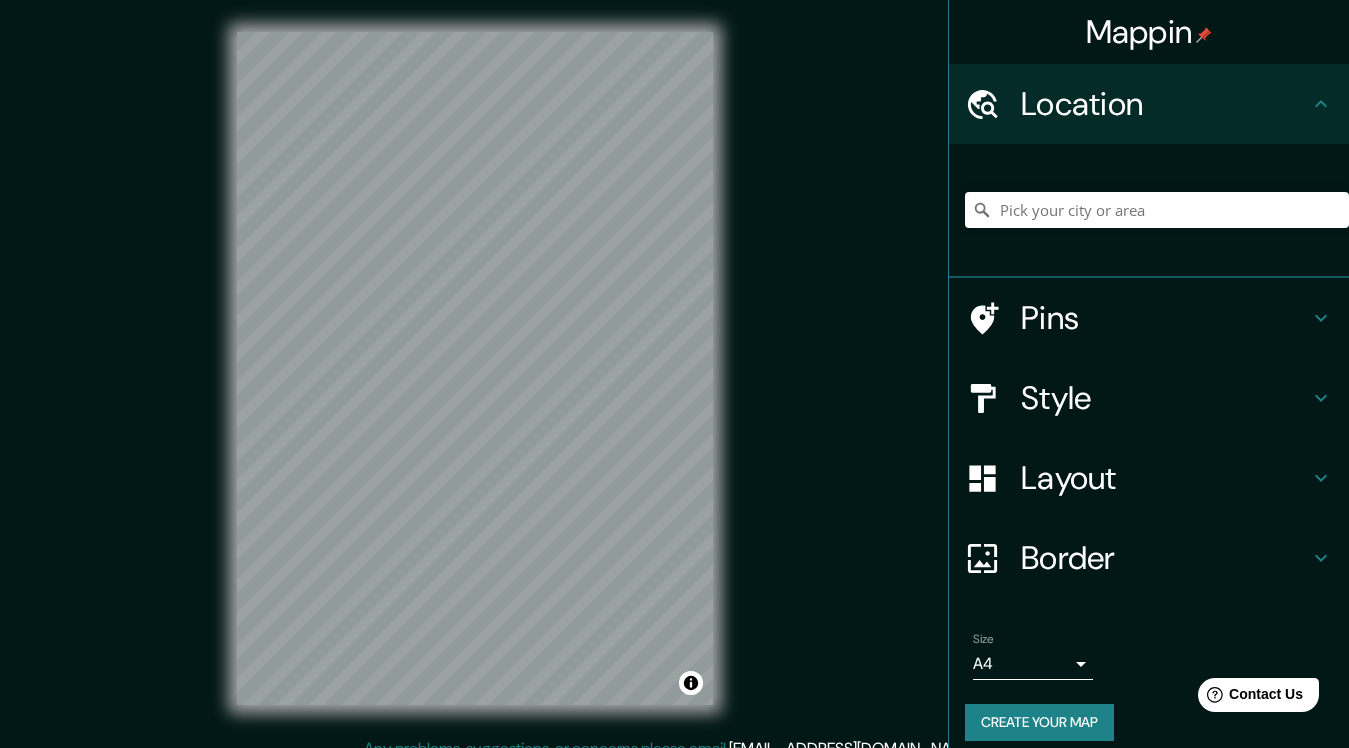 click 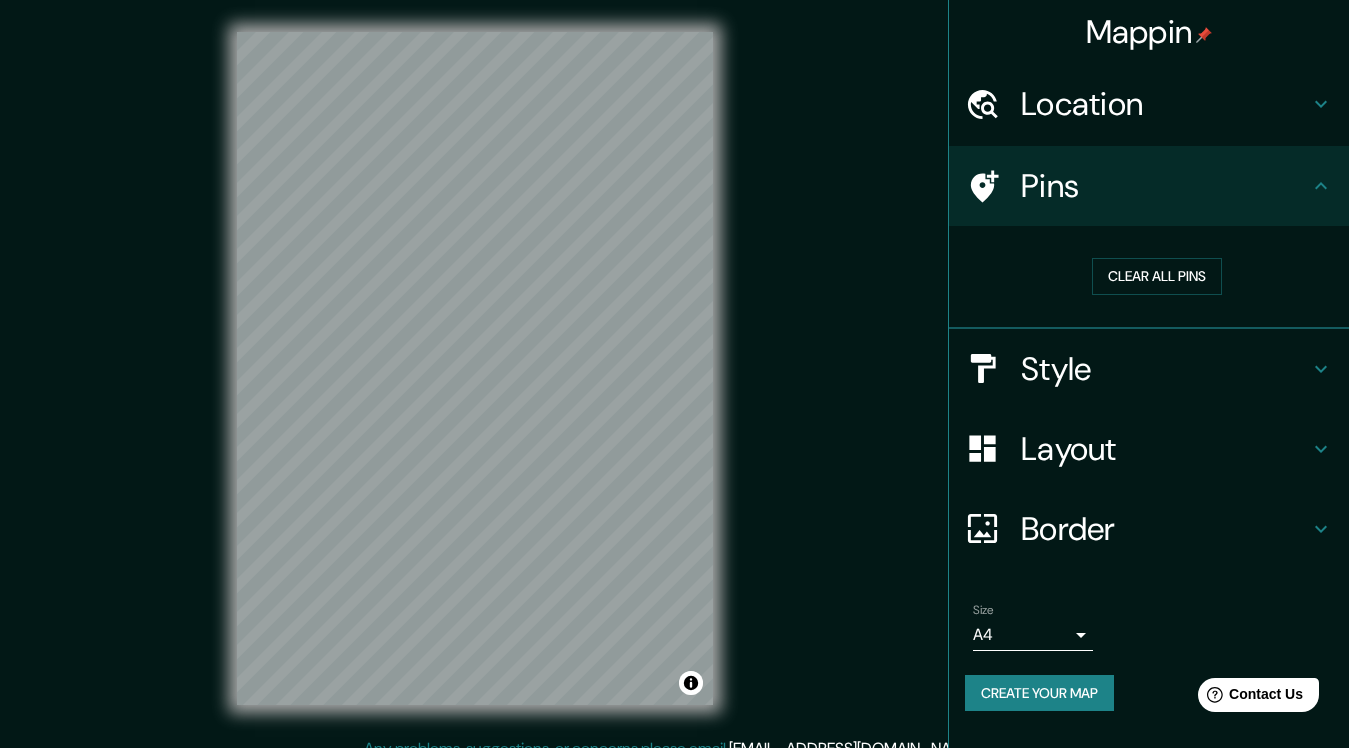 click 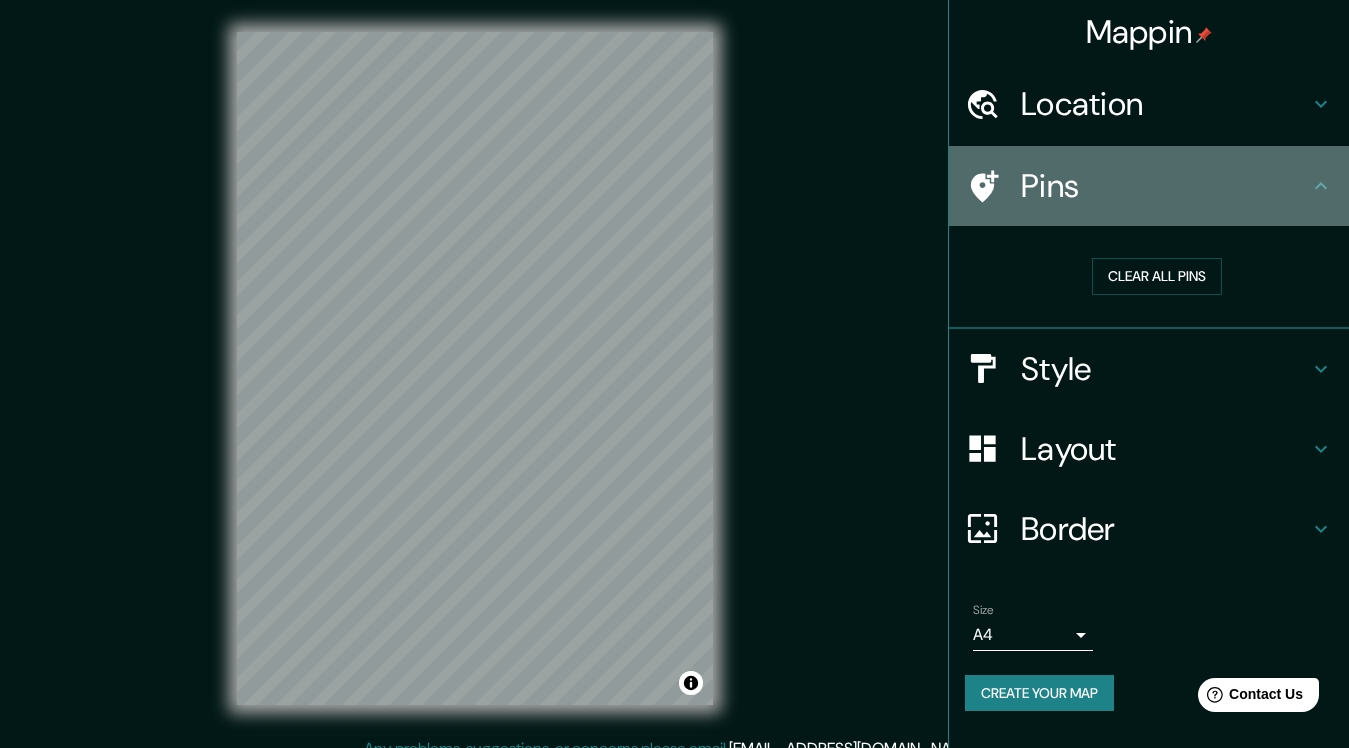 click 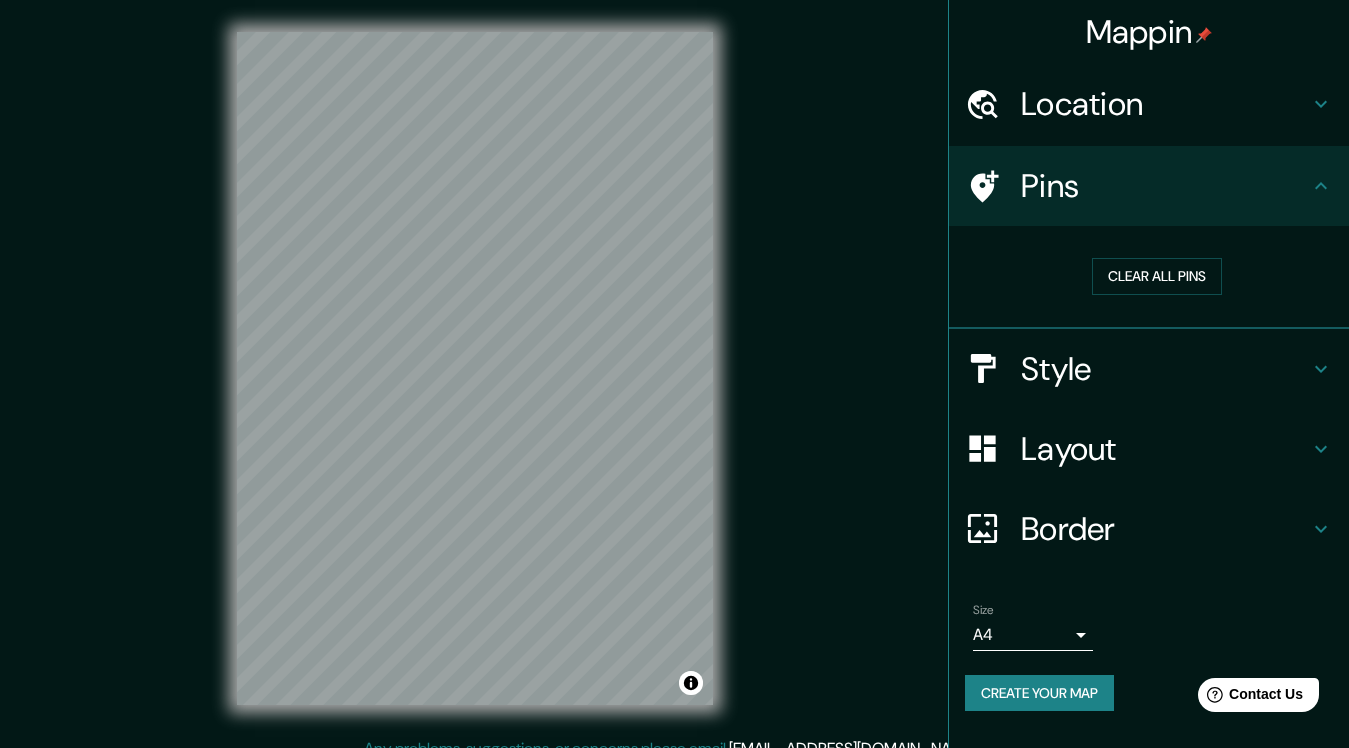 click 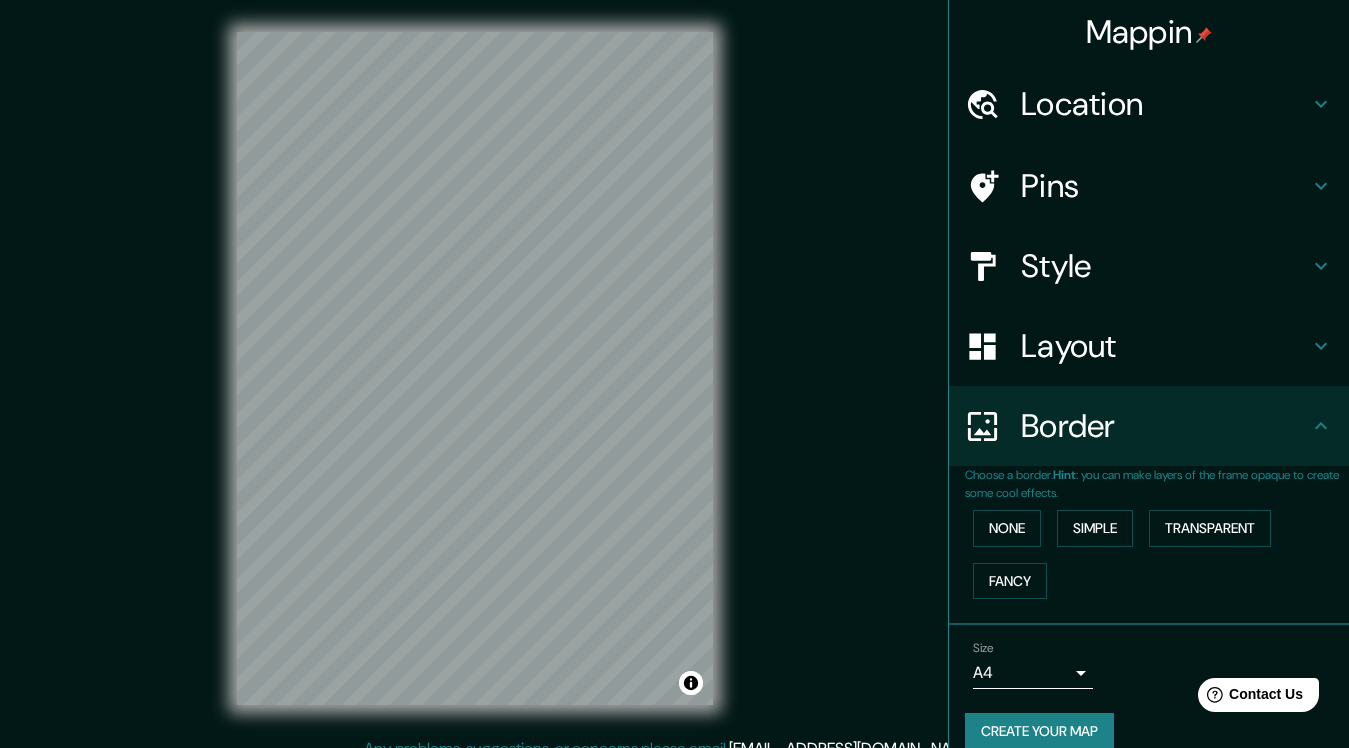 click 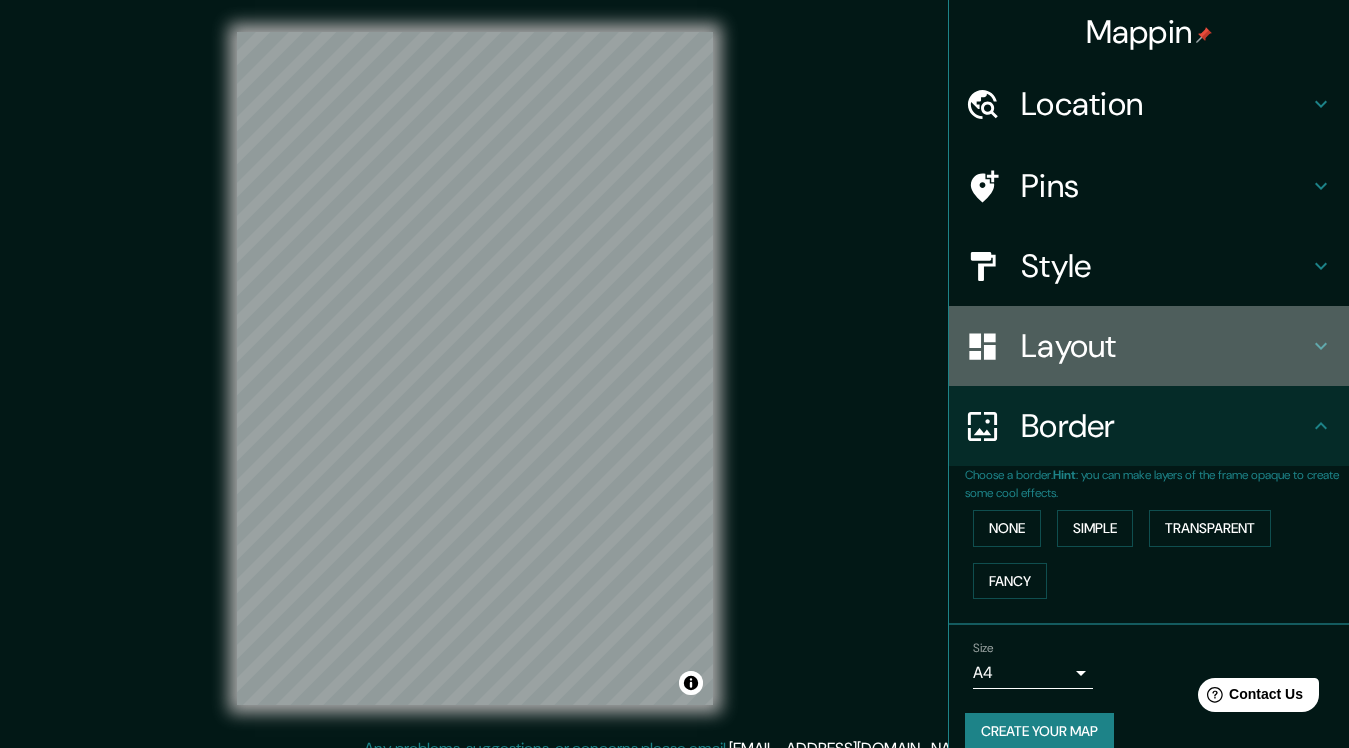 click 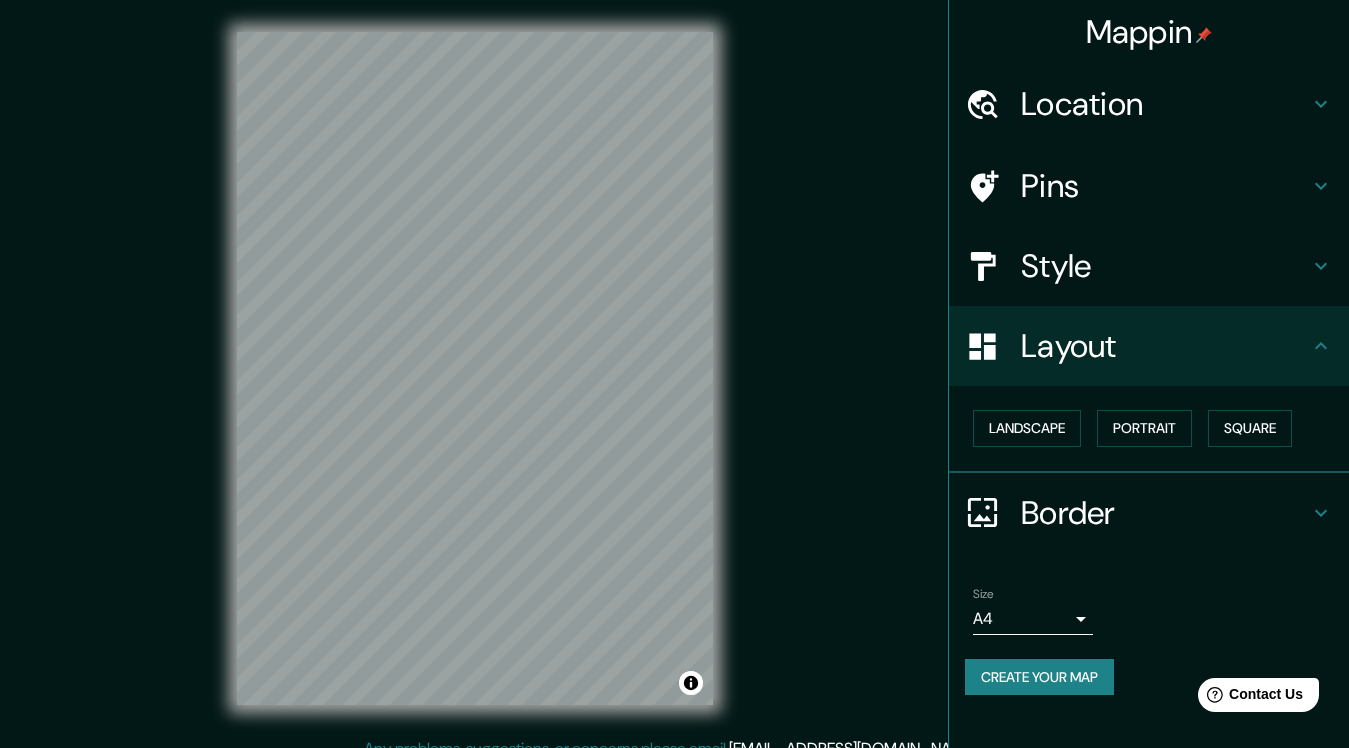 click on "Layout" at bounding box center [1165, 346] 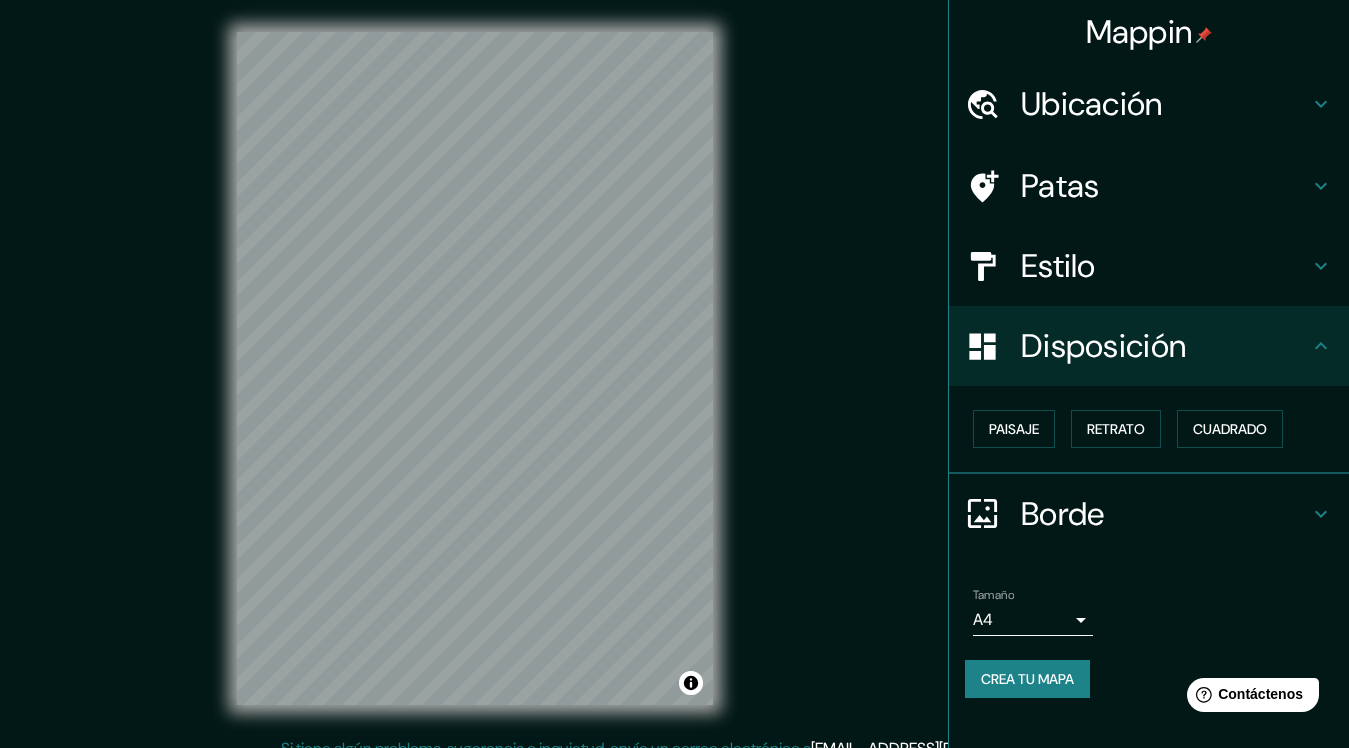 click 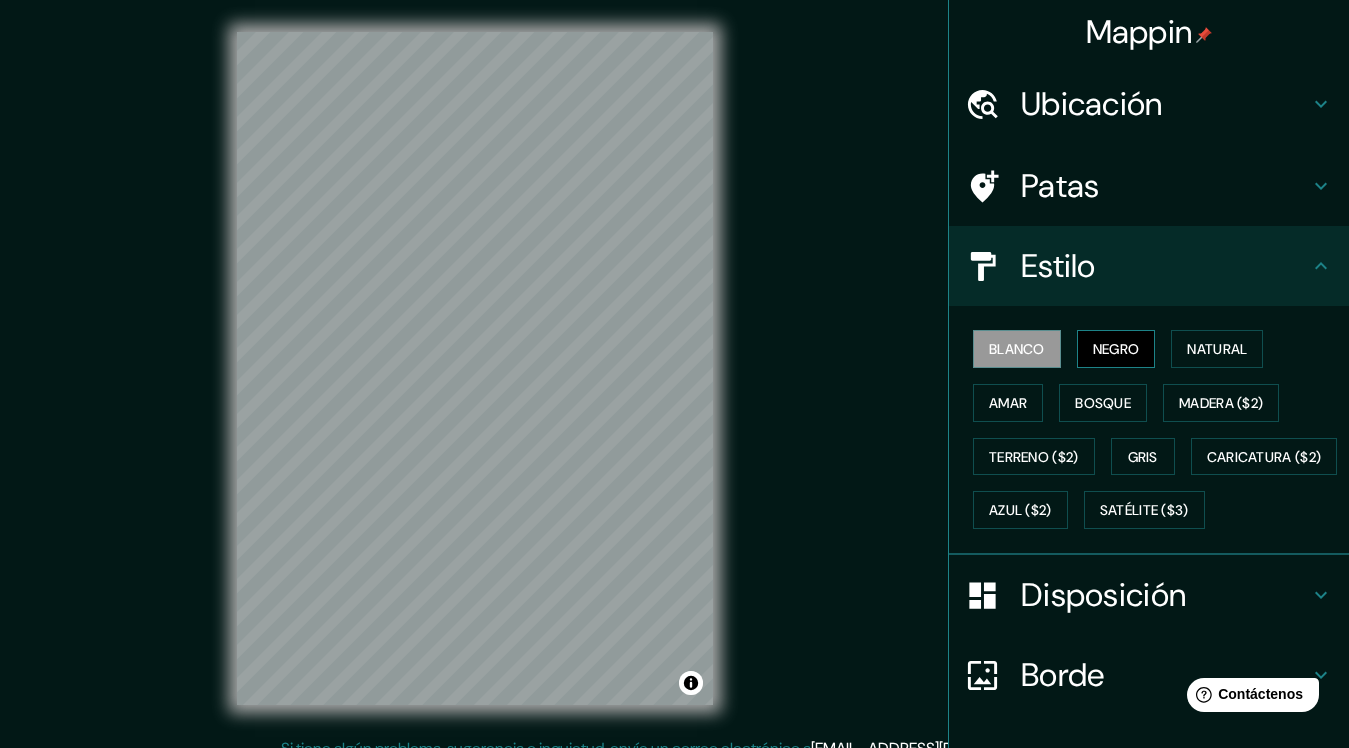 click on "Negro" at bounding box center (1116, 349) 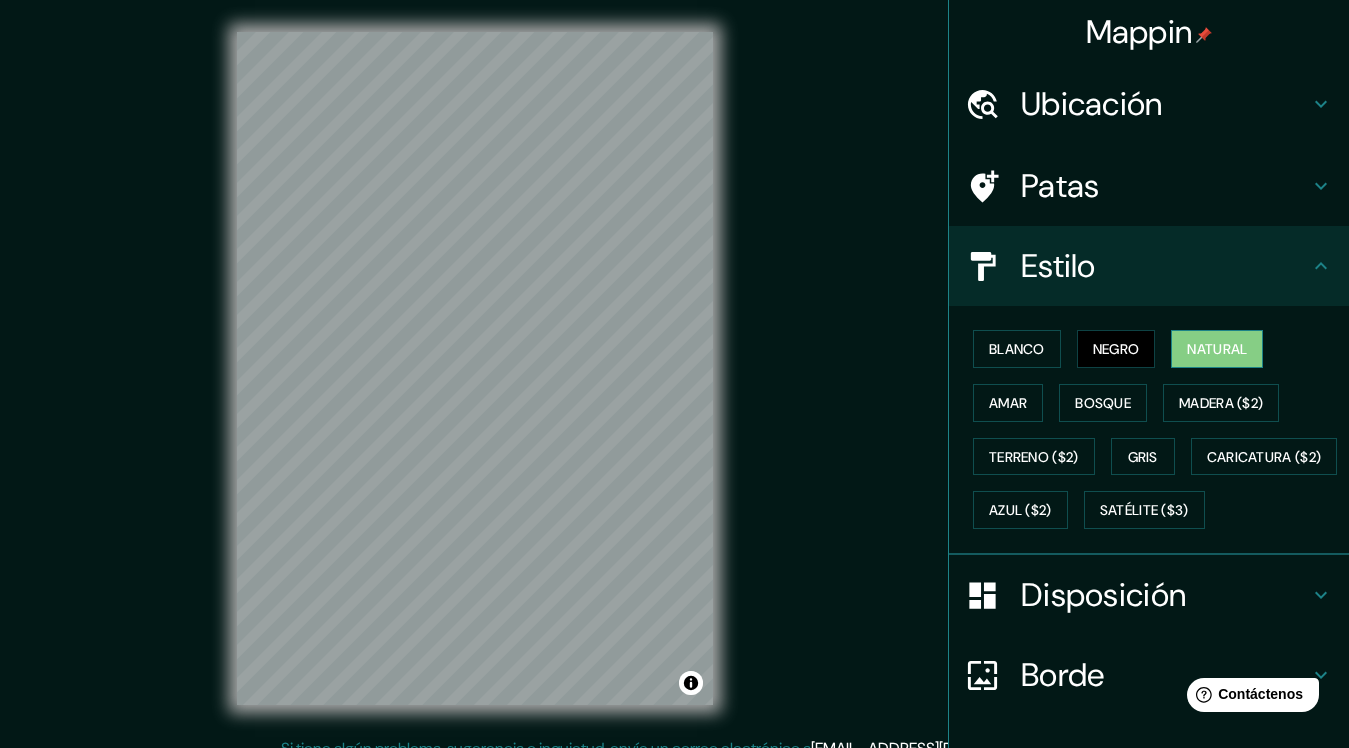 click on "Natural" at bounding box center [1217, 349] 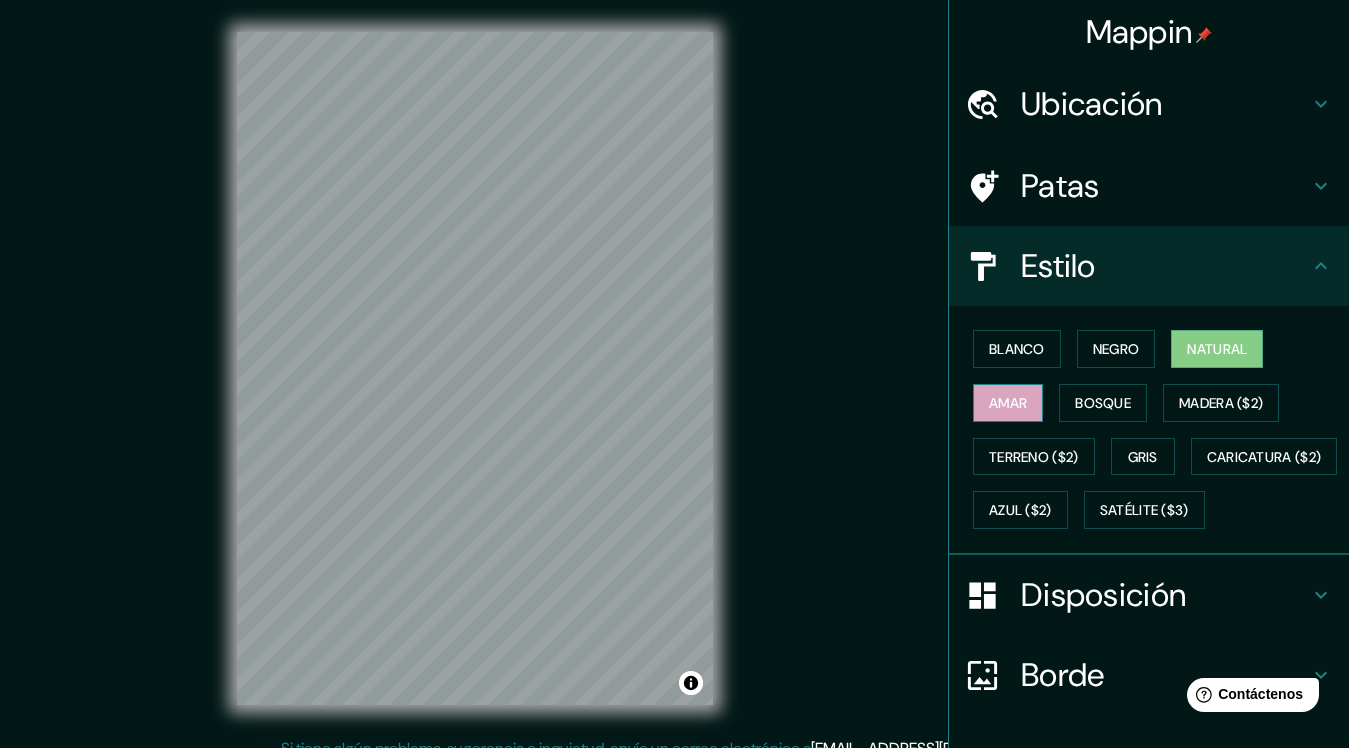 click on "Amar" at bounding box center (1008, 403) 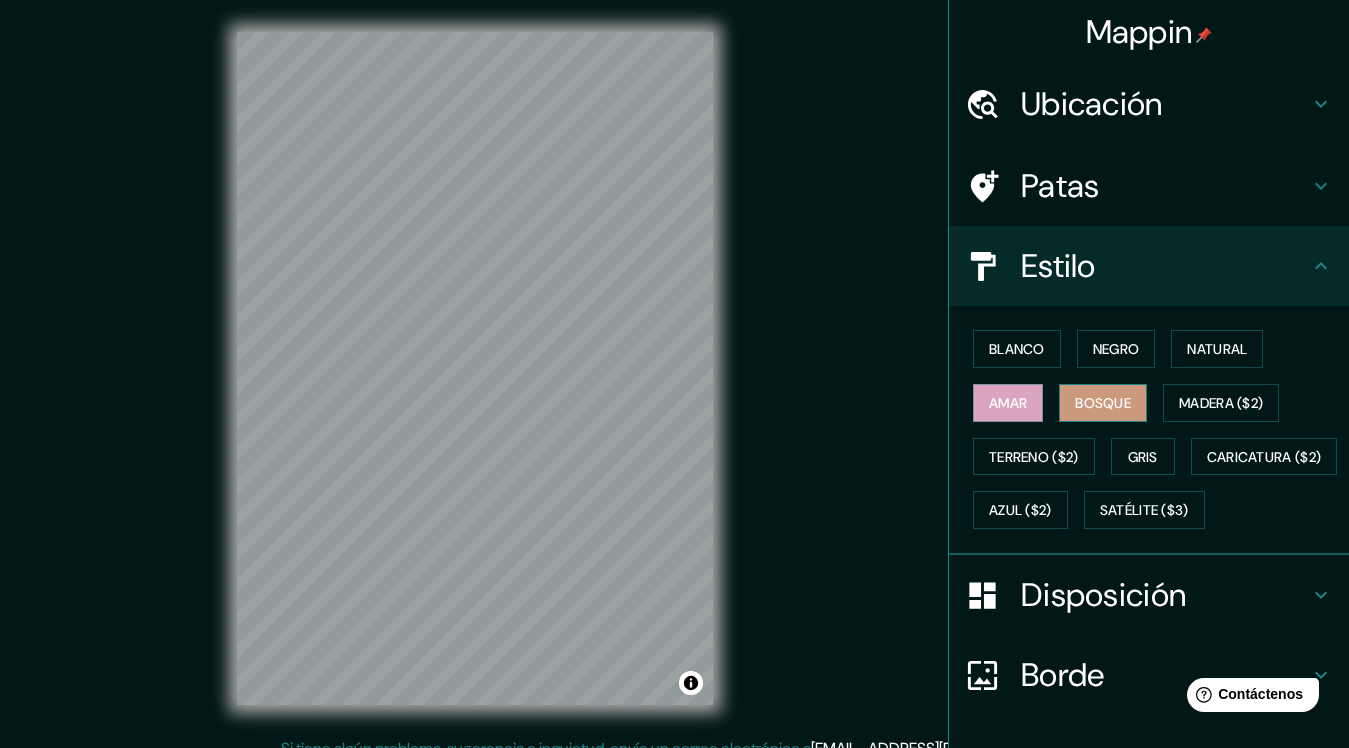 click on "Bosque" at bounding box center [1103, 403] 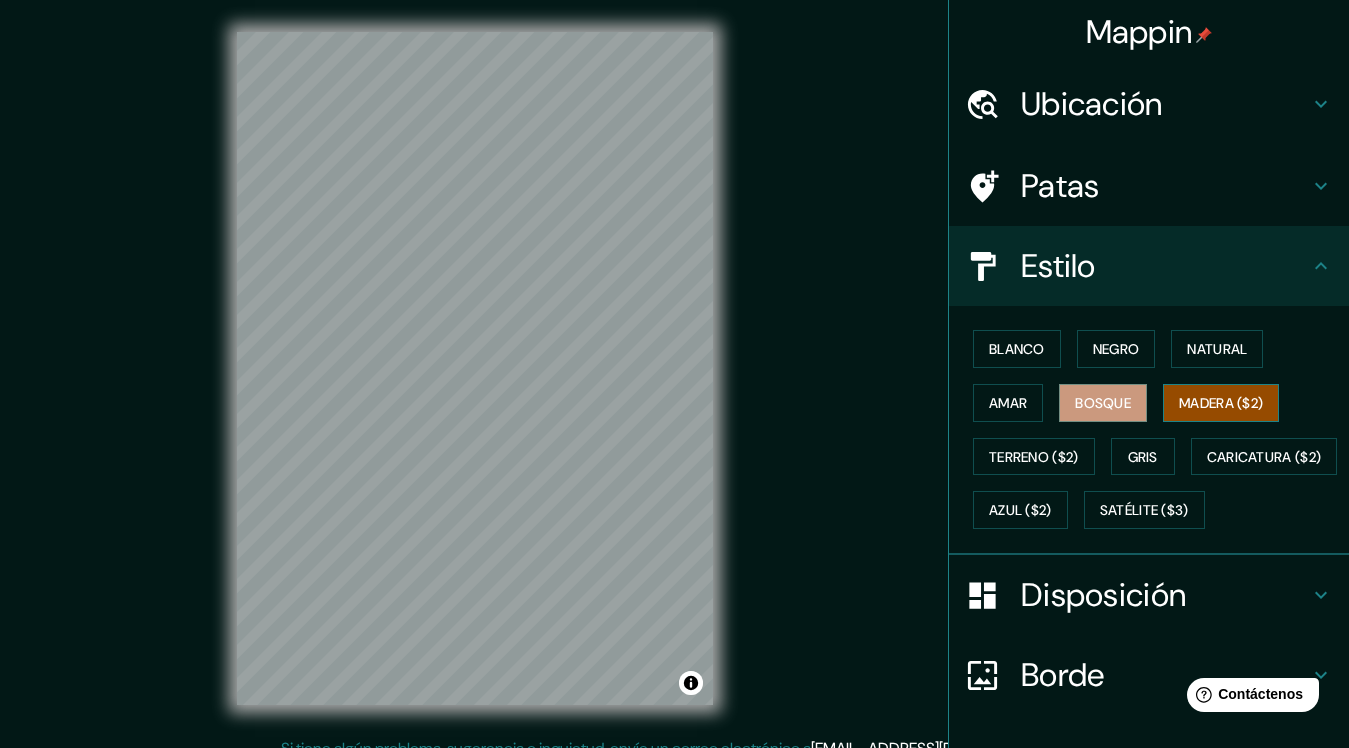 click on "Madera ($2)" at bounding box center (1221, 403) 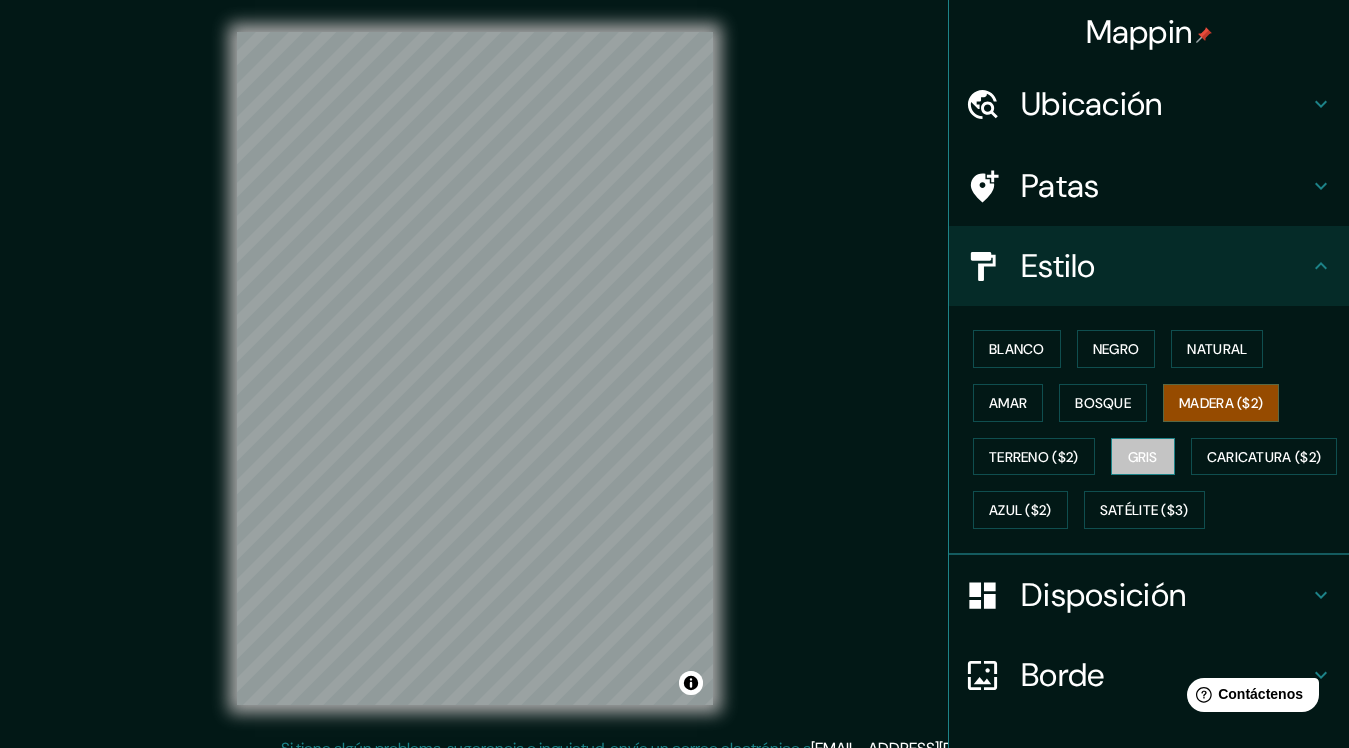 click on "Gris" at bounding box center [1143, 457] 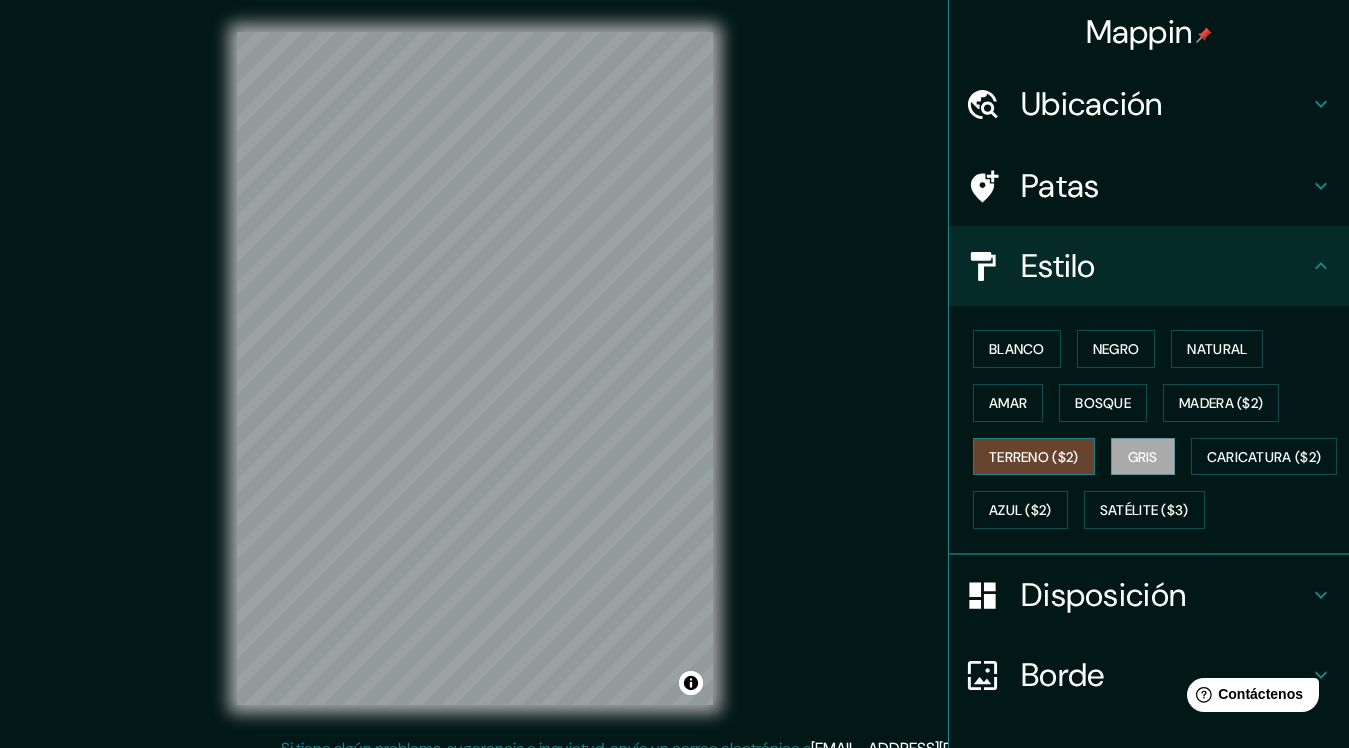click on "Terreno ($2)" at bounding box center (1034, 457) 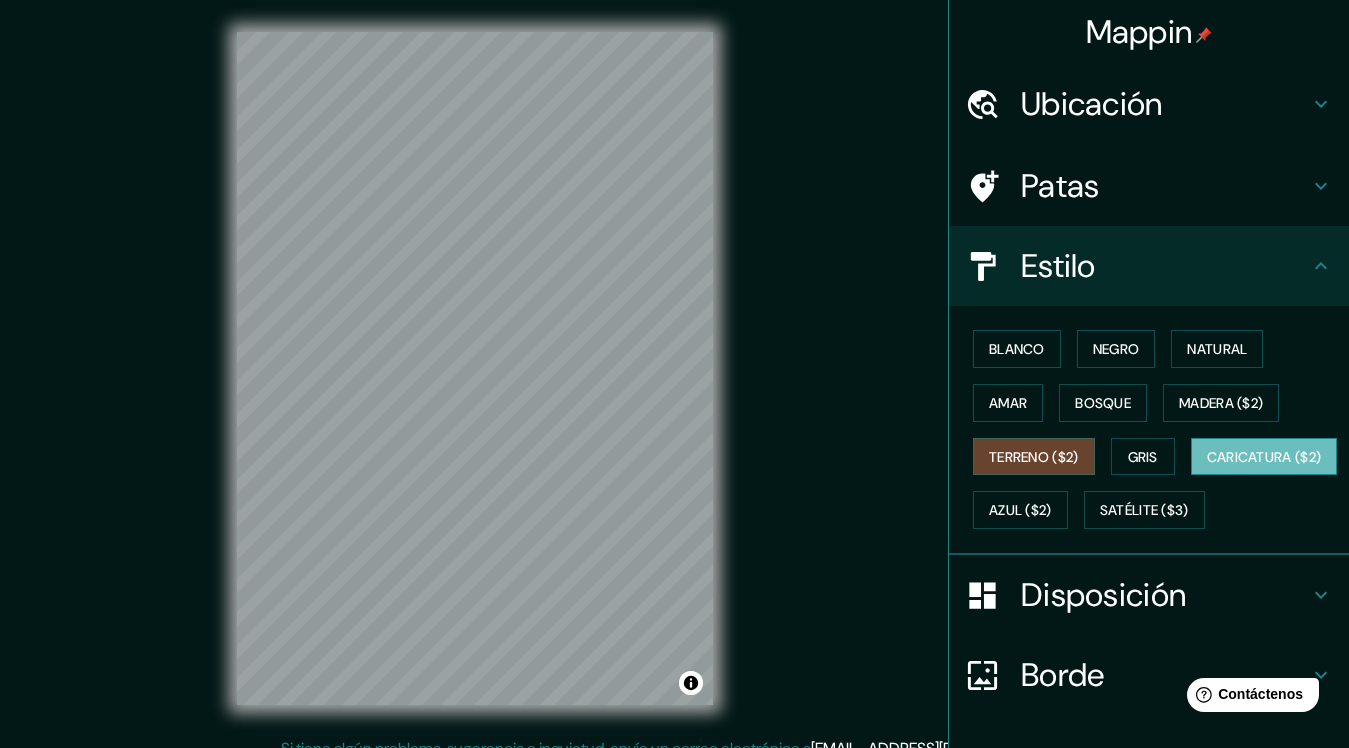 click on "Caricatura ($2)" at bounding box center [1264, 457] 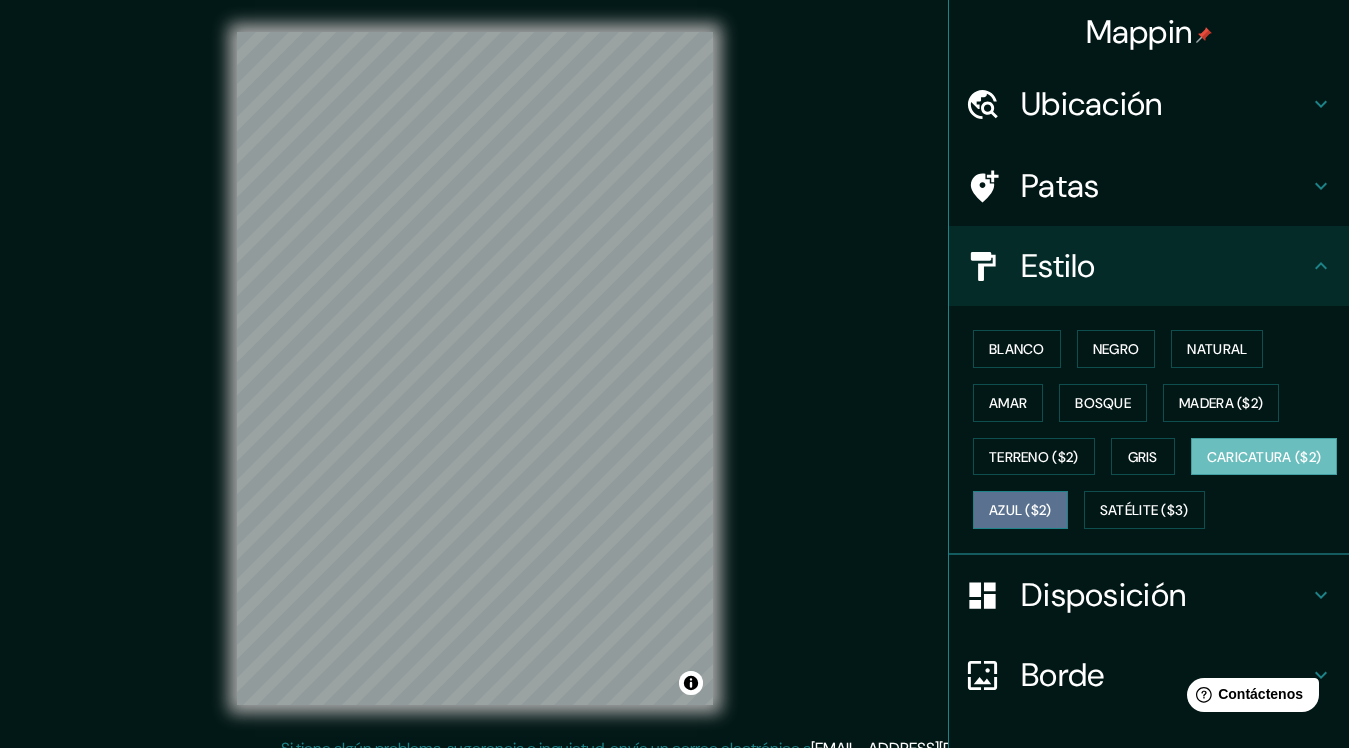 click on "Azul ($2)" at bounding box center (1020, 511) 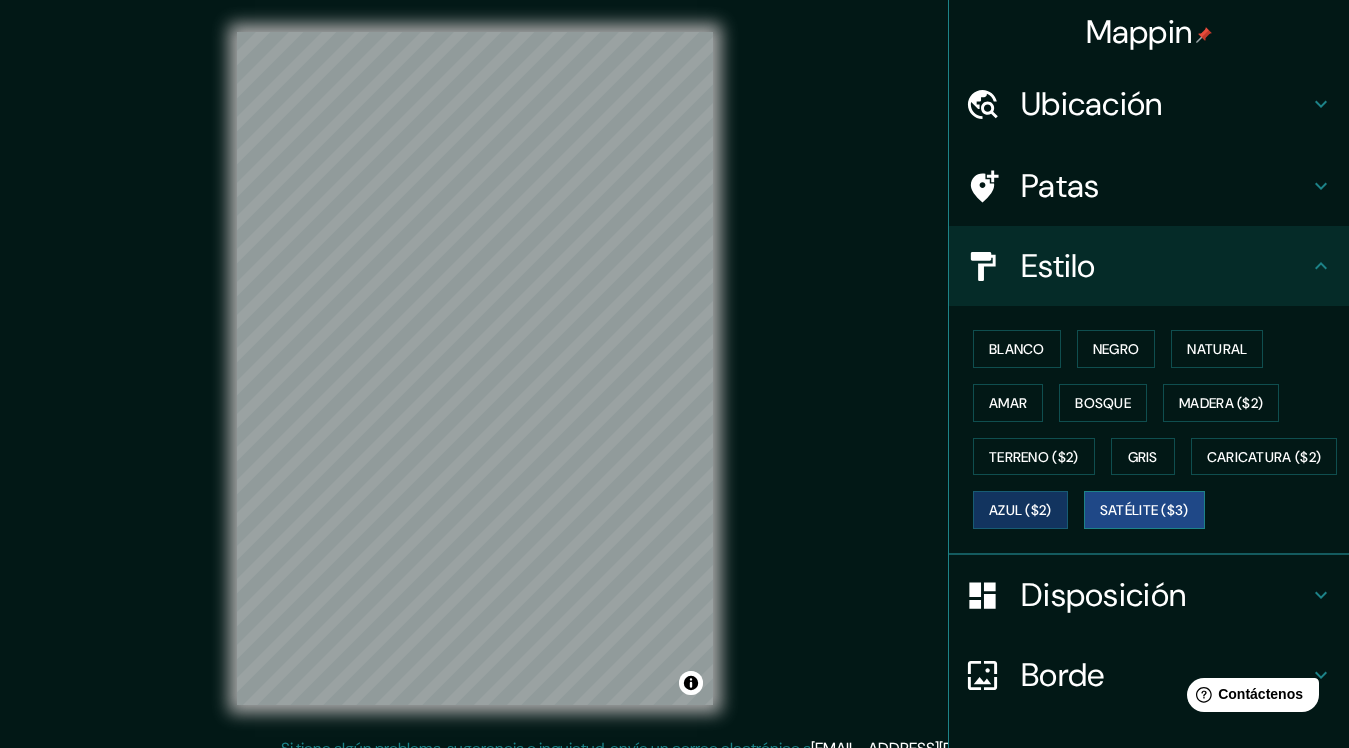 click on "Satélite ($3)" at bounding box center (1144, 511) 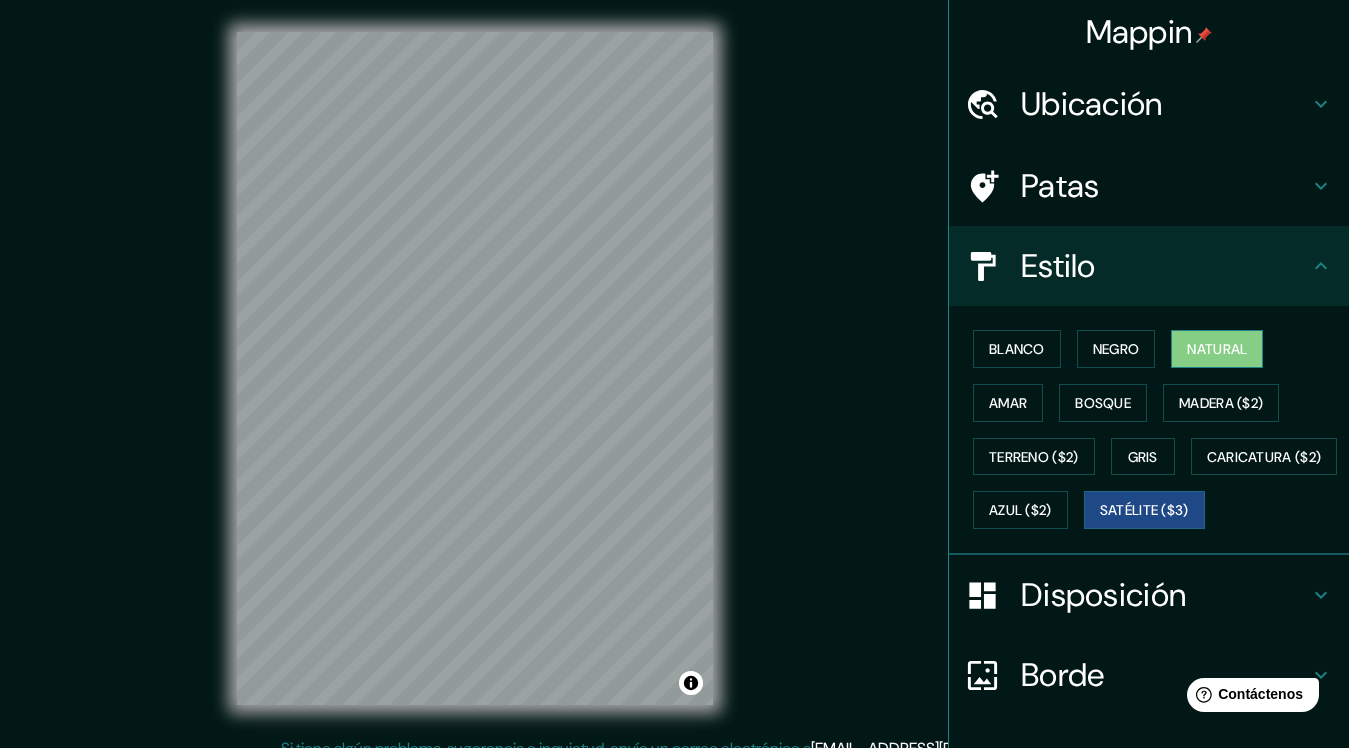 click on "Natural" at bounding box center (1217, 349) 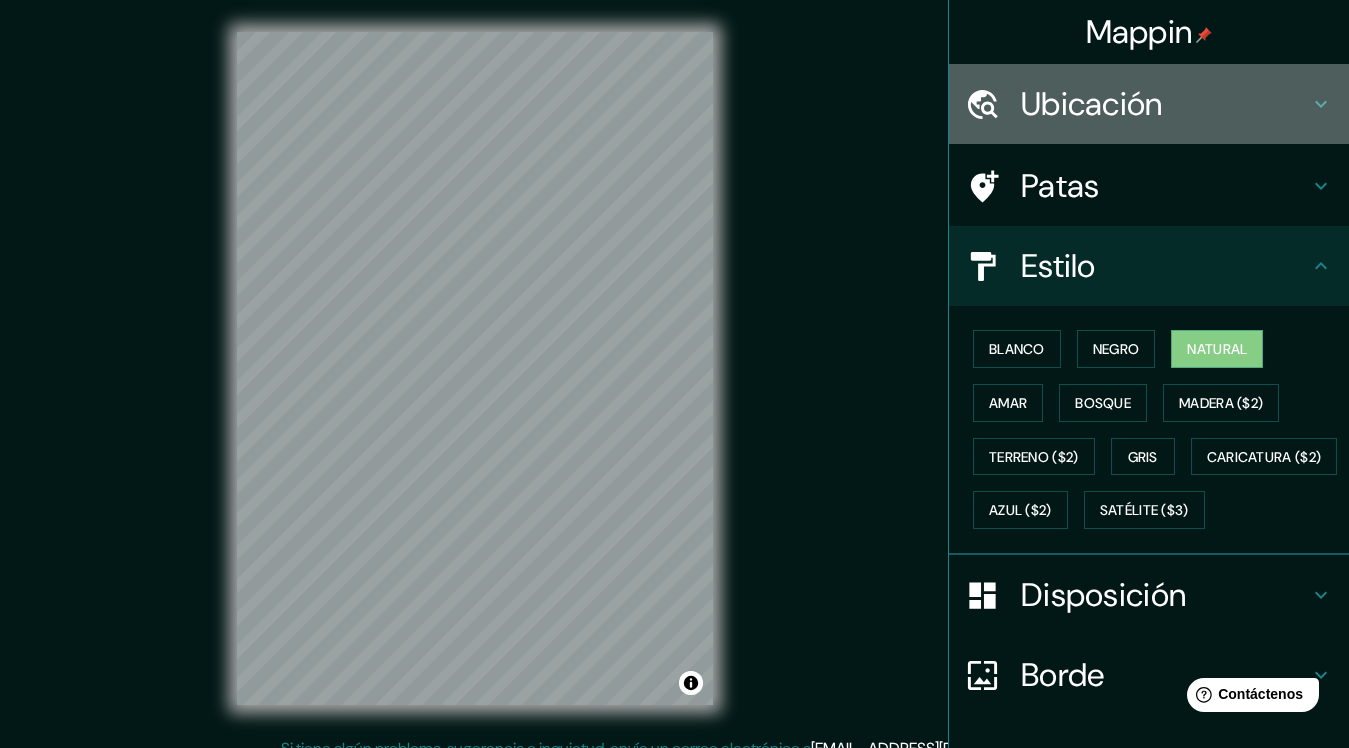 click 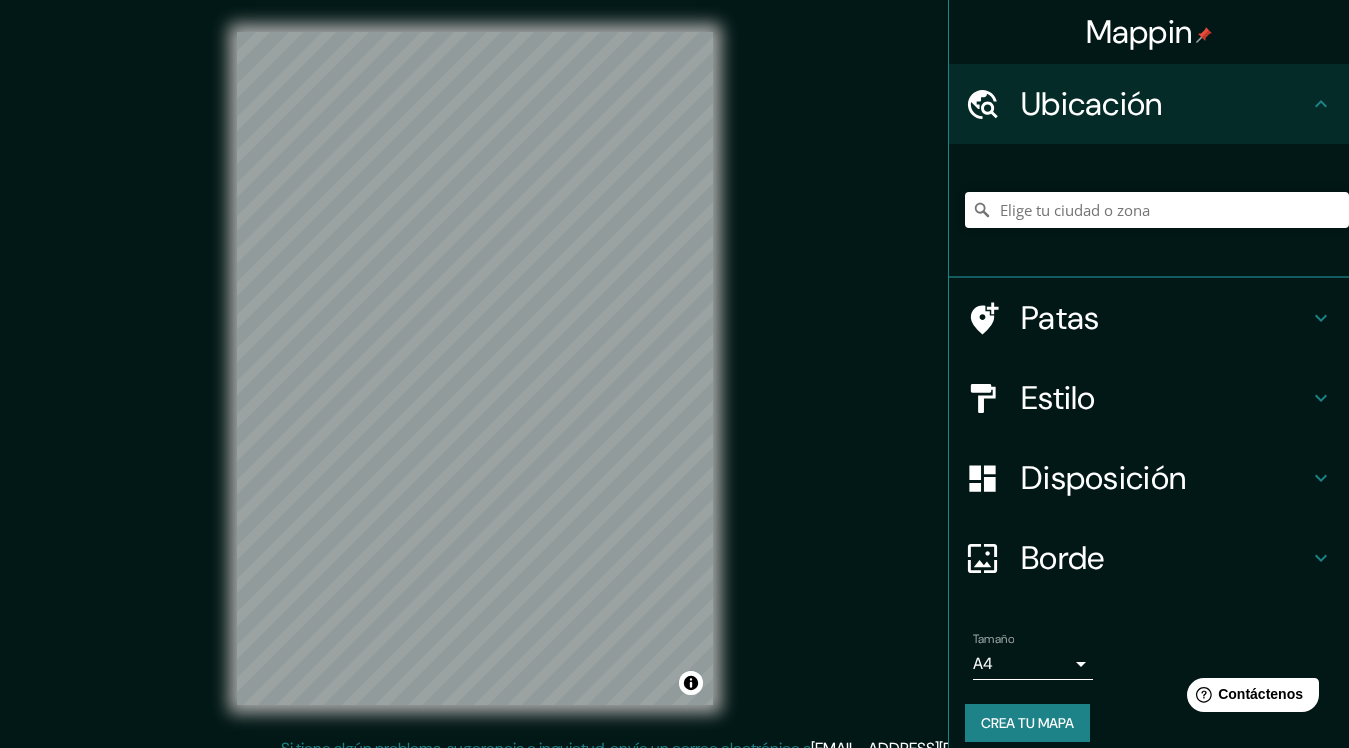 click 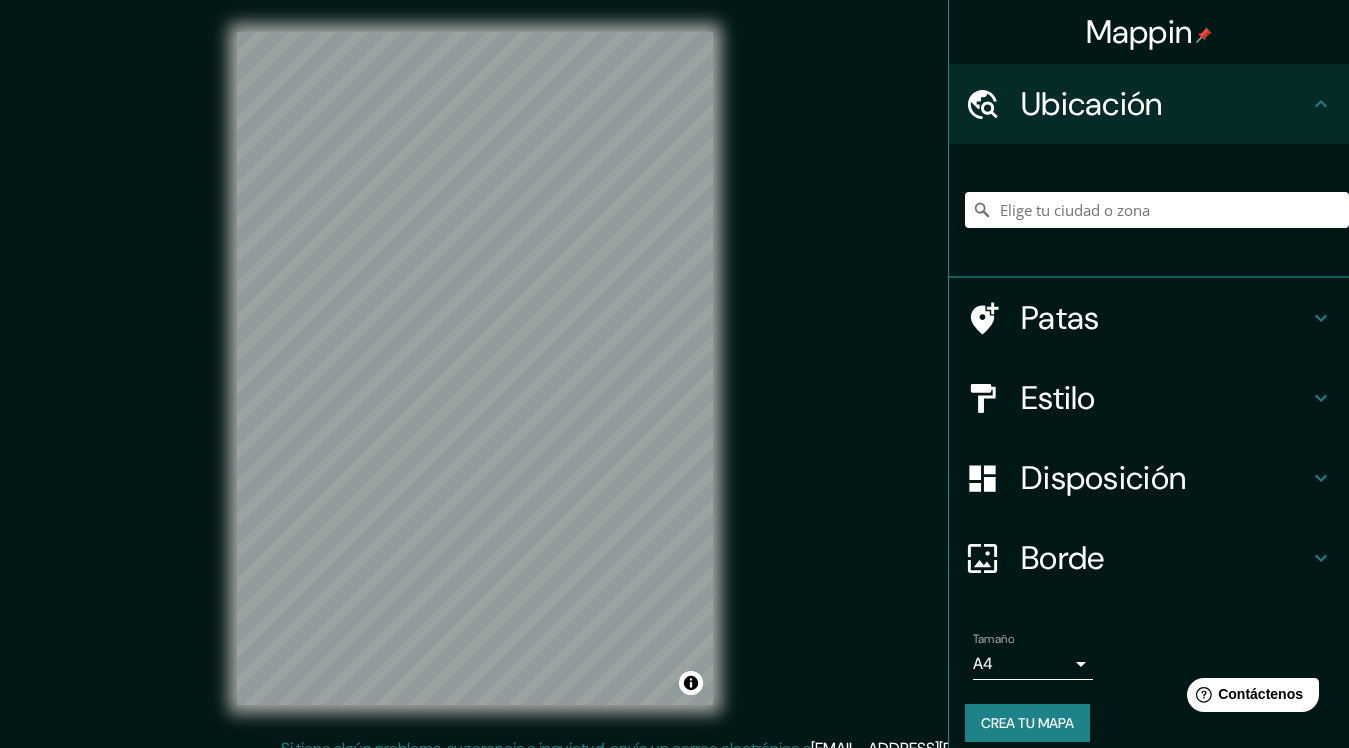 click 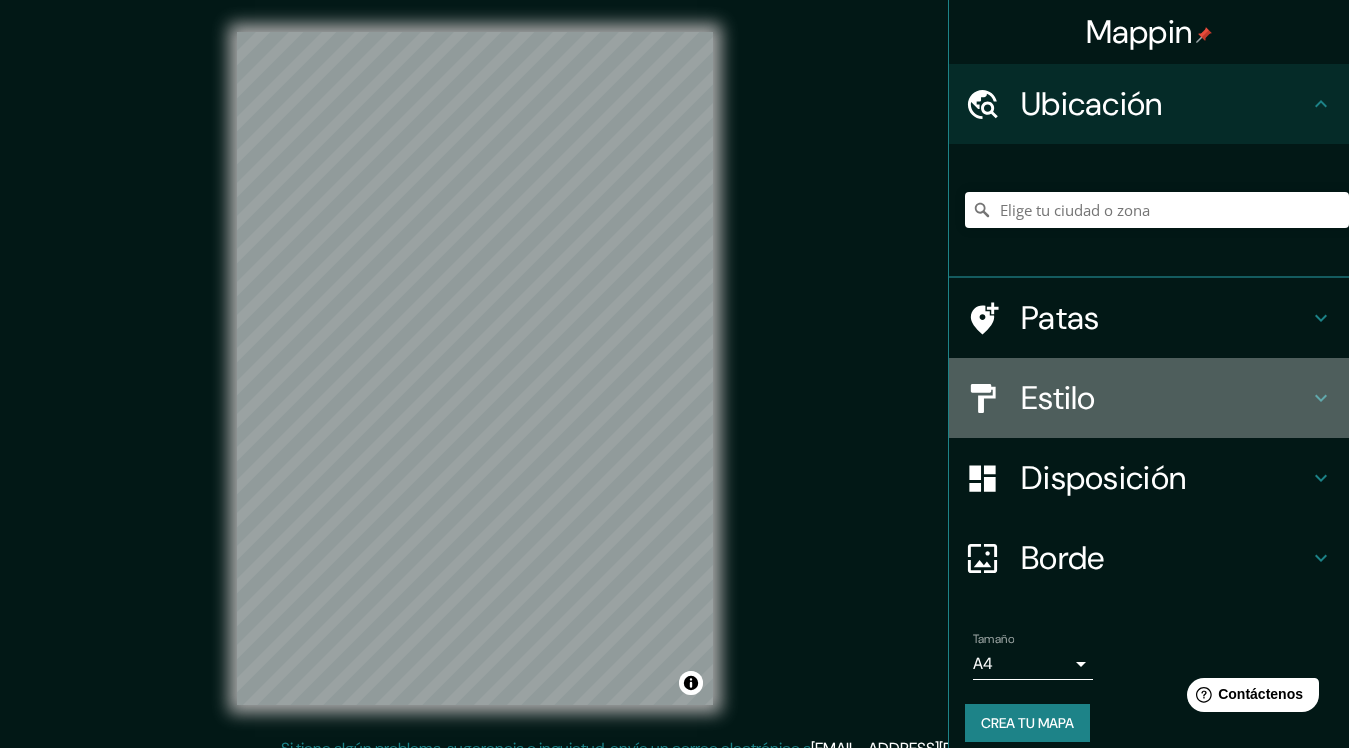 click 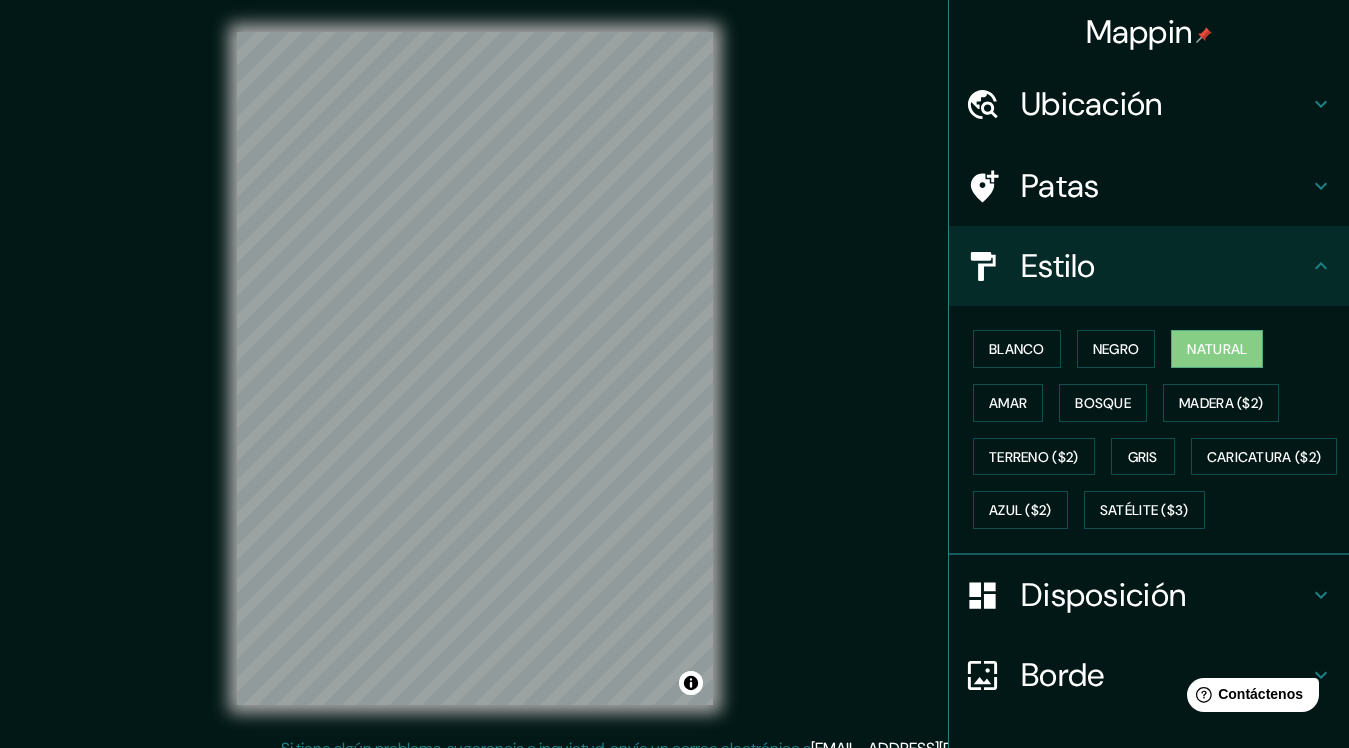 click 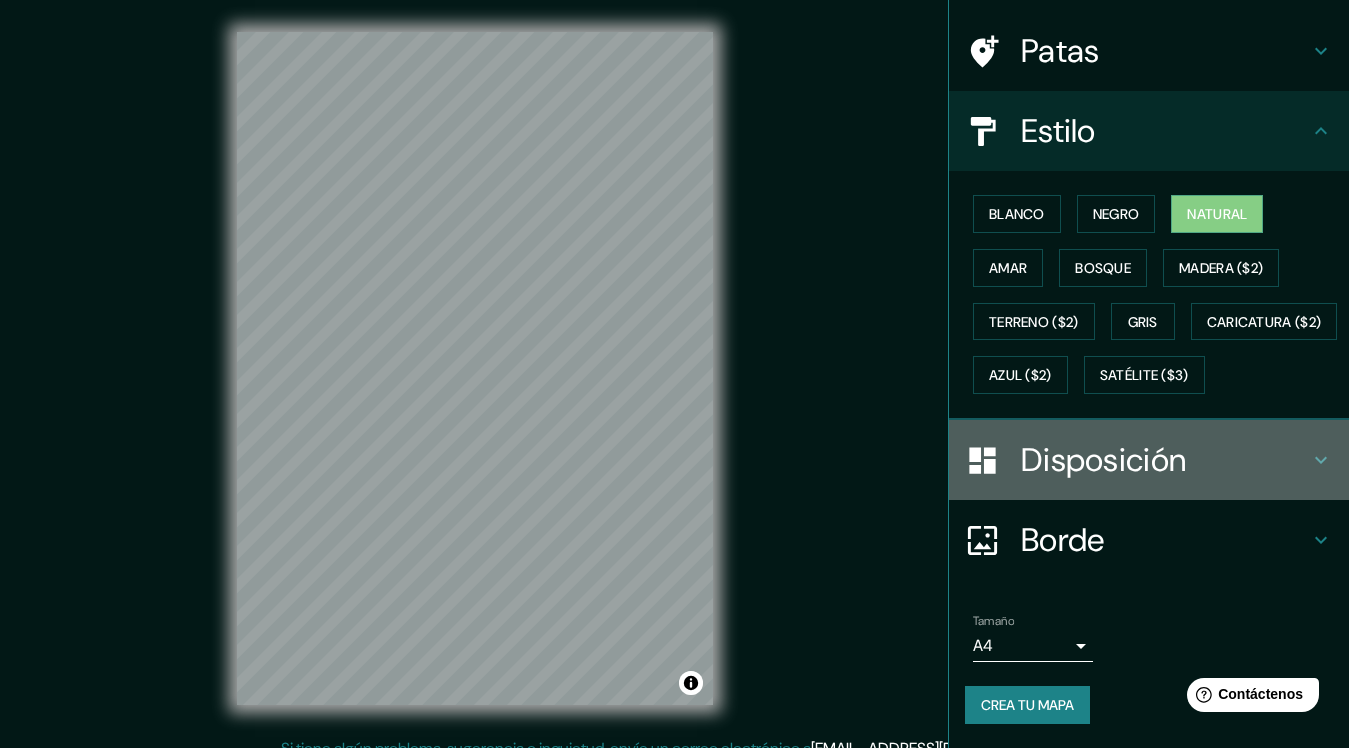click 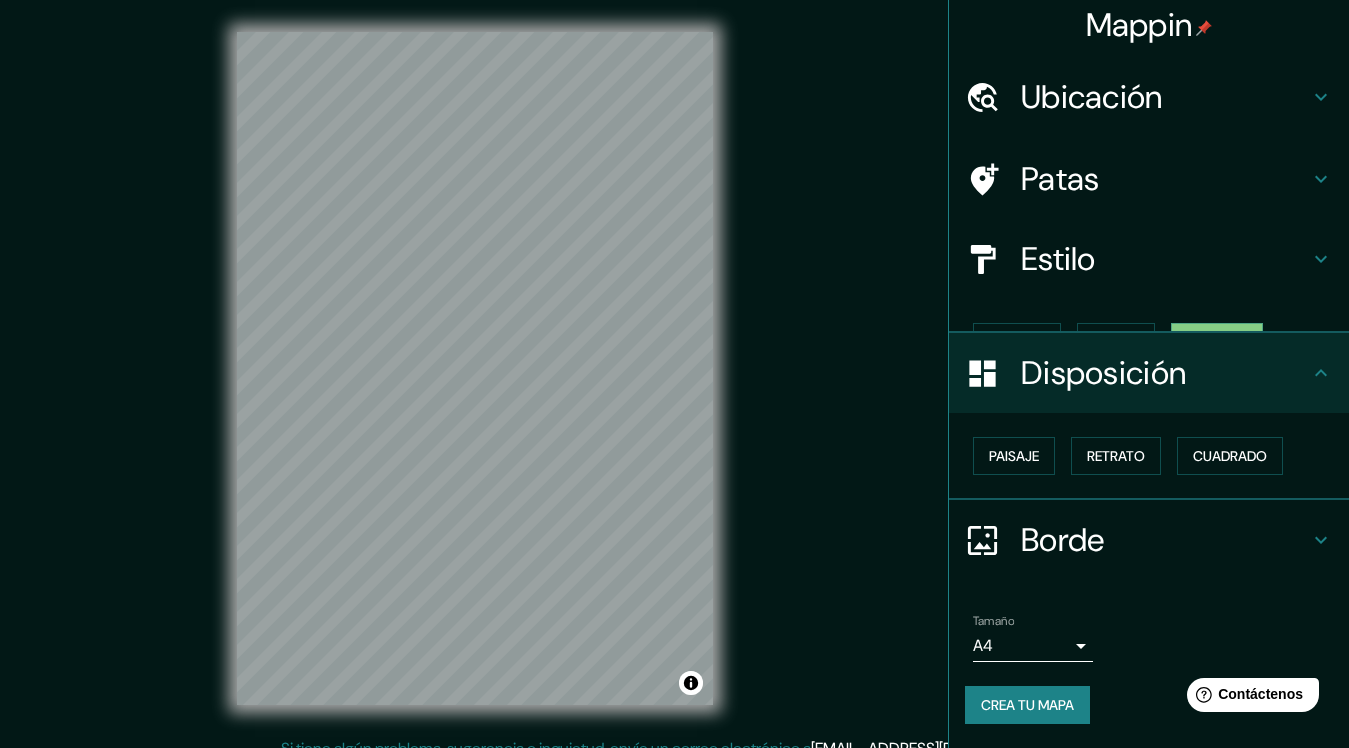scroll, scrollTop: 0, scrollLeft: 0, axis: both 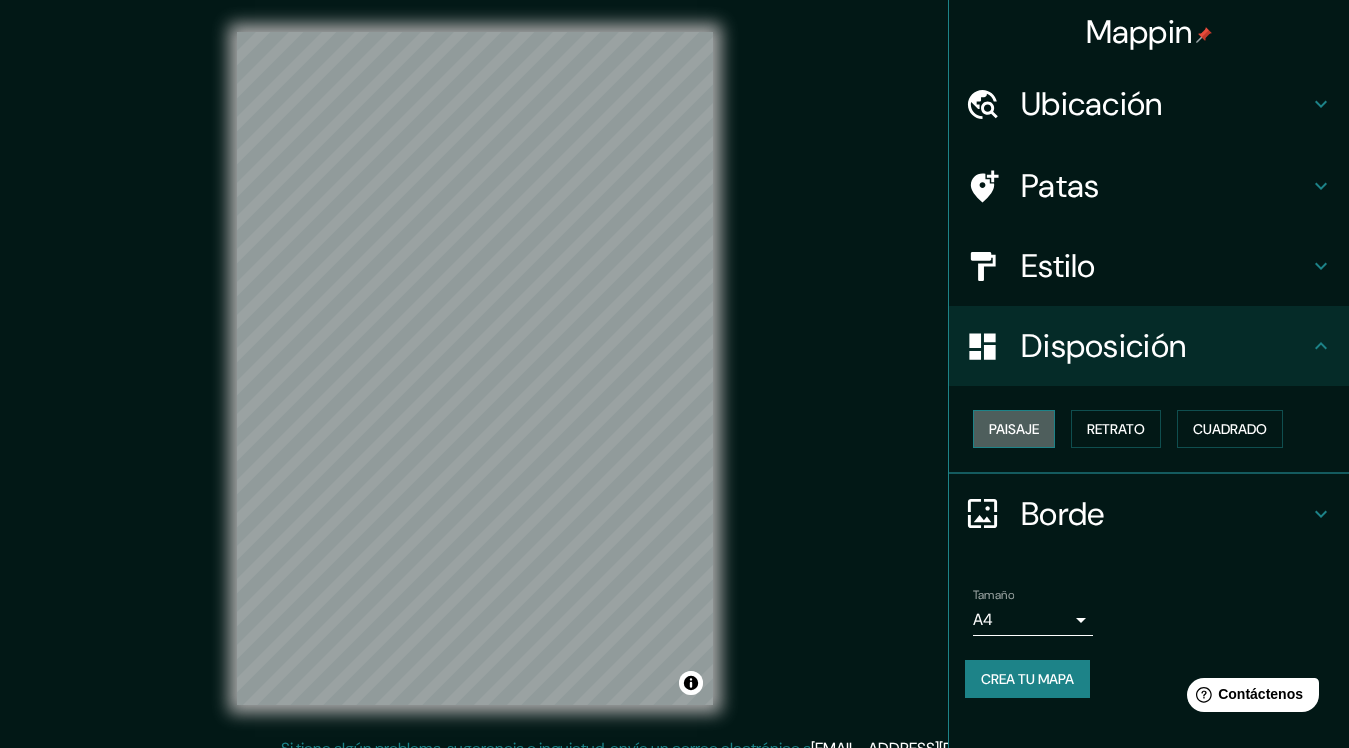 click on "Paisaje" at bounding box center [1014, 429] 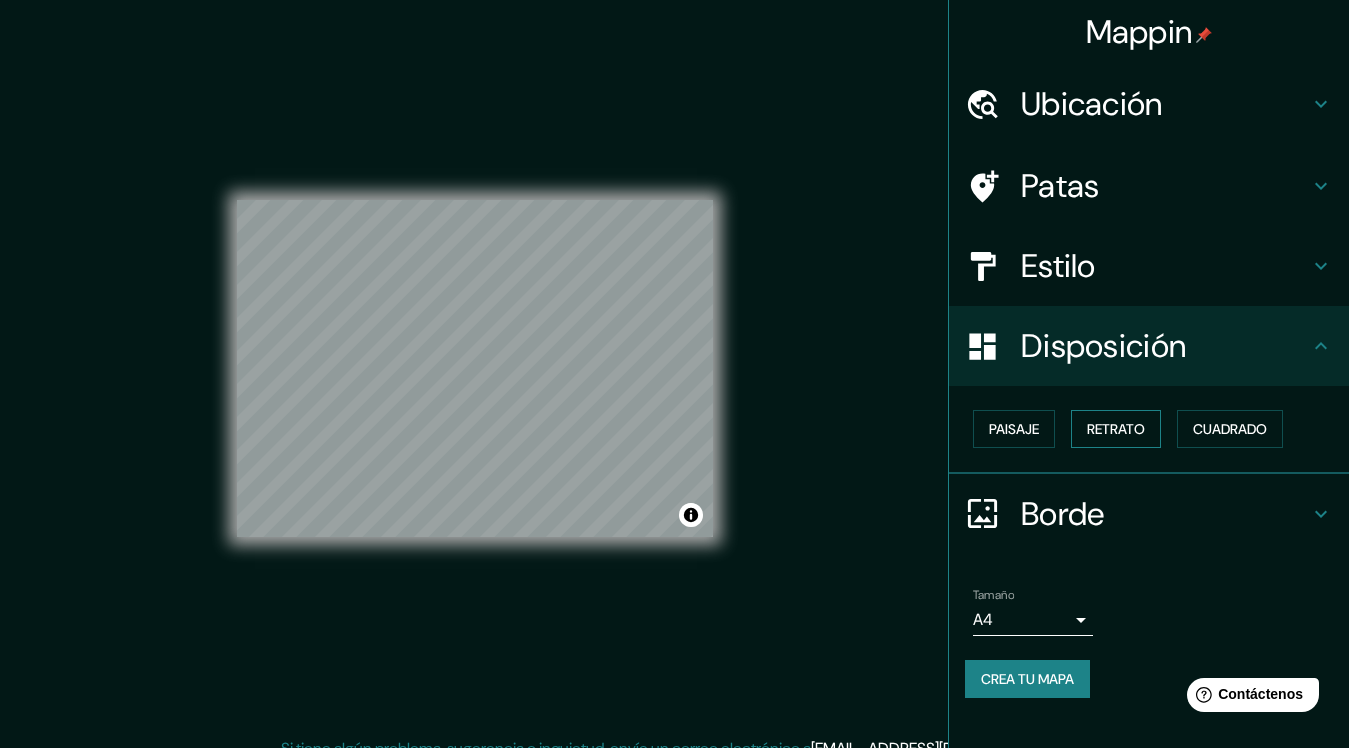 click on "Retrato" at bounding box center (1116, 429) 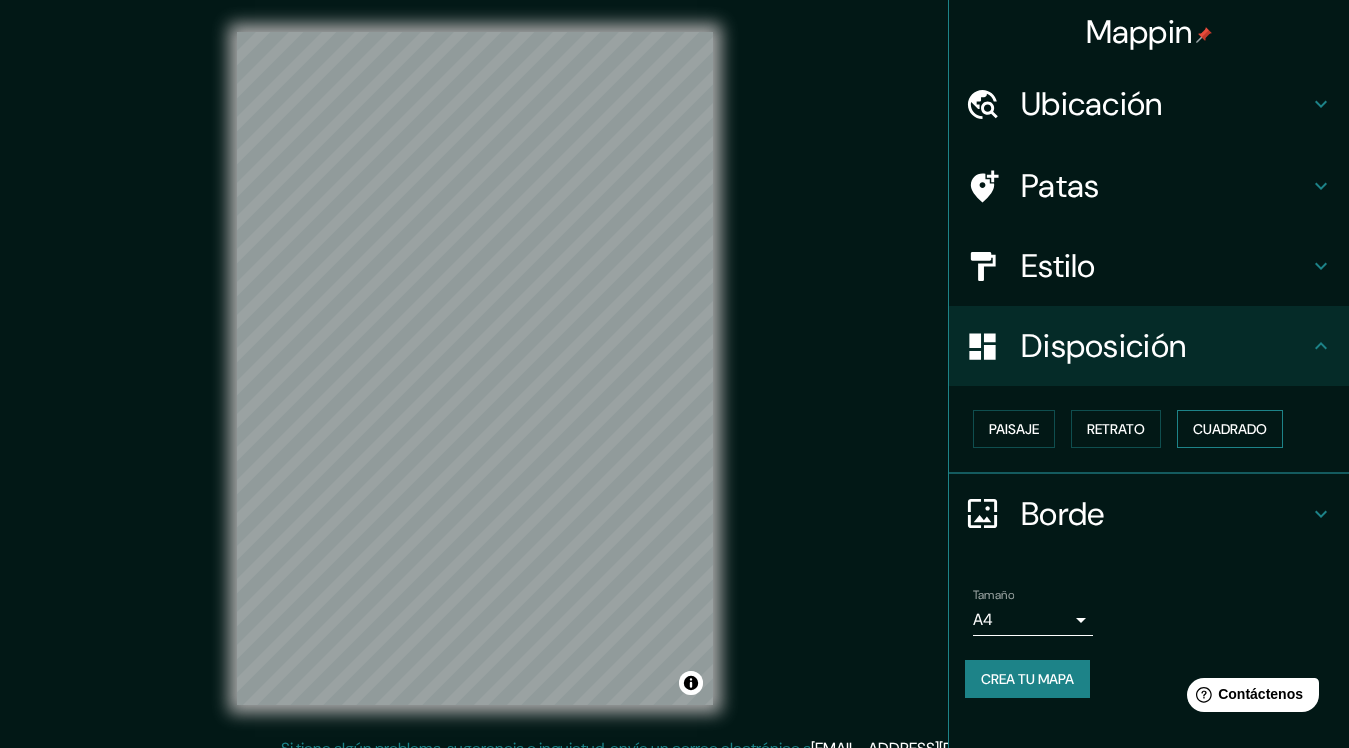 click on "Cuadrado" at bounding box center [1230, 429] 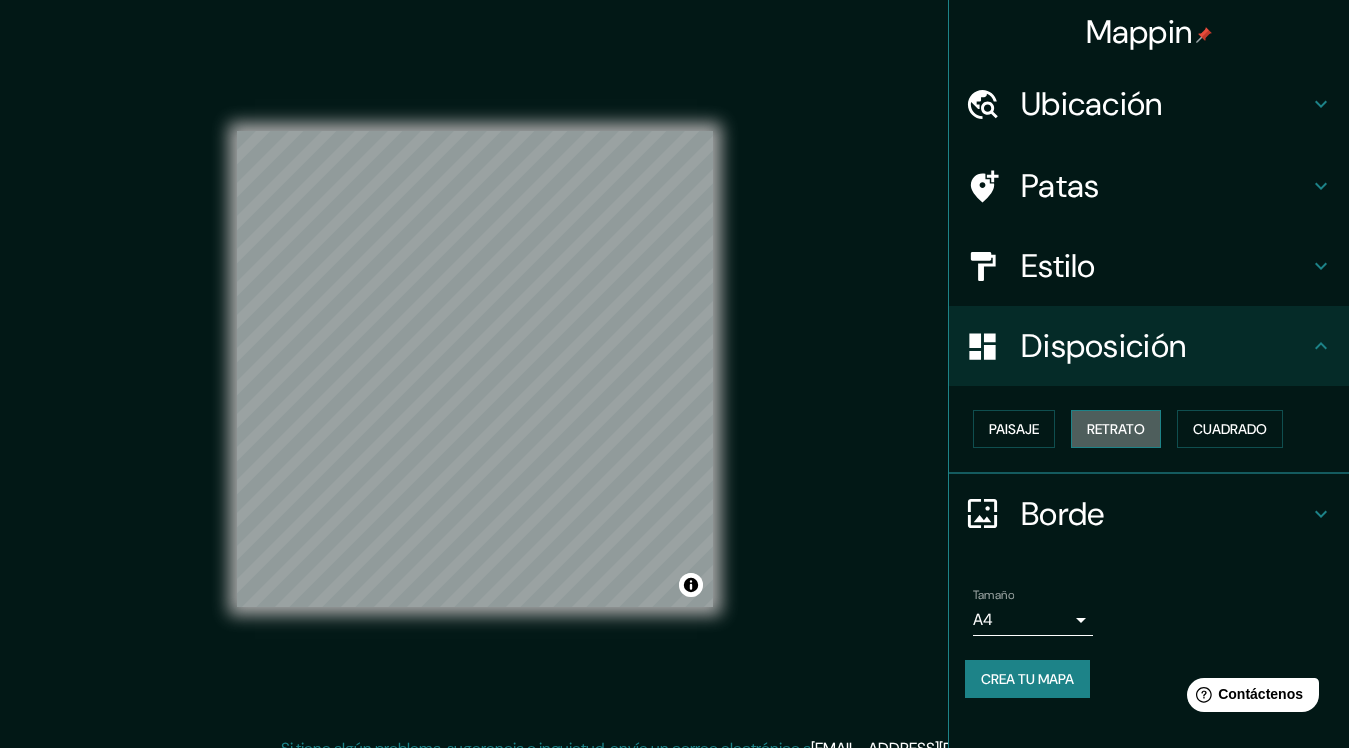 click on "Retrato" at bounding box center (1116, 429) 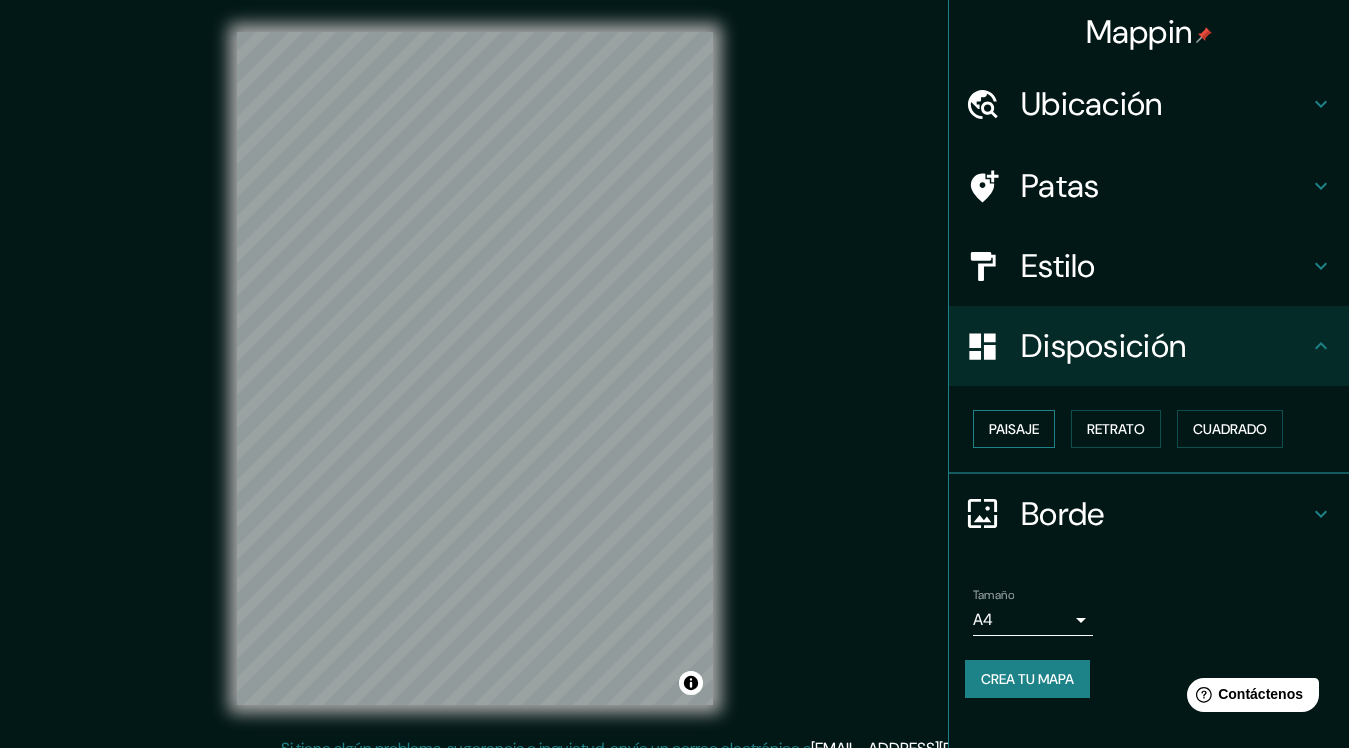 click on "Paisaje" at bounding box center [1014, 429] 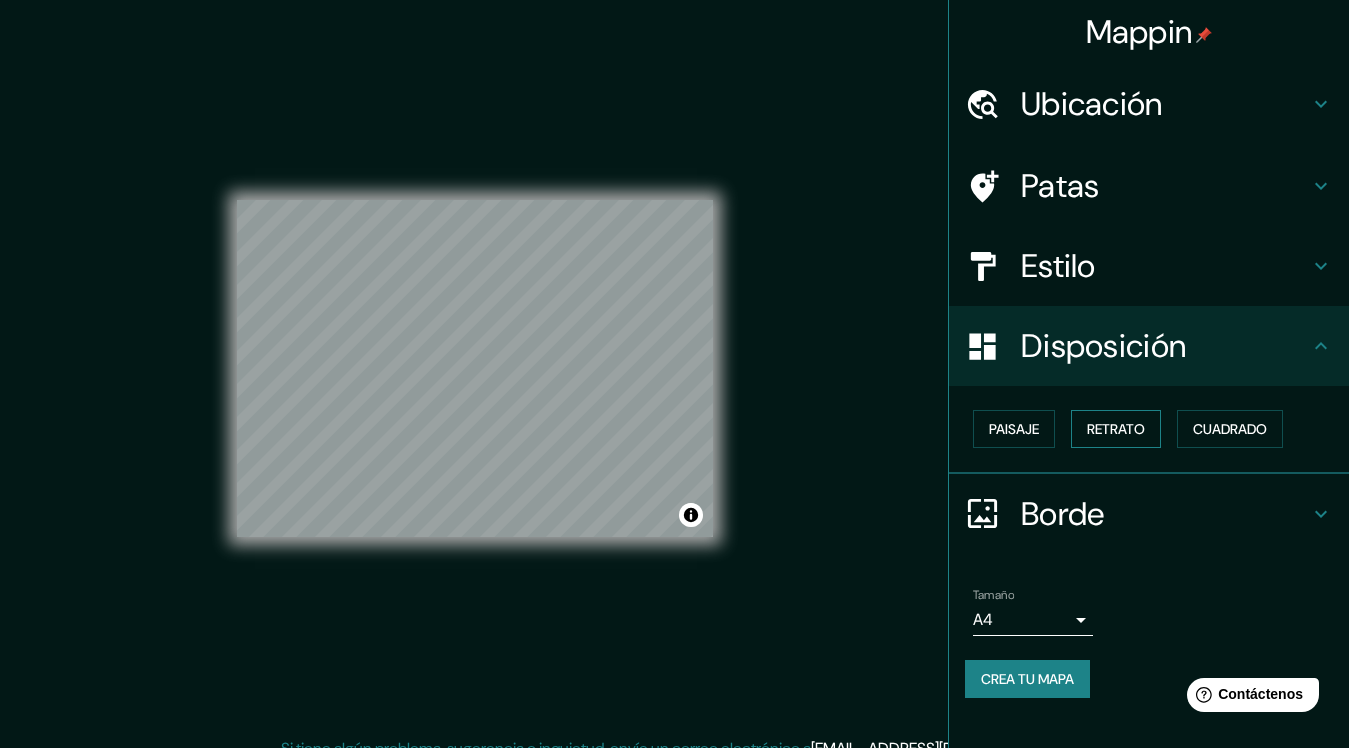 click on "Retrato" at bounding box center [1116, 429] 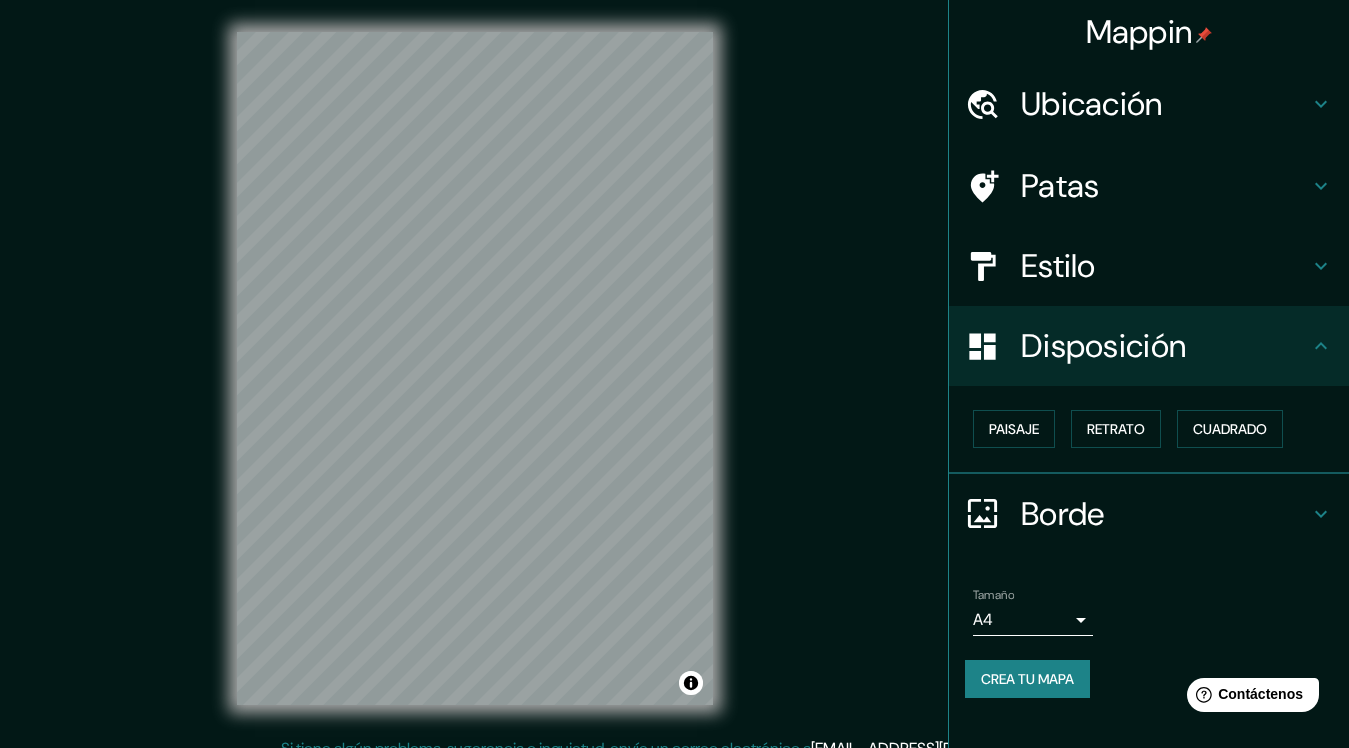 click on "Mappin Ubicación Patas Estilo Disposición Paisaje Retrato Cuadrado Borde Elige un borde.  Consejo  : puedes opacar las capas del marco para crear efectos geniales. Ninguno Simple Transparente Elegante Tamaño A4 single Crea tu mapa © Mapbox   © OpenStreetMap   Improve this map Si tiene algún problema, sugerencia o inquietud, envíe un correo electrónico a  help@mappin.pro  .   . . Texto original Valora esta traducción Tu opinión servirá para ayudar a mejorar el Traductor de Google" at bounding box center (674, 374) 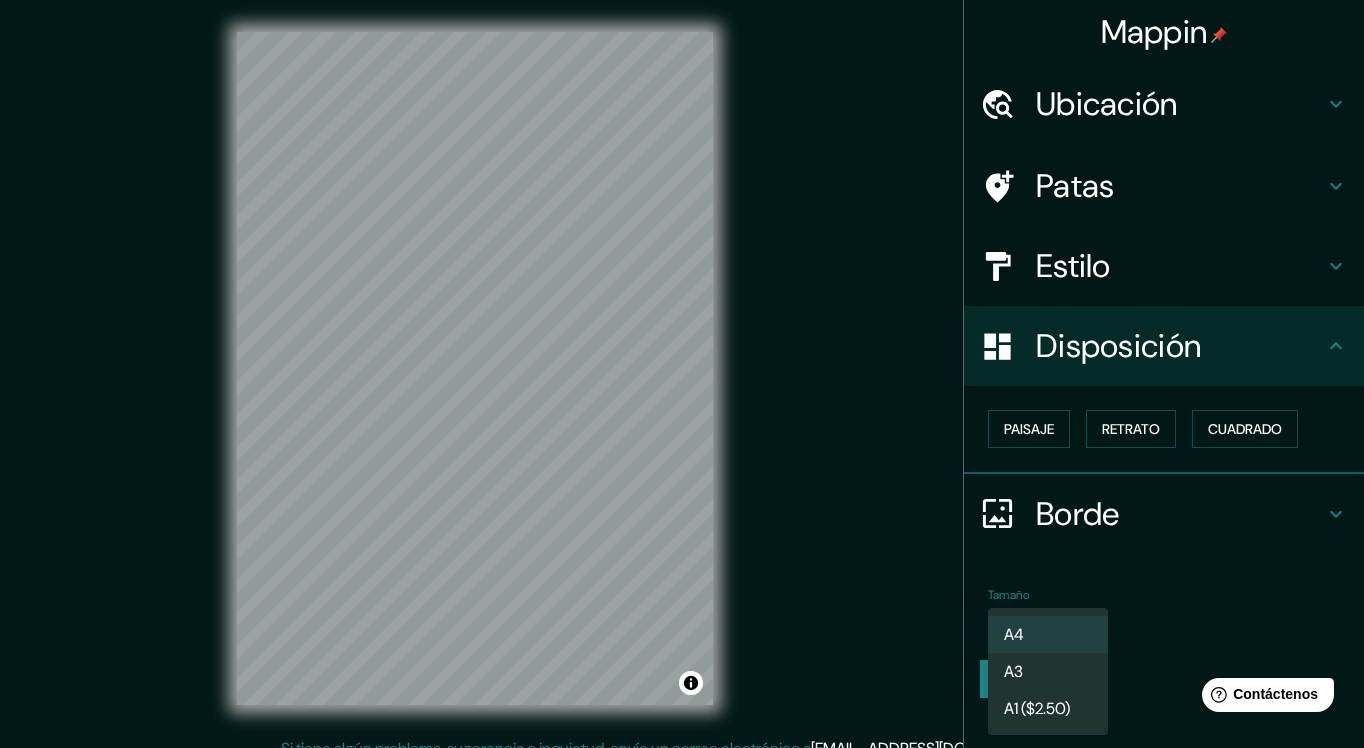 click at bounding box center (682, 374) 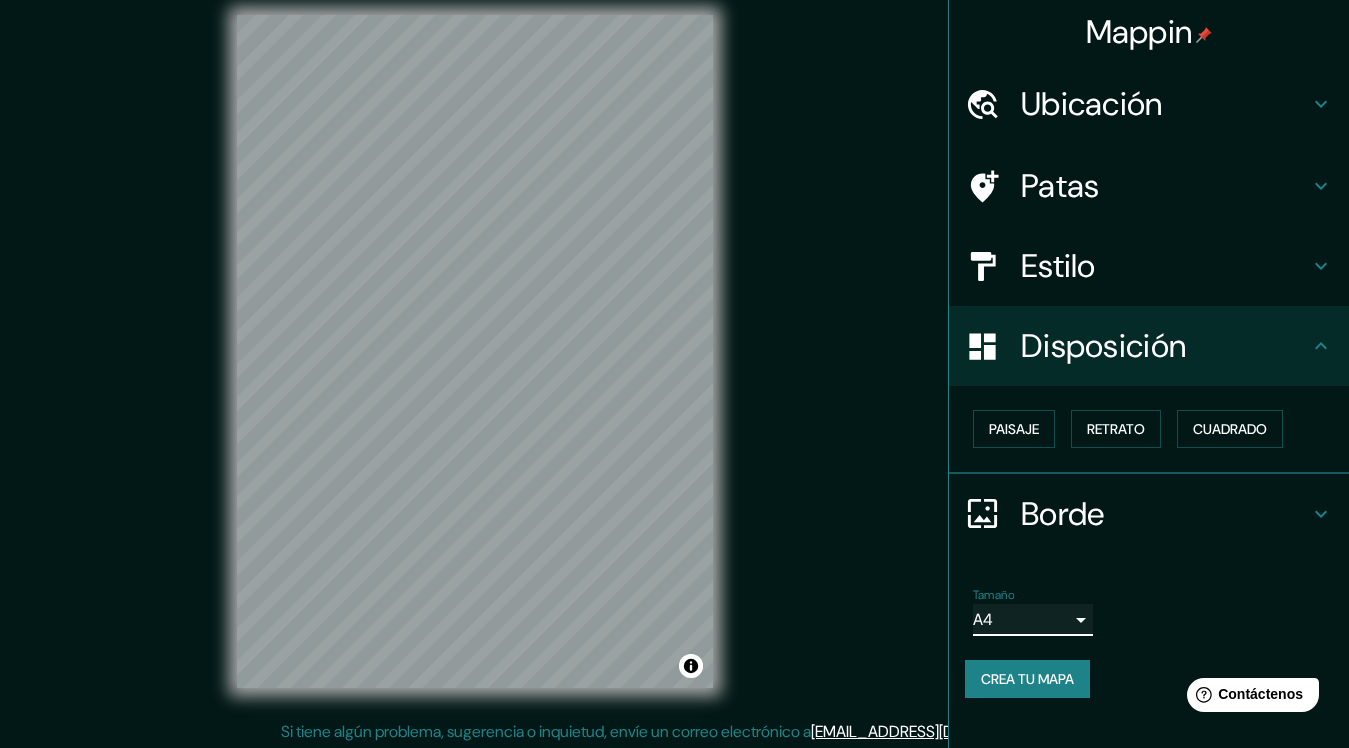 scroll, scrollTop: 21, scrollLeft: 0, axis: vertical 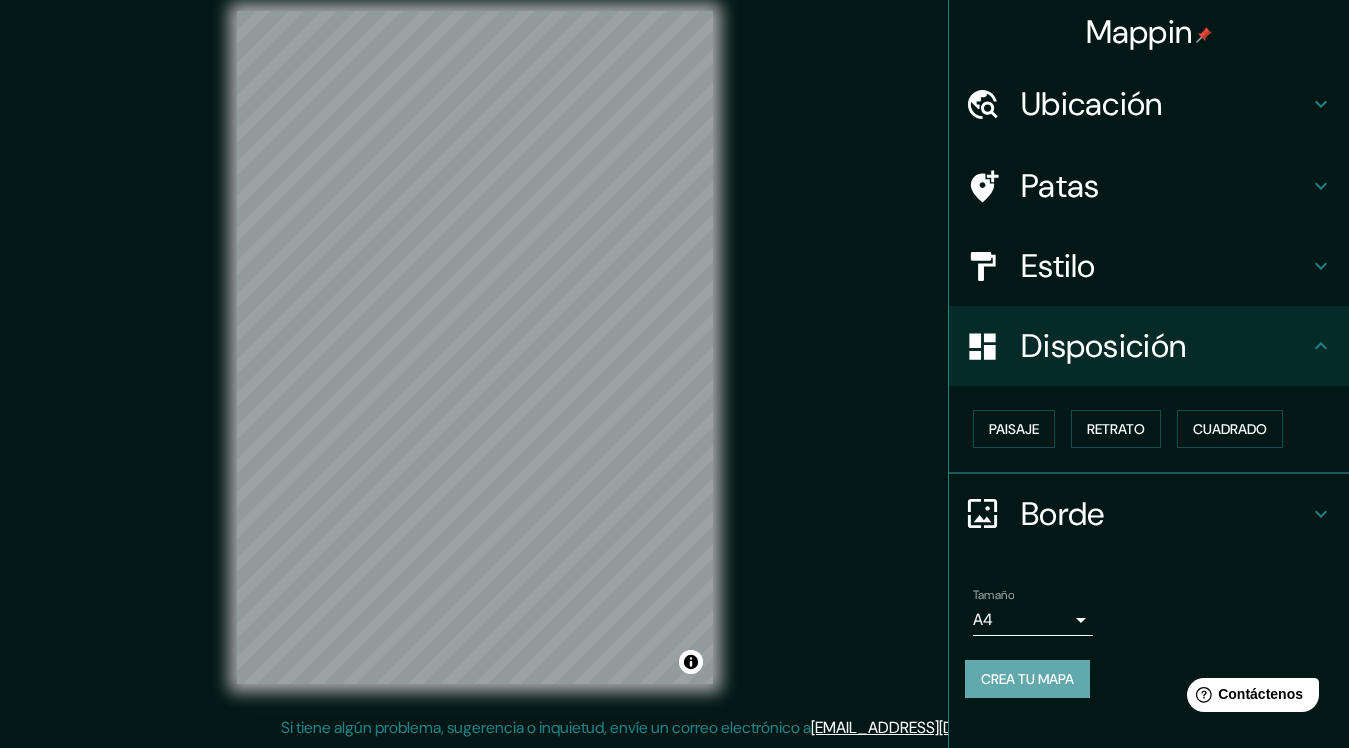 click on "Crea tu mapa" at bounding box center (1027, 679) 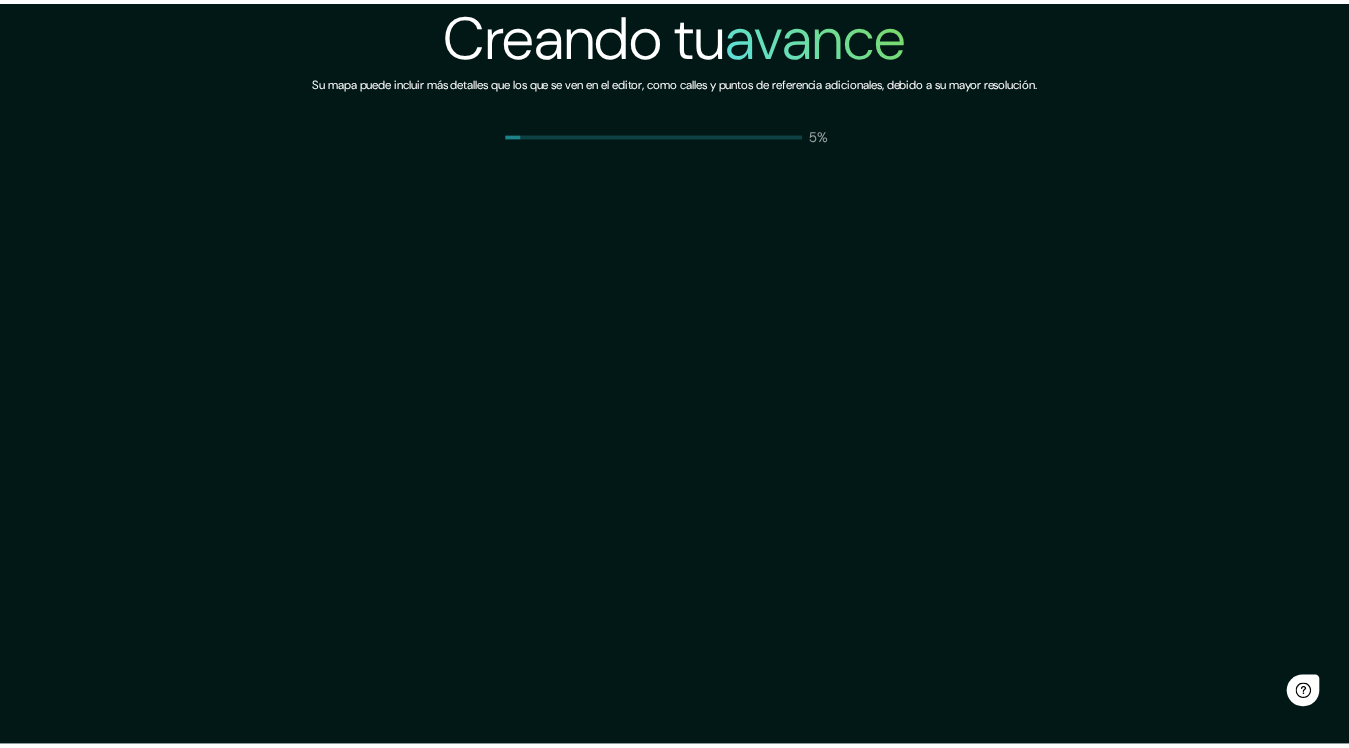 scroll, scrollTop: 0, scrollLeft: 0, axis: both 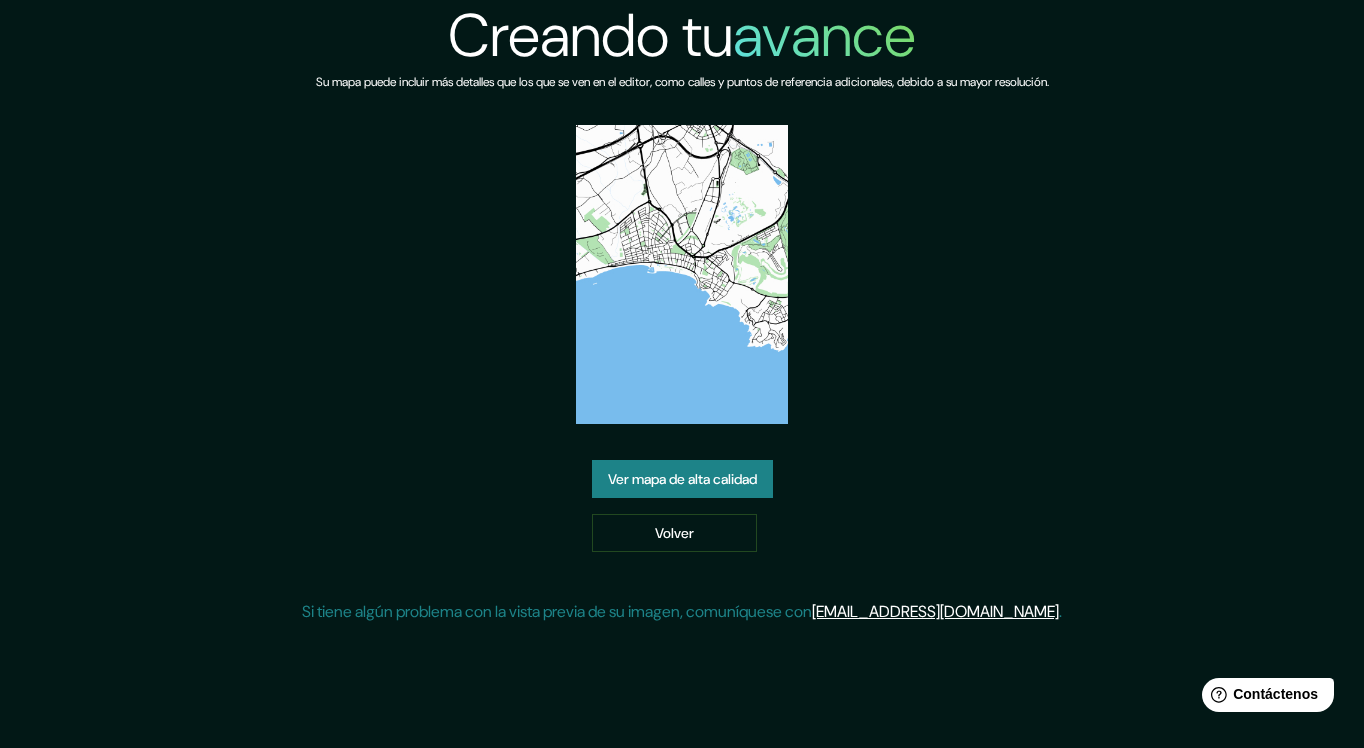 click on "Ver mapa de alta calidad" at bounding box center (682, 479) 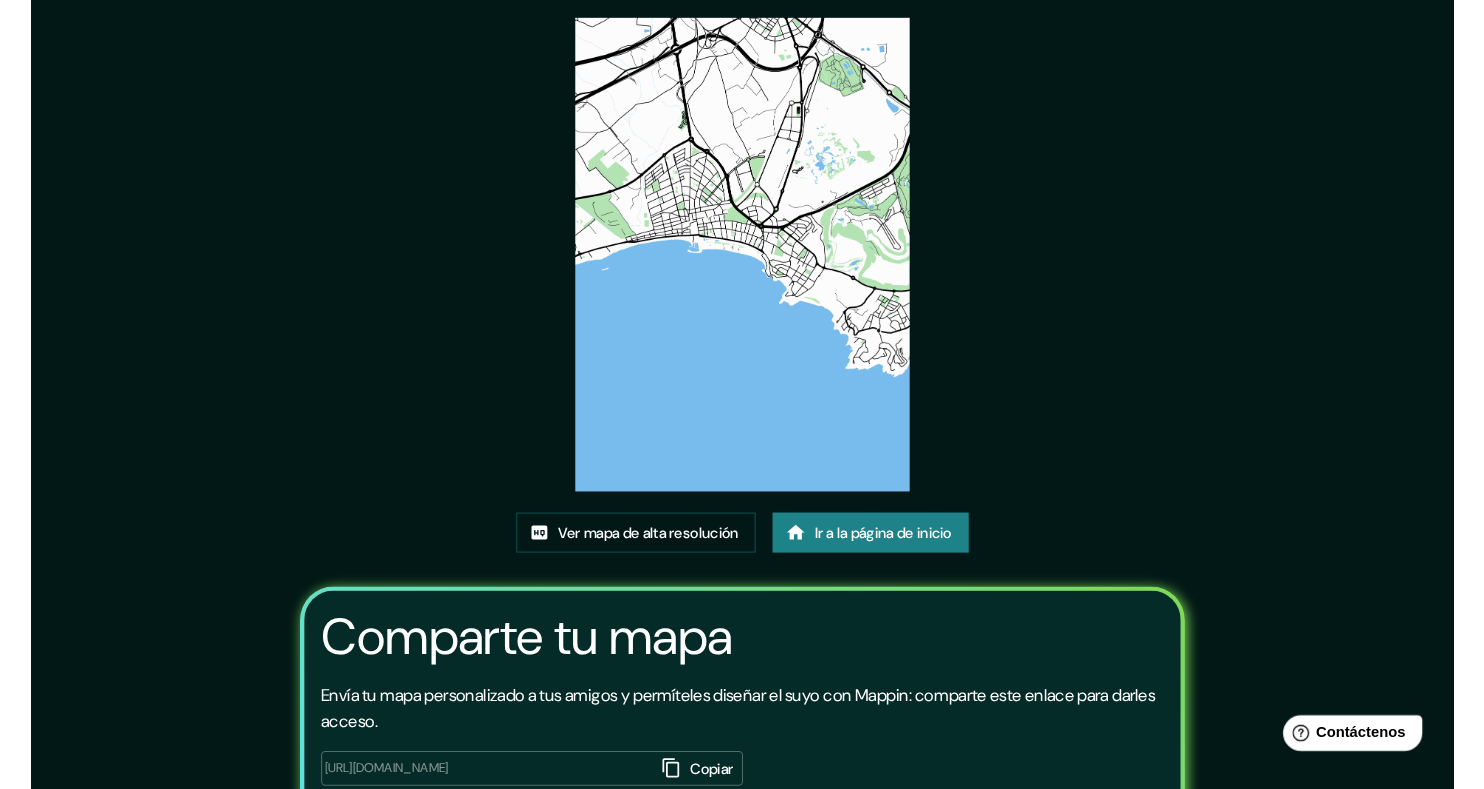 scroll, scrollTop: 0, scrollLeft: 0, axis: both 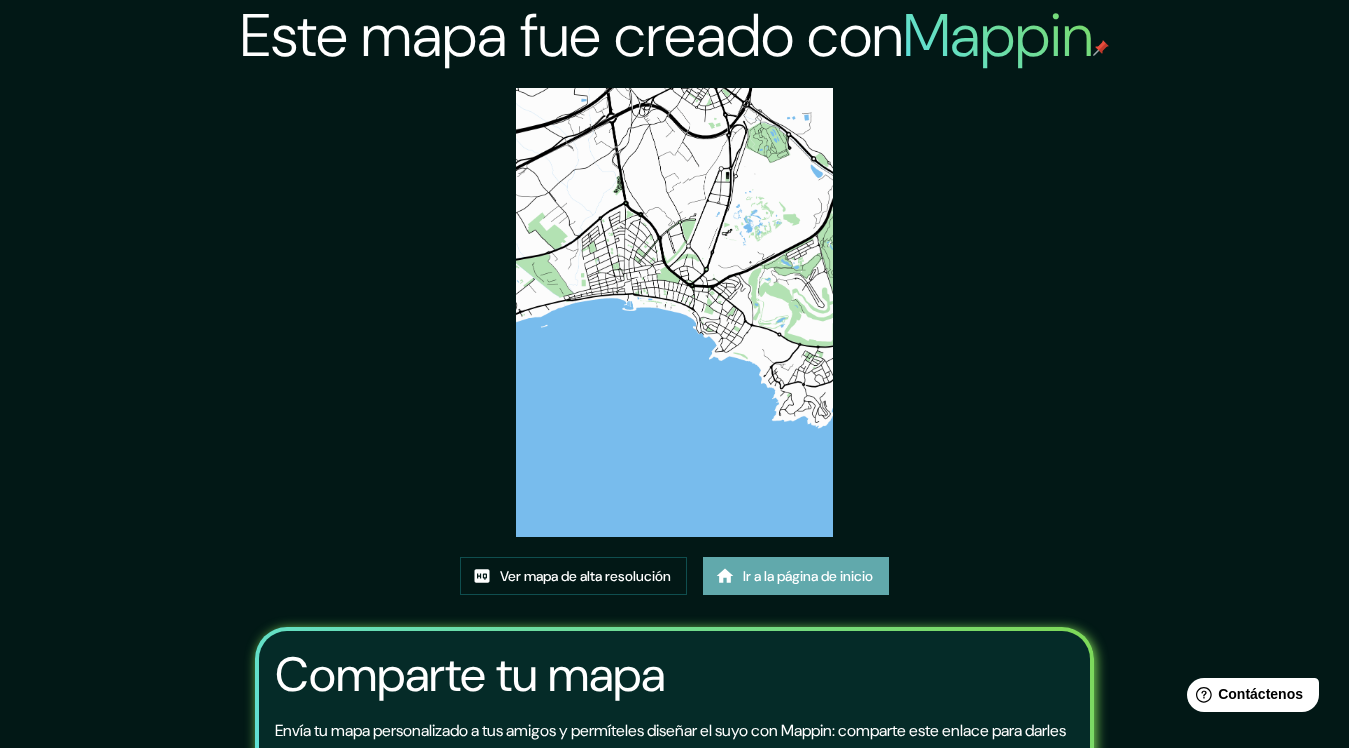 click on "Ir a la página de inicio" at bounding box center (808, 576) 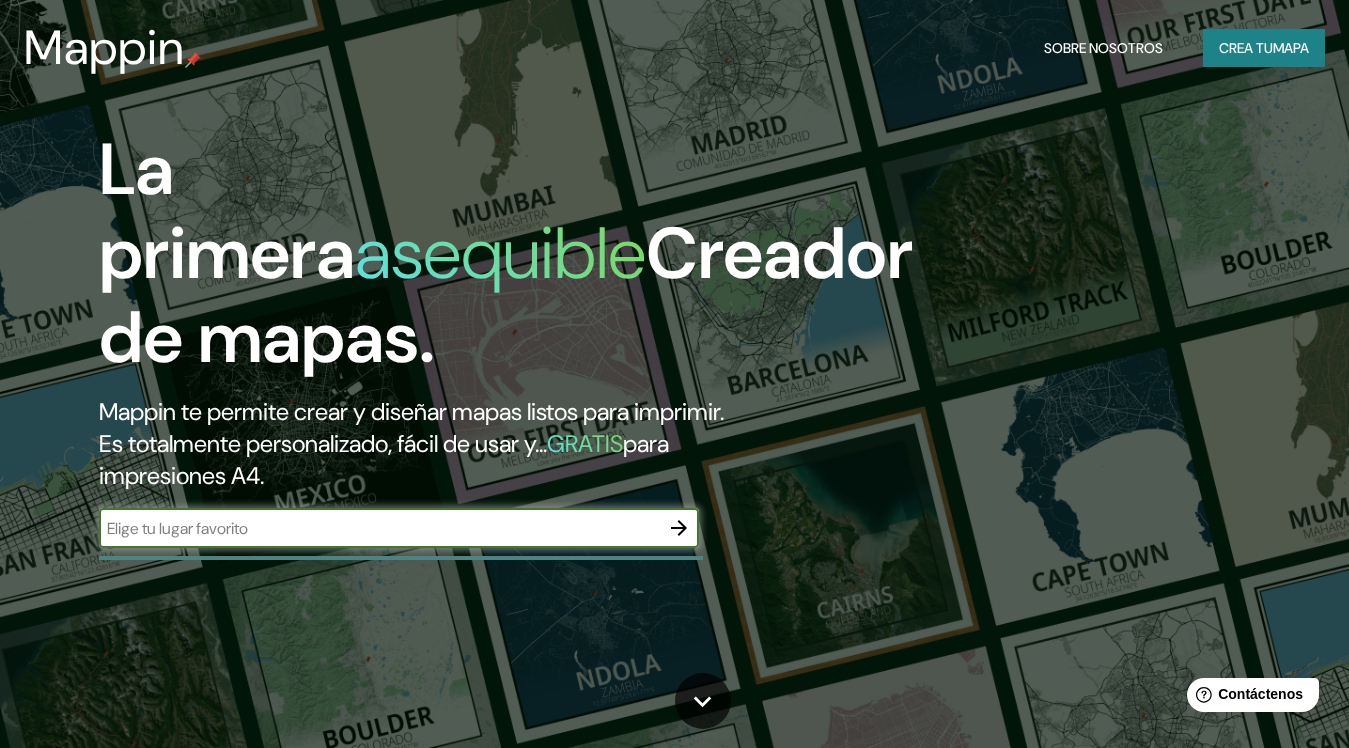 click at bounding box center [379, 528] 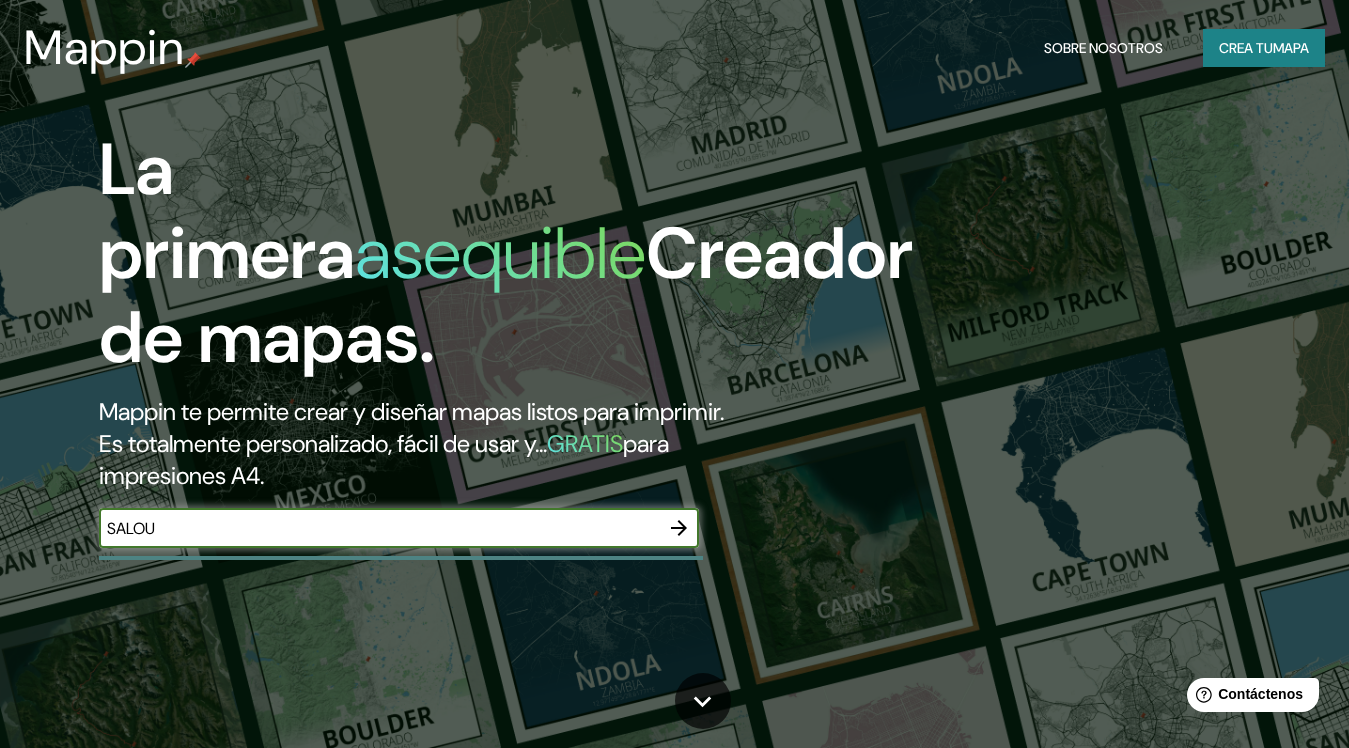 type on "SALOU" 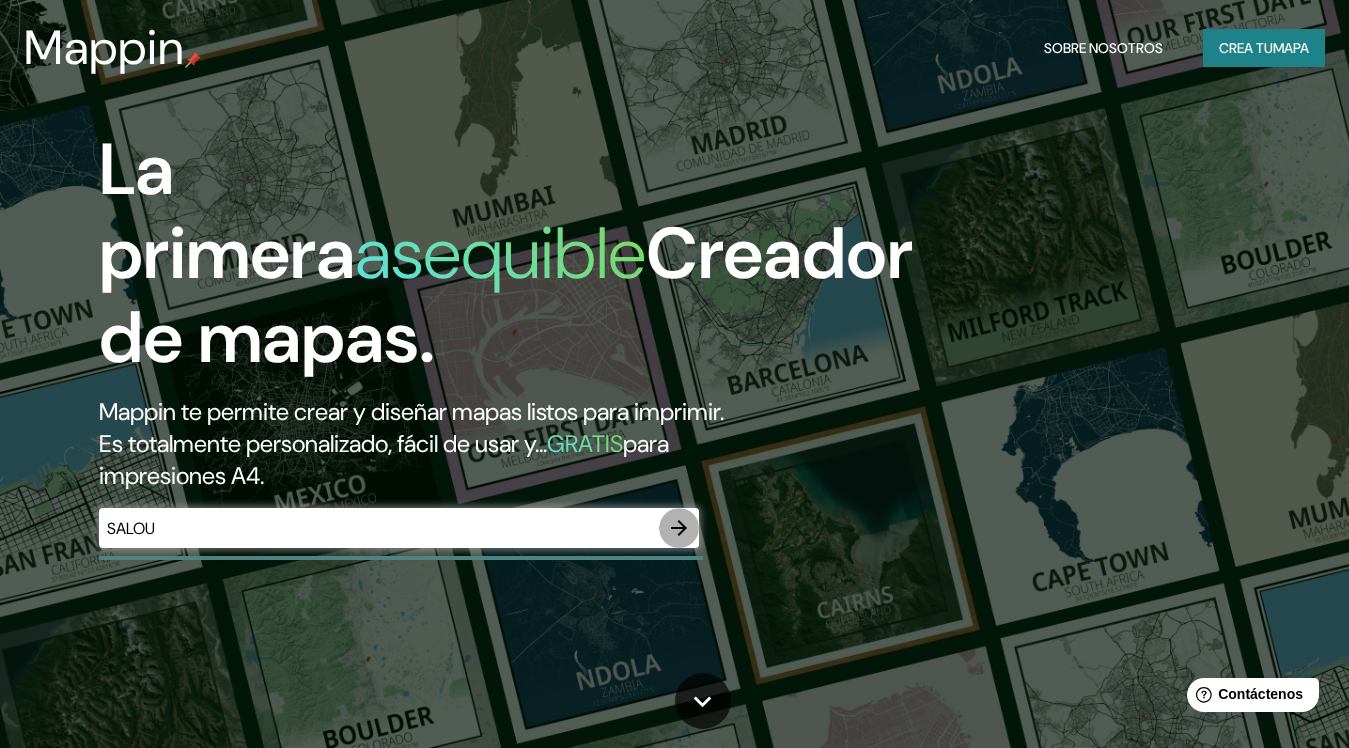 click 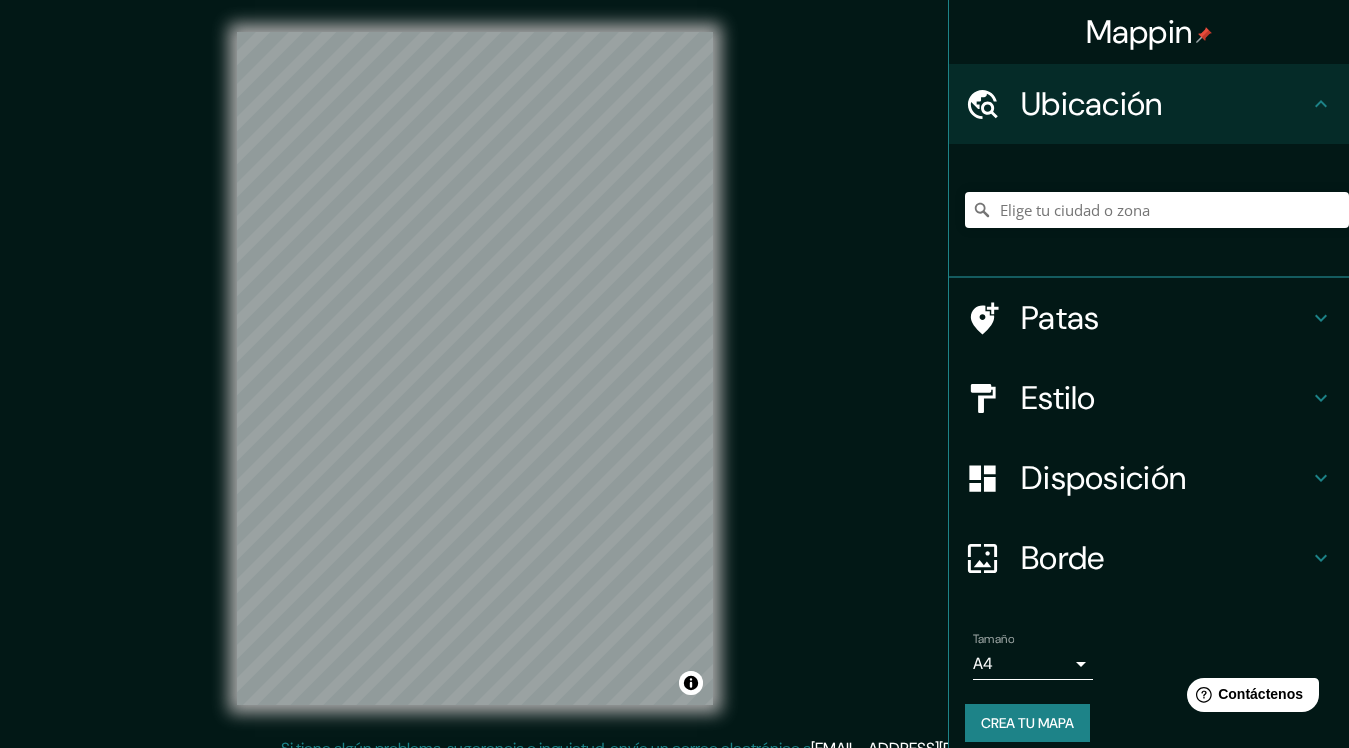 click on "Mappin Ubicación Patas Estilo Disposición Borde Elige un borde.  Consejo  : puedes opacar las capas del marco para crear efectos geniales. Ninguno Simple Transparente Elegante Tamaño A4 single Crea tu mapa © Mapbox   © OpenStreetMap   Improve this map Si tiene algún problema, sugerencia o inquietud, envíe un correo electrónico a  help@mappin.pro  .   . ." at bounding box center (674, 384) 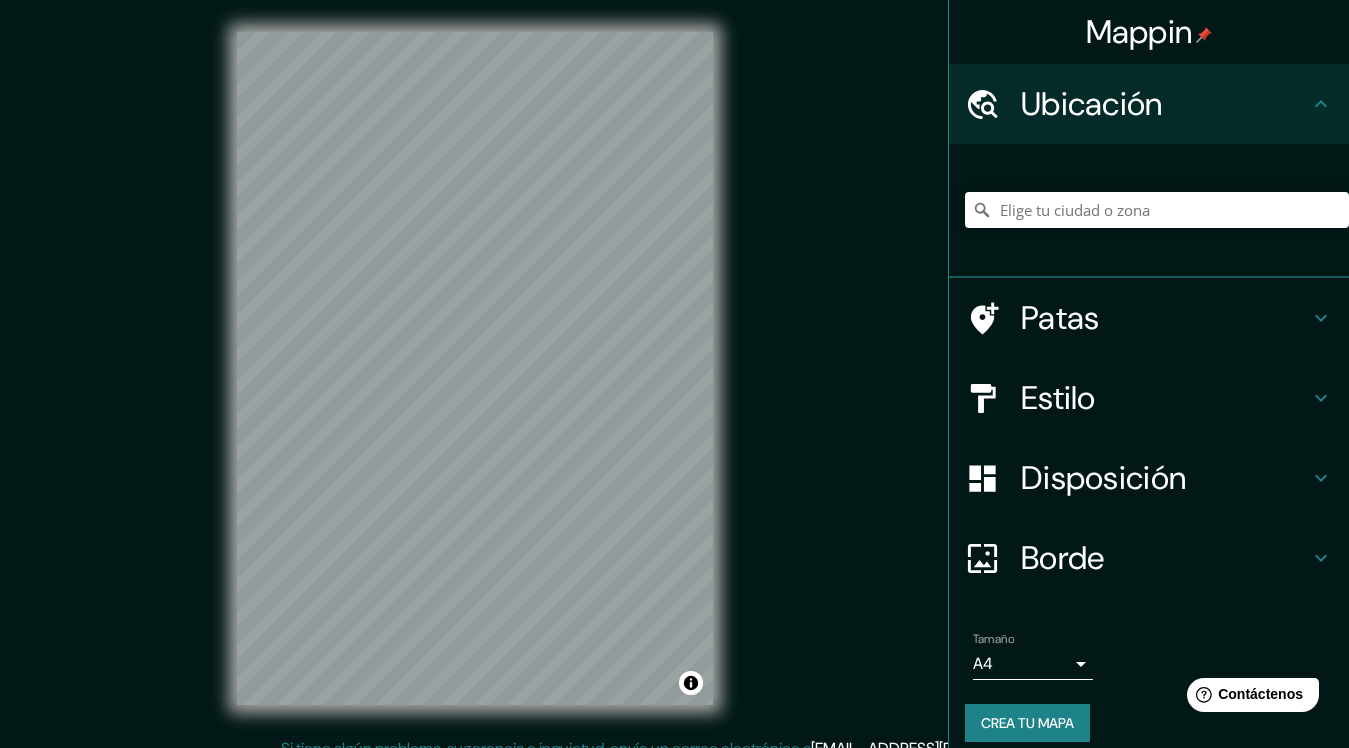 click on "Mappin Ubicación Patas Estilo Disposición Borde Elige un borde.  Consejo  : puedes opacar las capas del marco para crear efectos geniales. Ninguno Simple Transparente Elegante Tamaño A4 single Crea tu mapa © Mapbox   © OpenStreetMap   Improve this map Si tiene algún problema, sugerencia o inquietud, envíe un correo electrónico a  help@mappin.pro  .   . ." at bounding box center (674, 384) 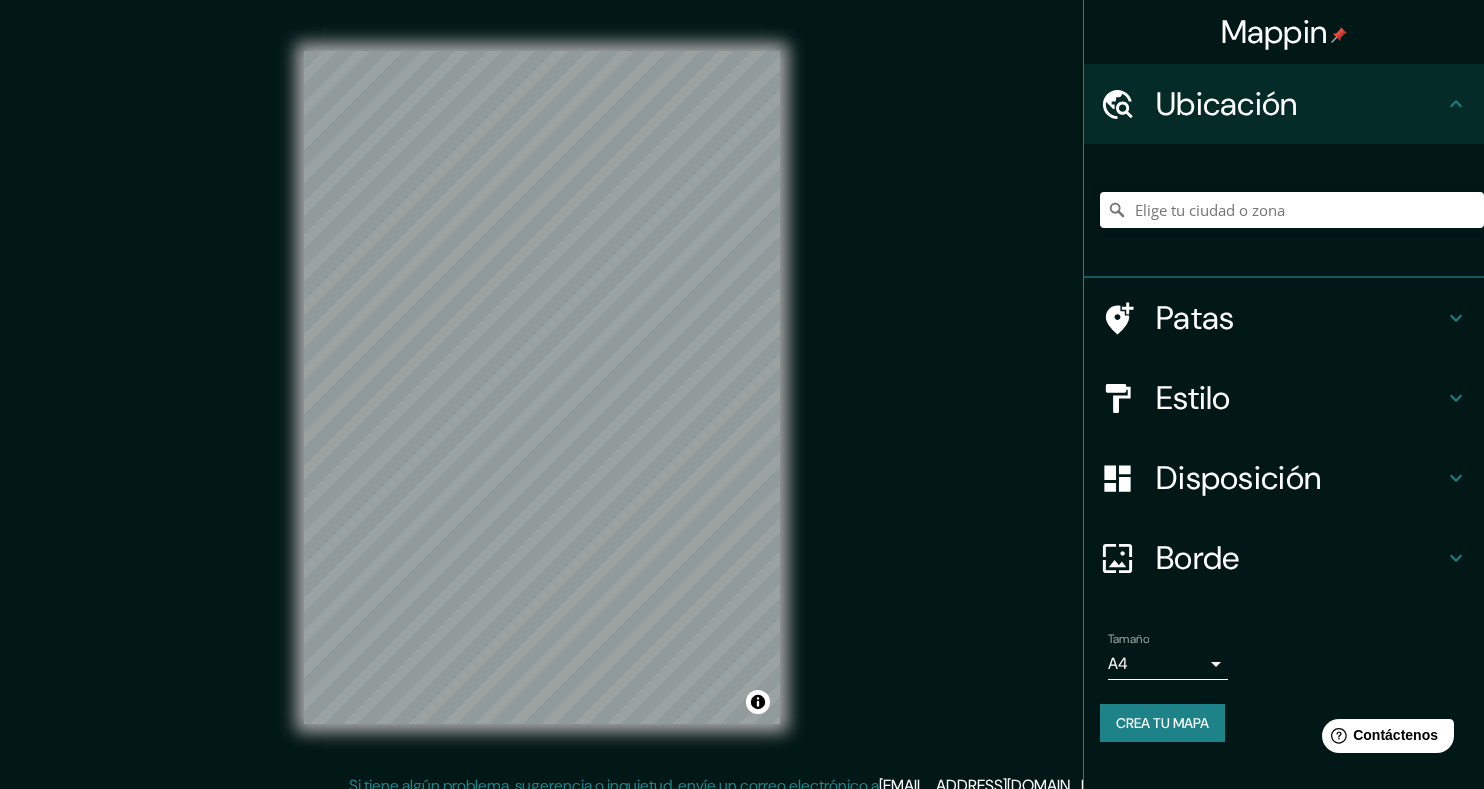 click 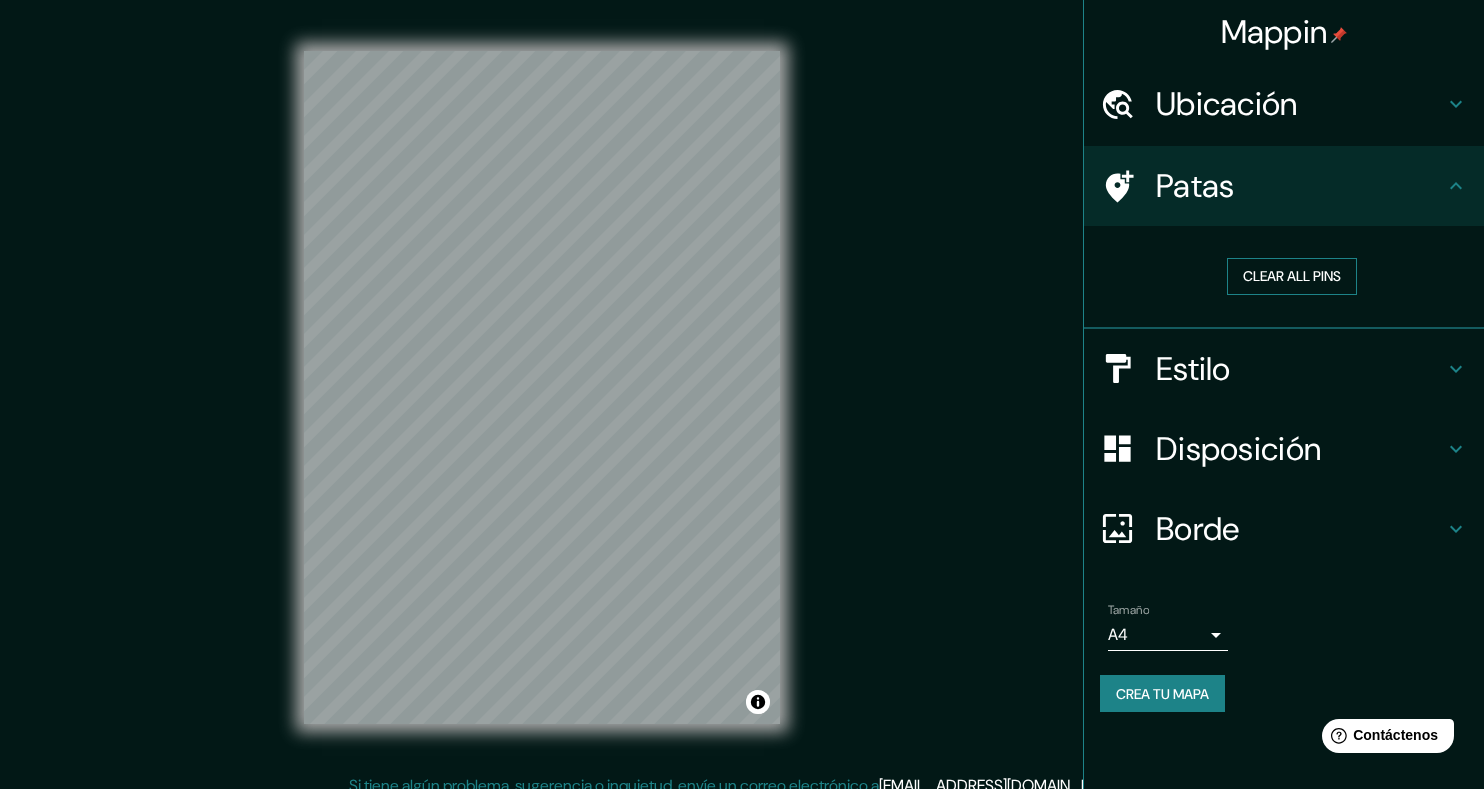 click on "Clear all pins" at bounding box center (1292, 276) 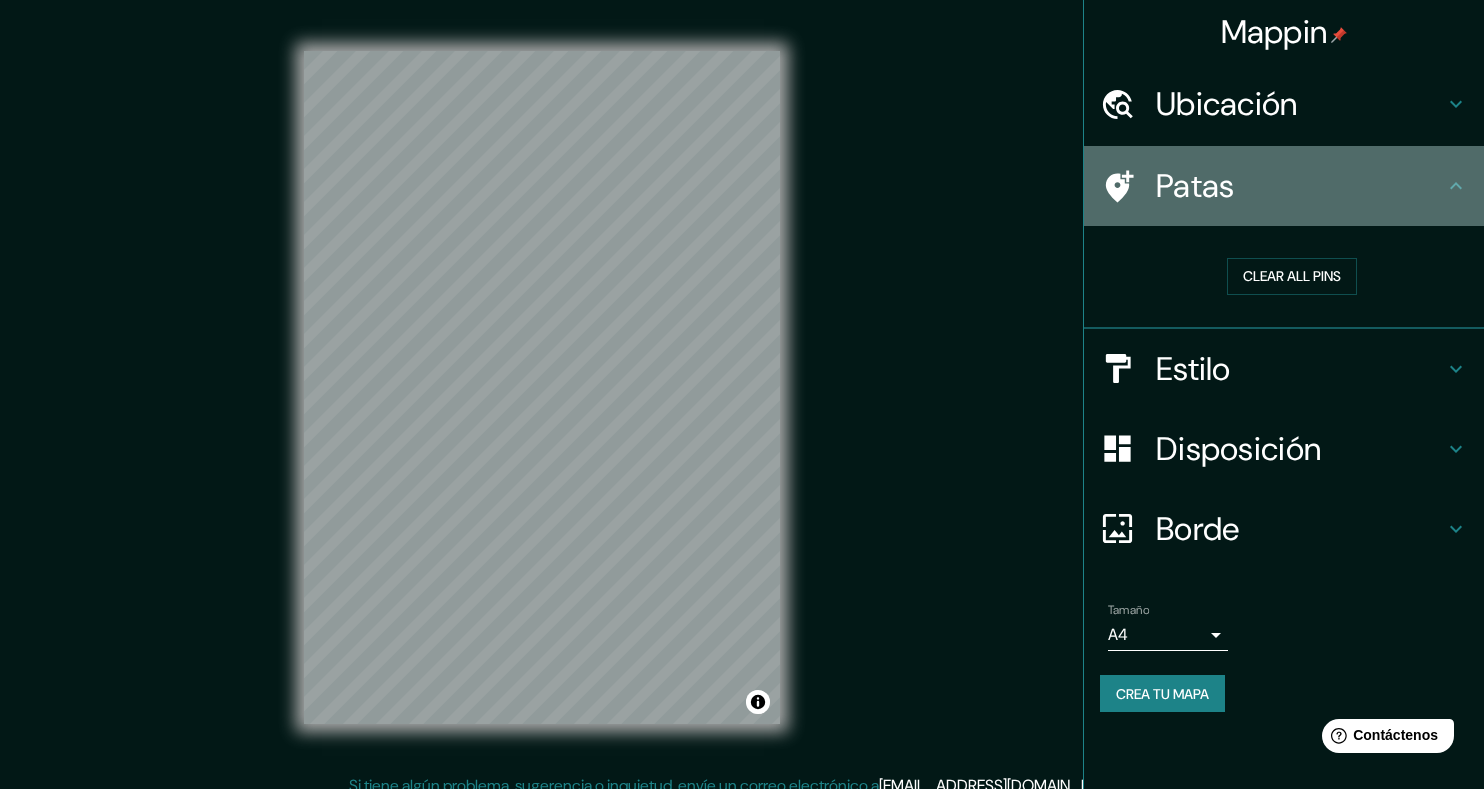 click on "Patas" at bounding box center [1284, 186] 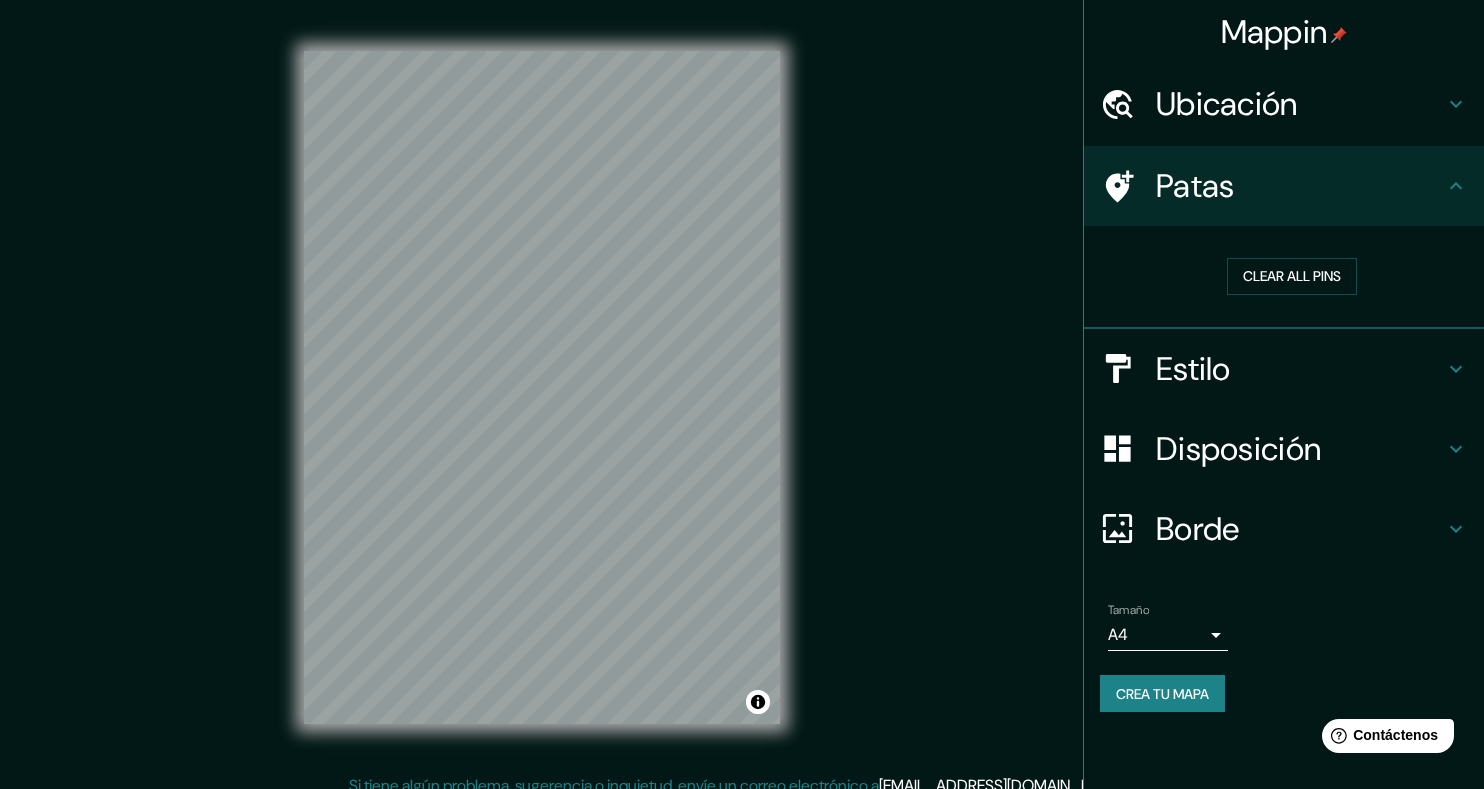 click 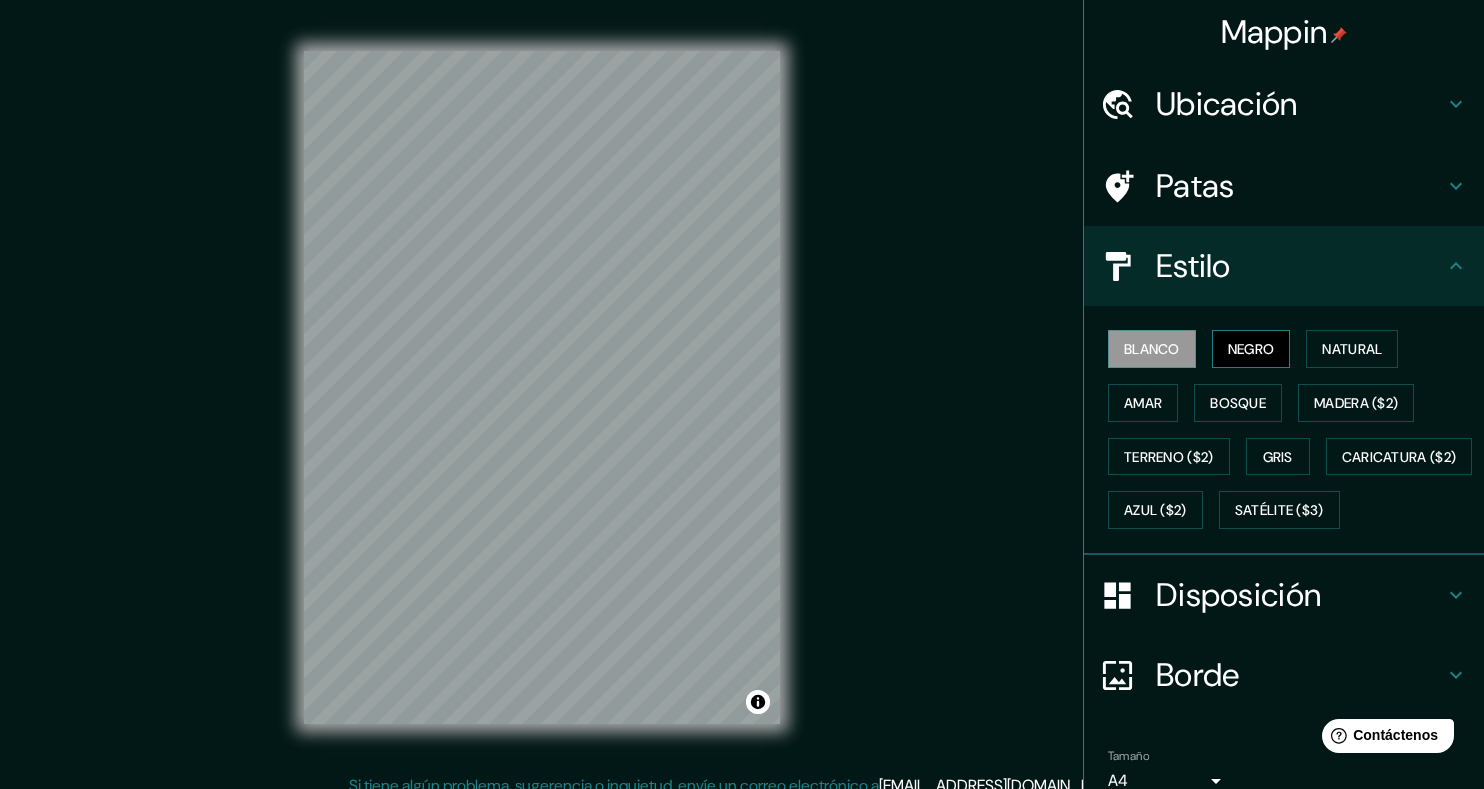 click on "Negro" at bounding box center (1251, 349) 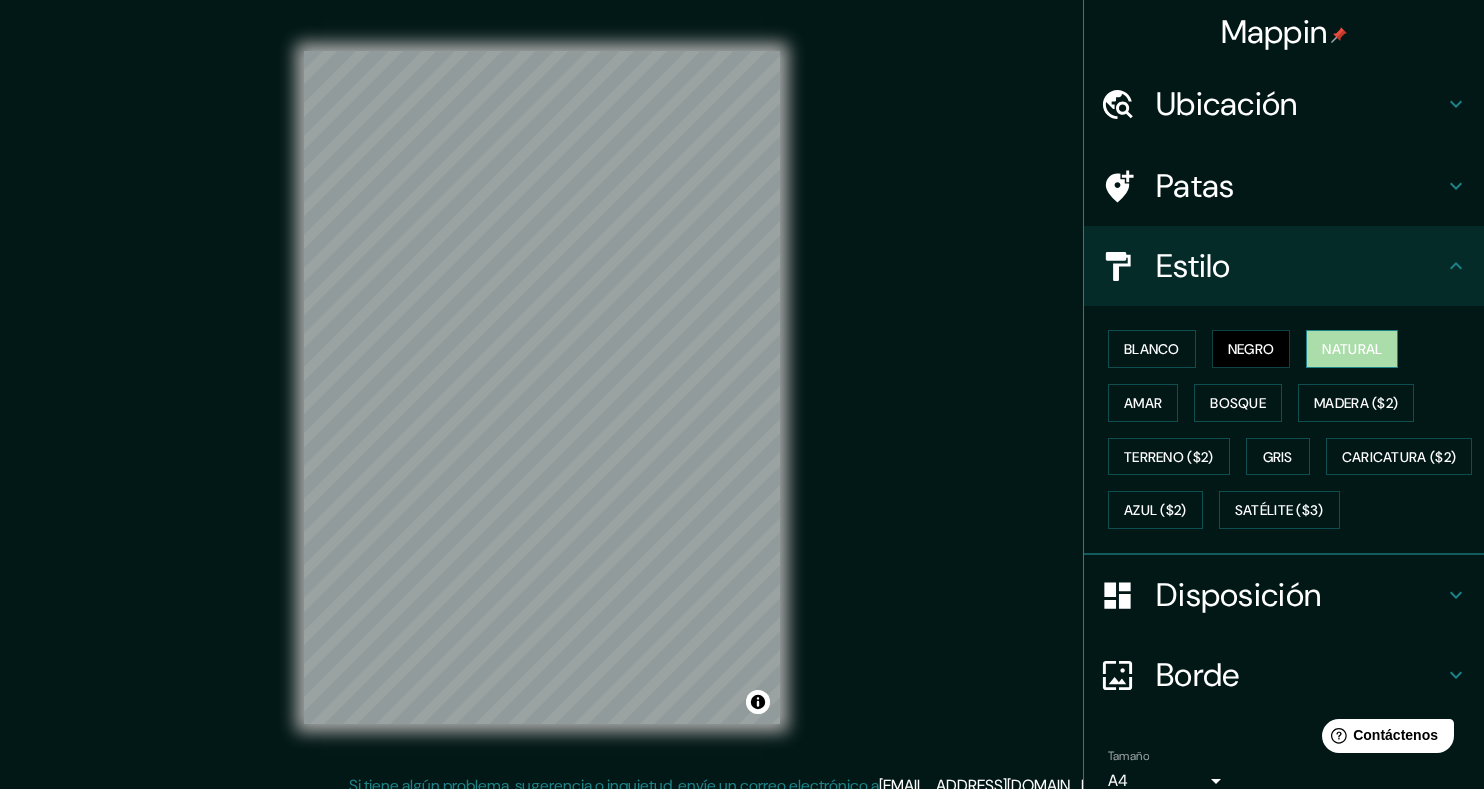 click on "Natural" at bounding box center [1352, 349] 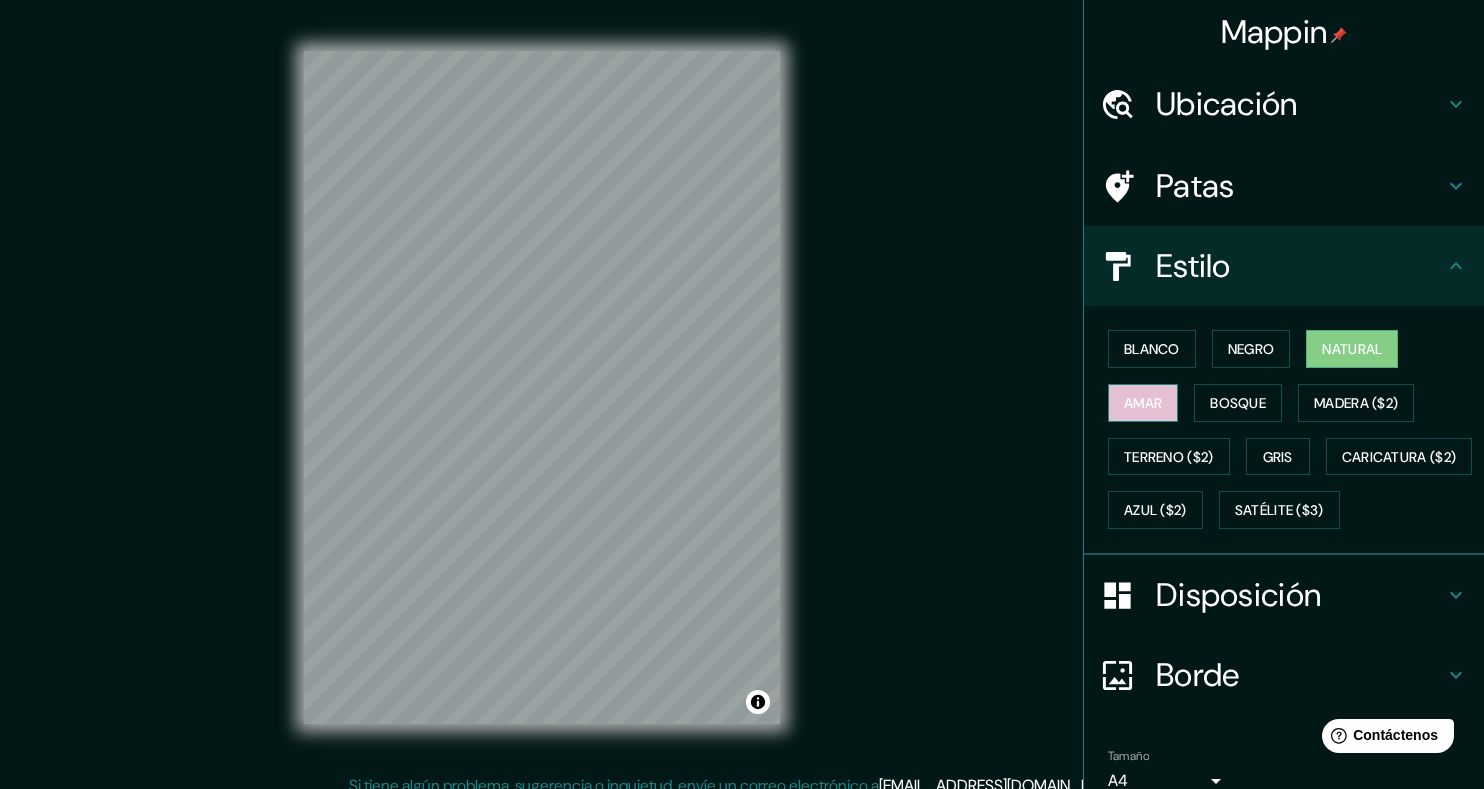 click on "Amar" at bounding box center (1143, 403) 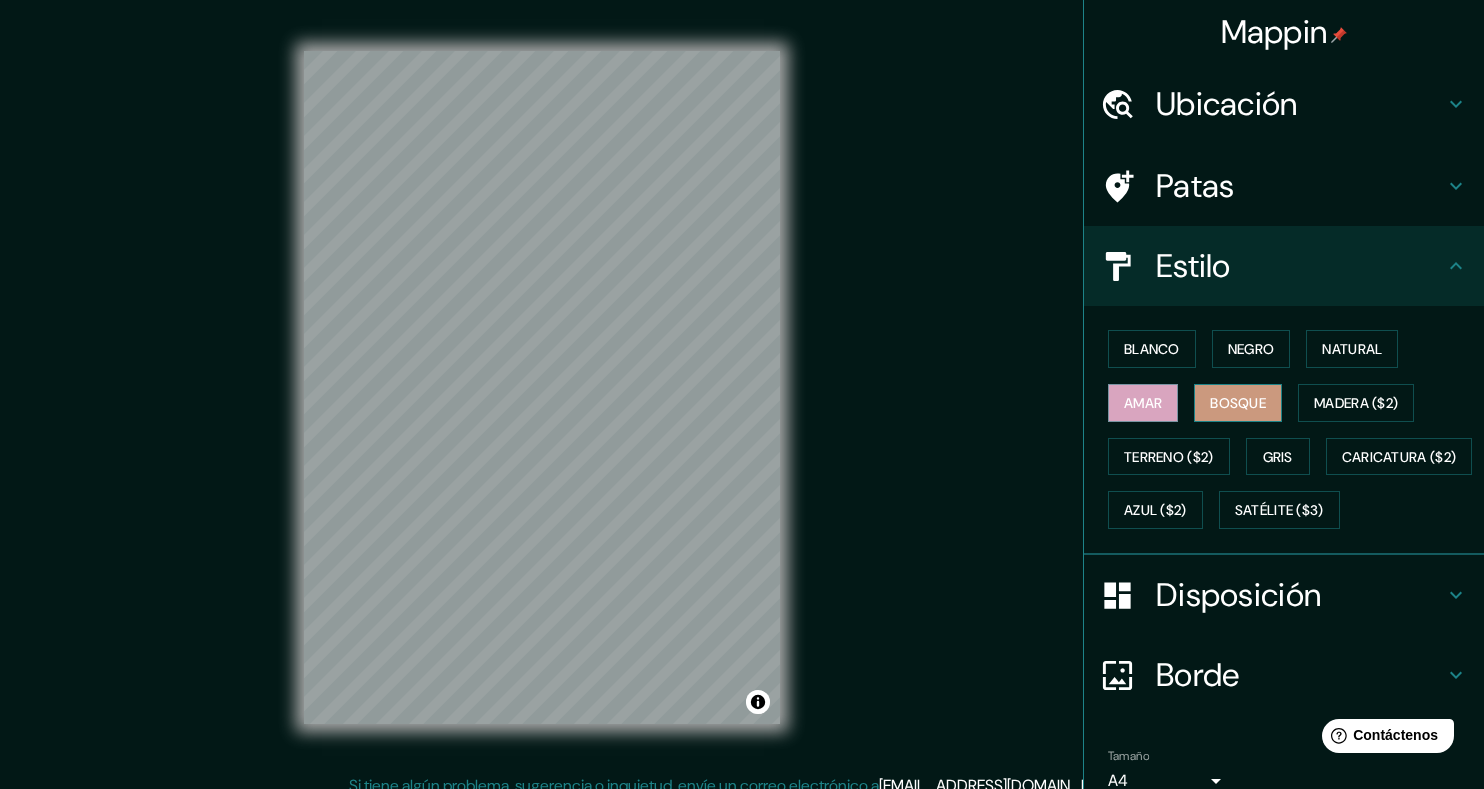 click on "Bosque" at bounding box center (1238, 403) 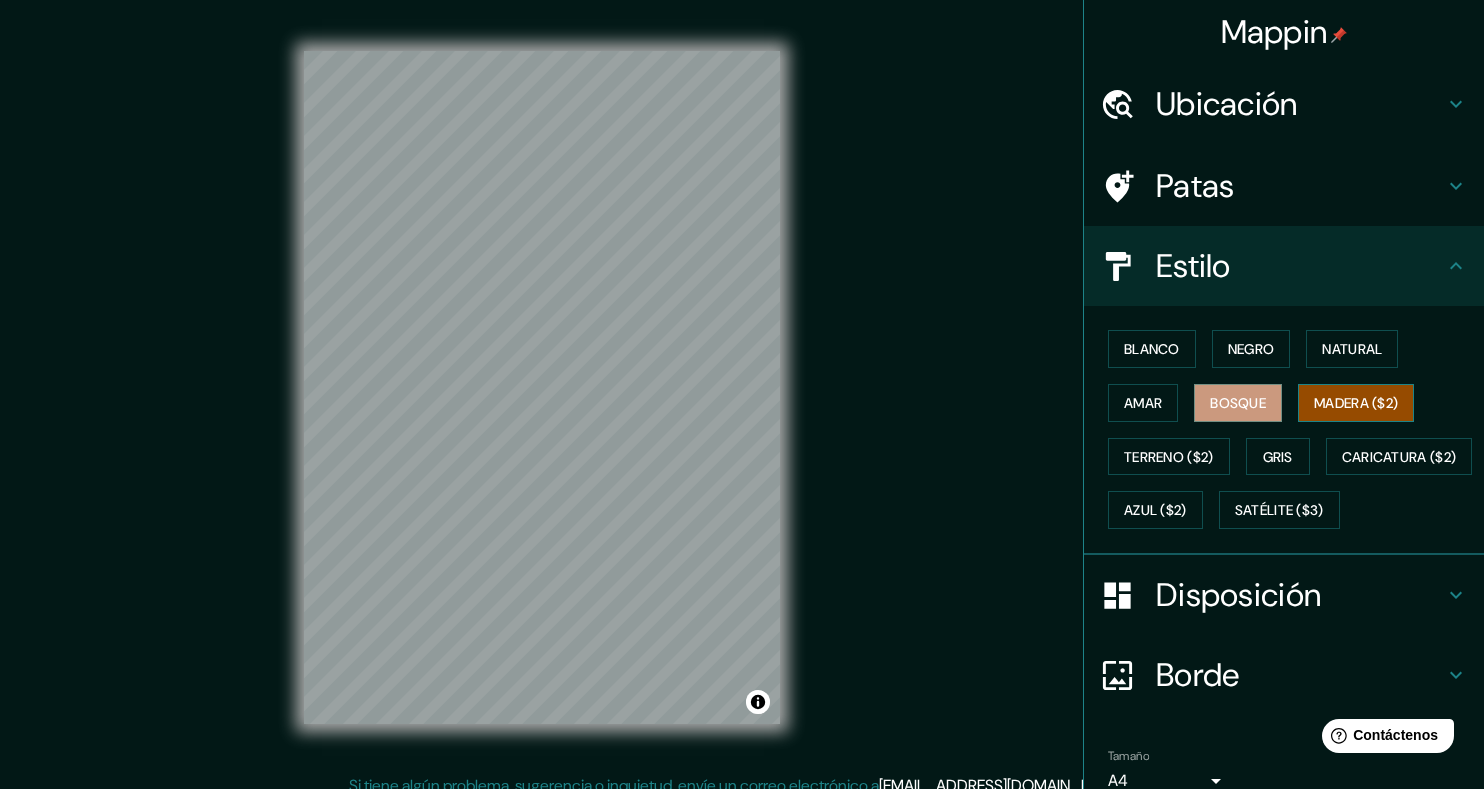 click on "Madera ($2)" at bounding box center (1356, 403) 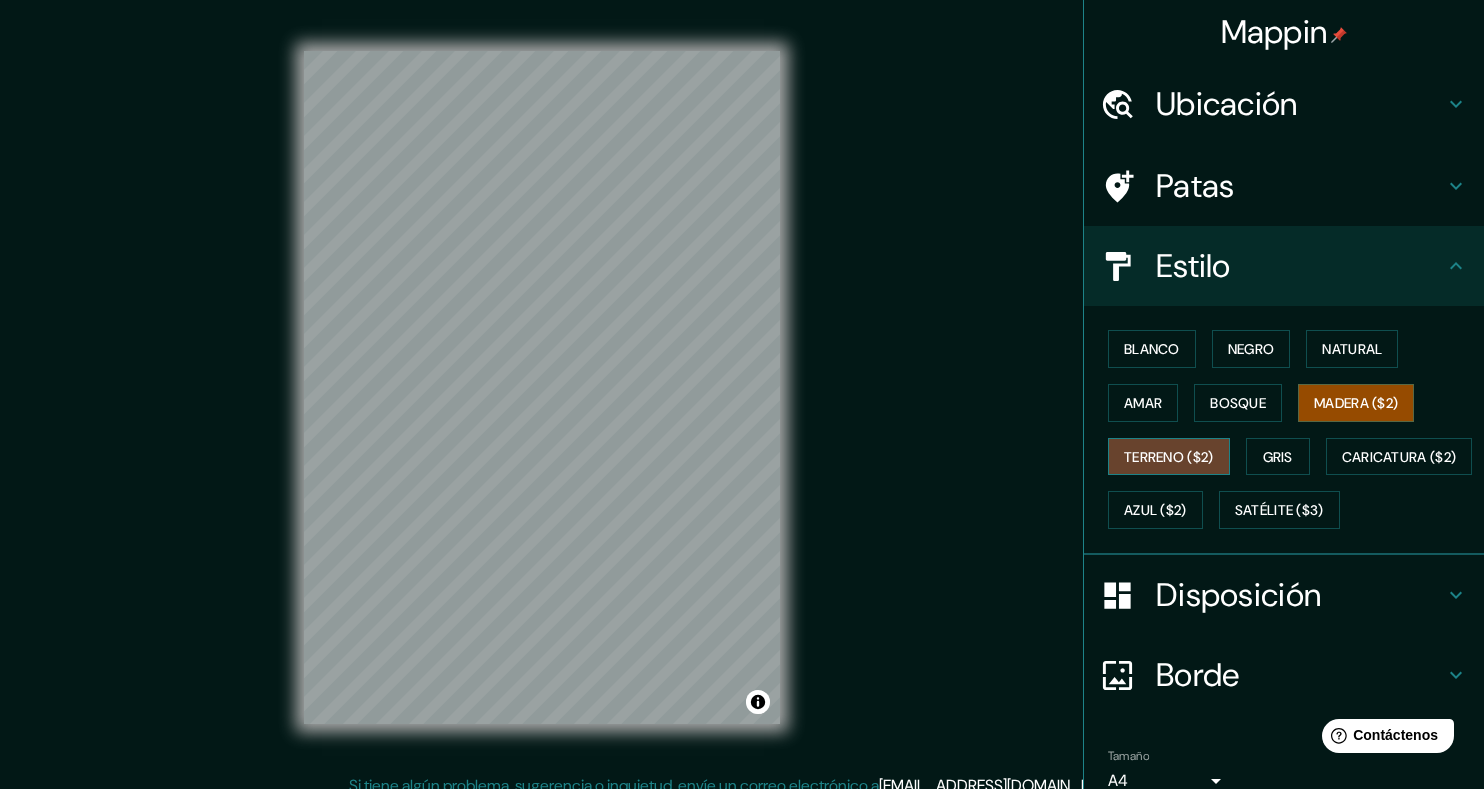click on "Terreno ($2)" at bounding box center [1169, 457] 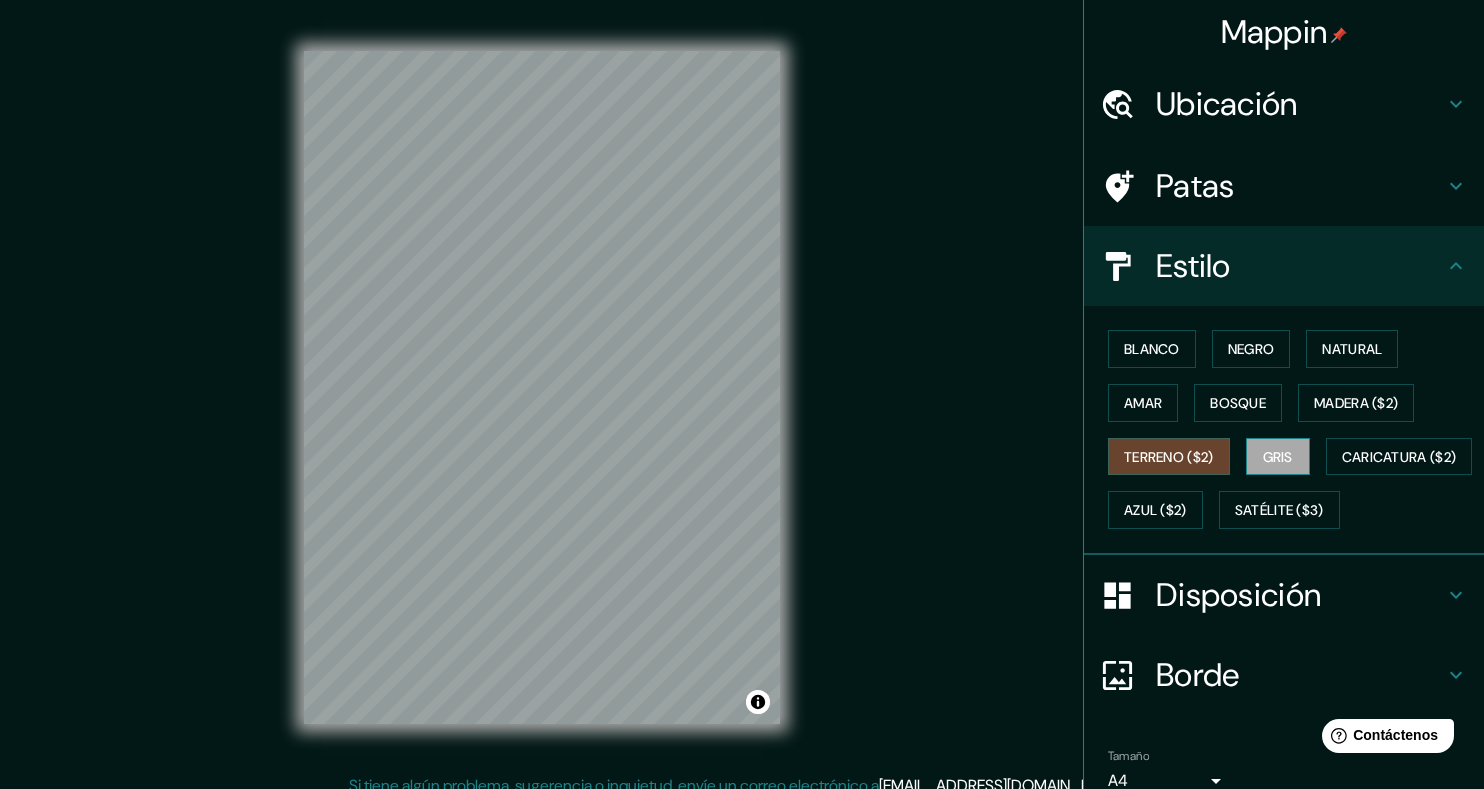 click on "Gris" at bounding box center (1278, 457) 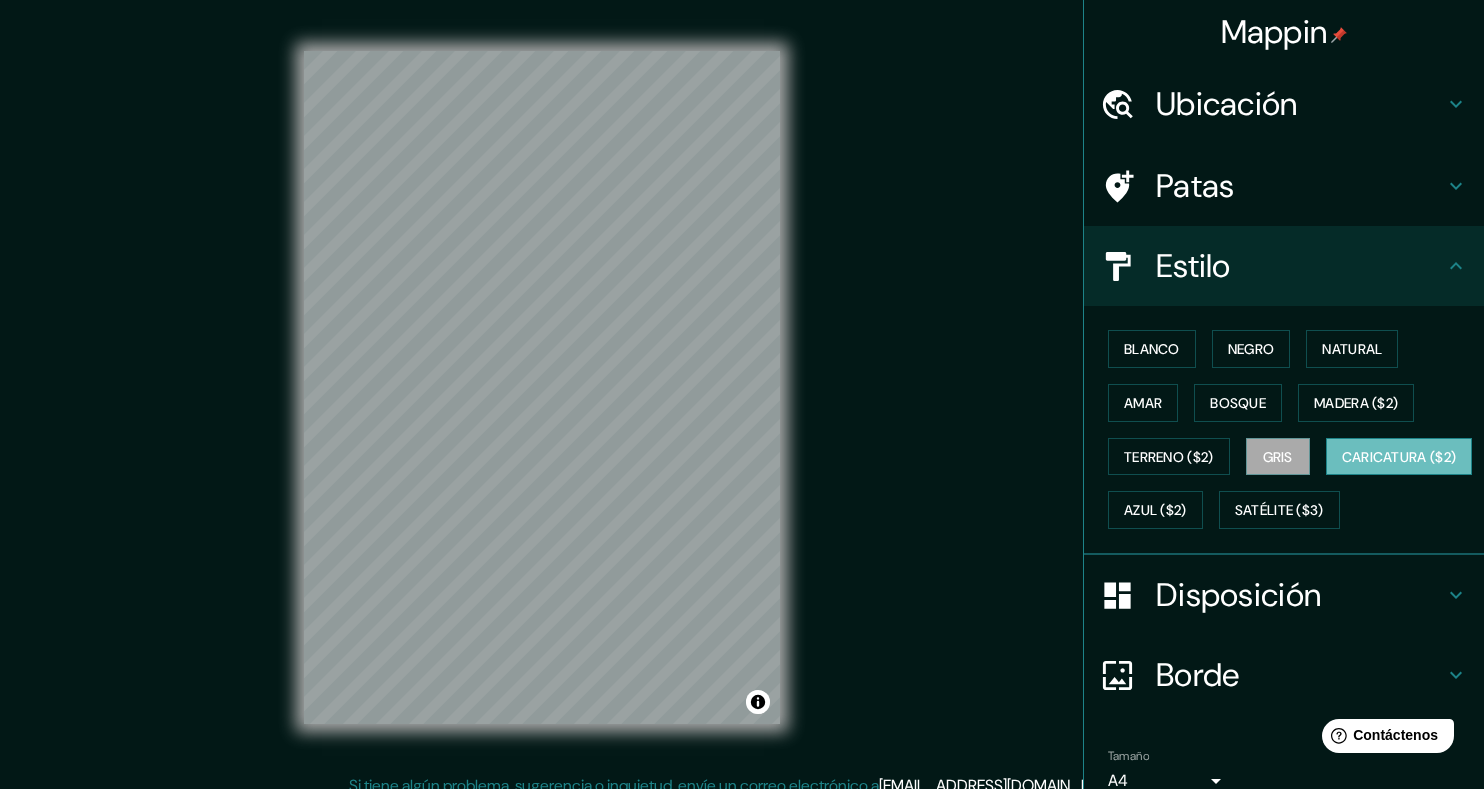 click on "Caricatura ($2)" at bounding box center (1399, 457) 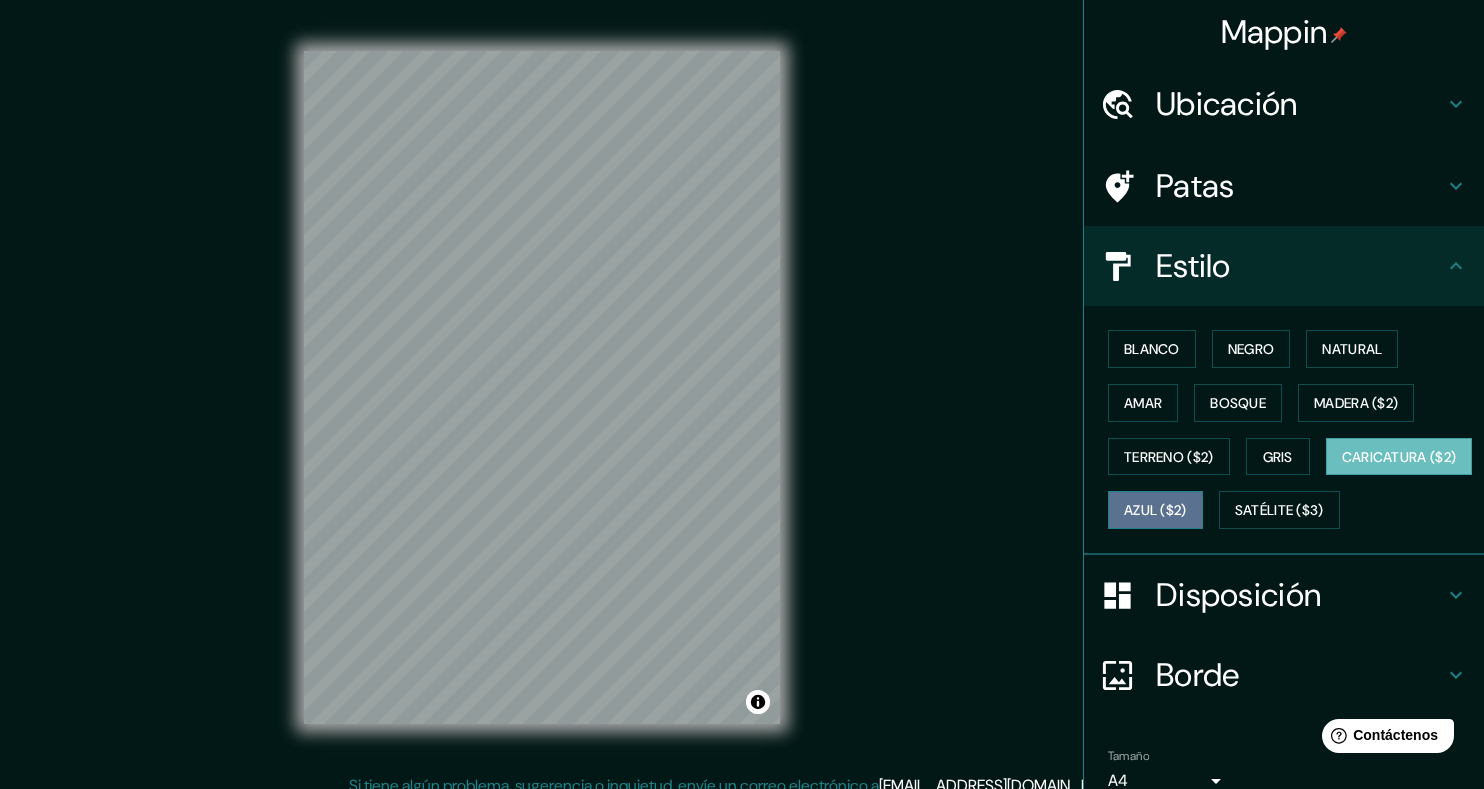 click on "Azul ($2)" at bounding box center (1155, 511) 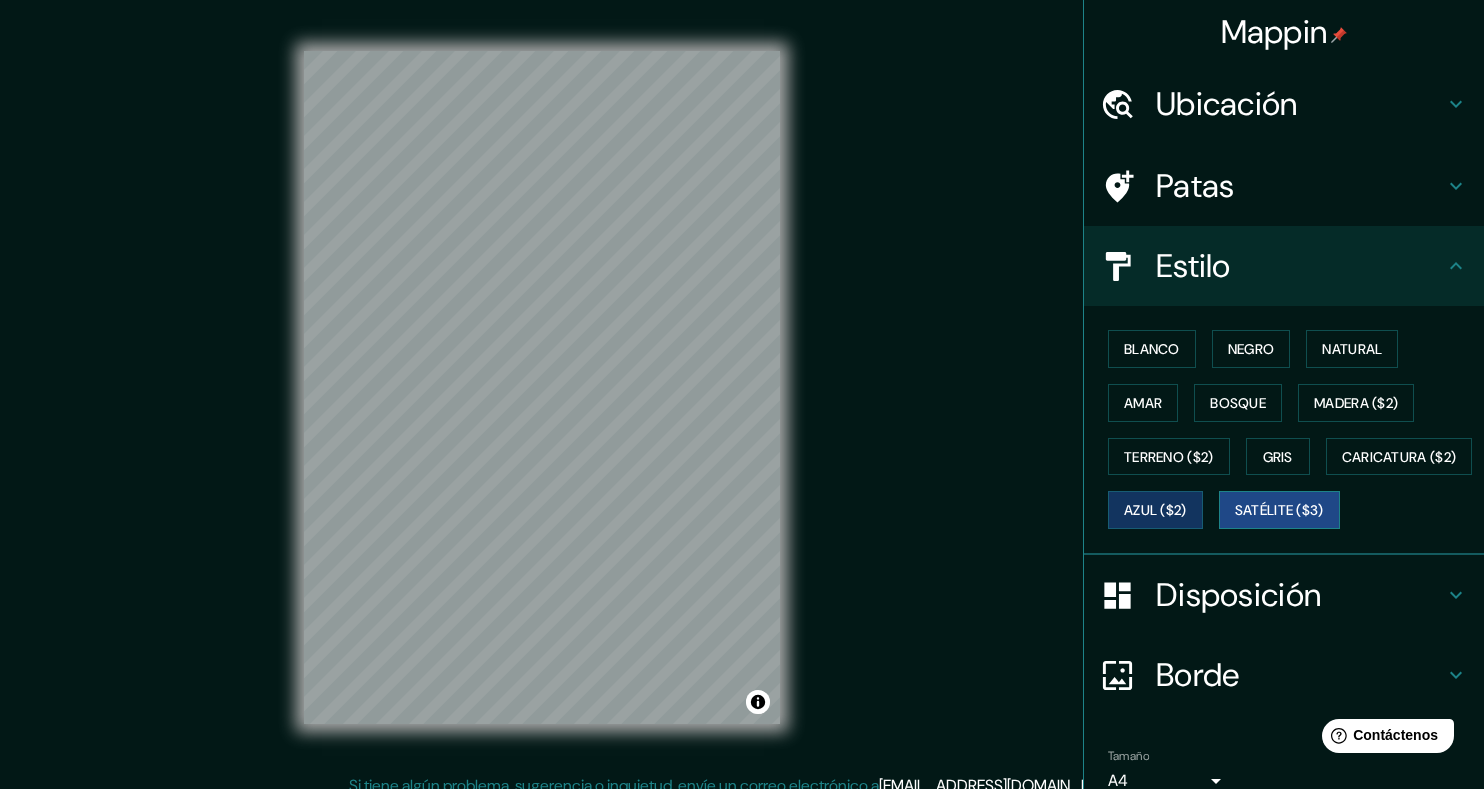 click on "Satélite ($3)" at bounding box center (1279, 511) 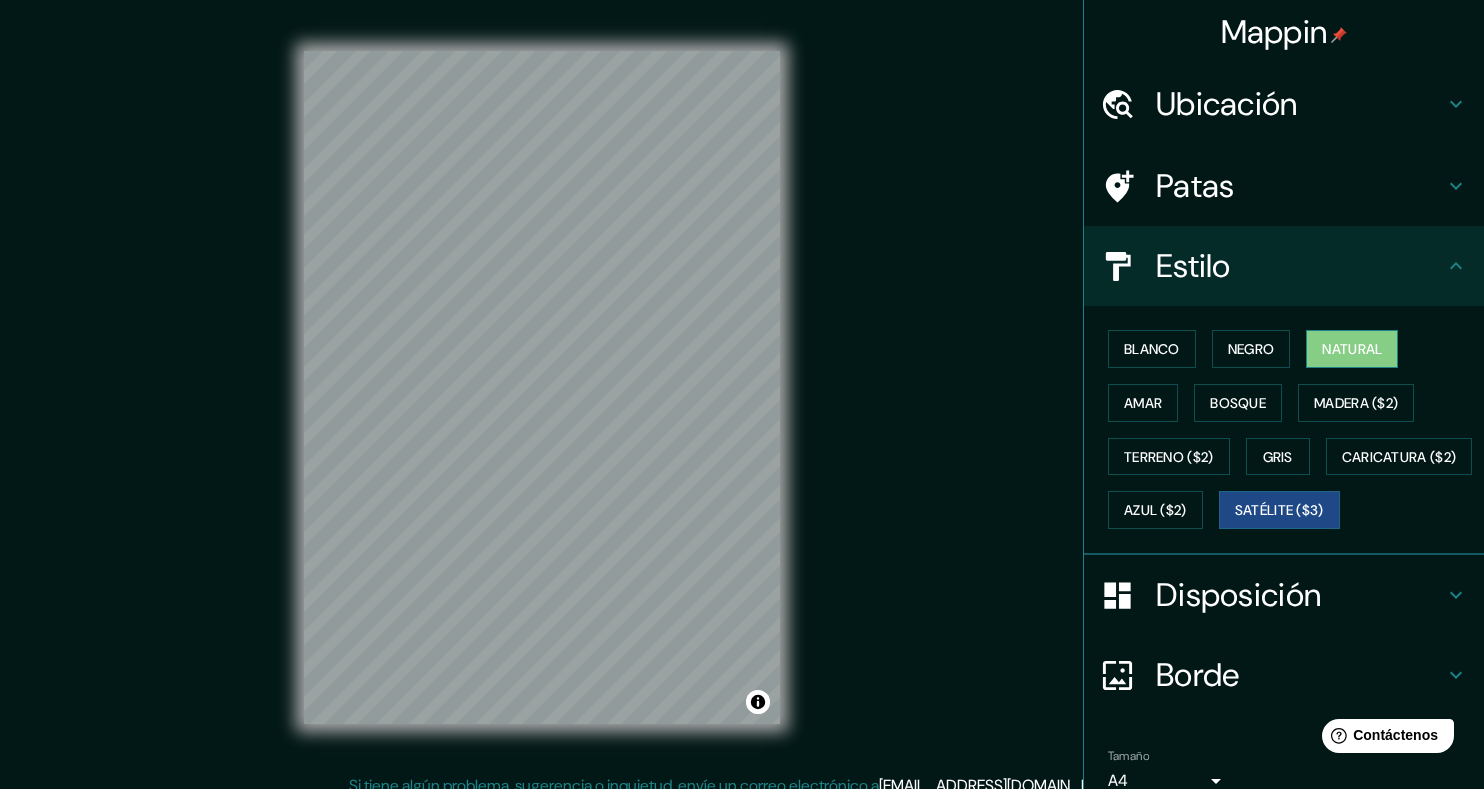 click on "Natural" at bounding box center (1352, 349) 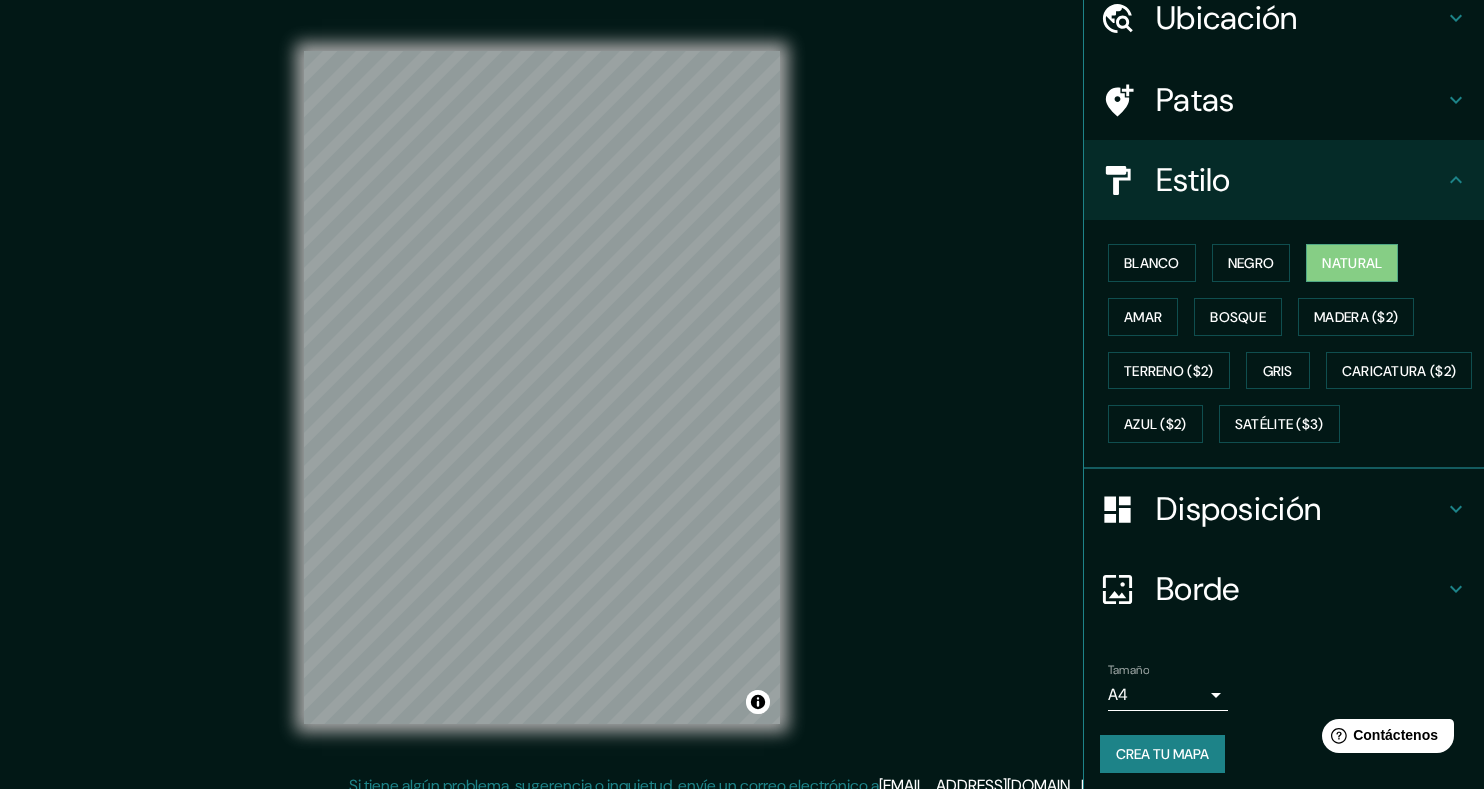 scroll, scrollTop: 147, scrollLeft: 0, axis: vertical 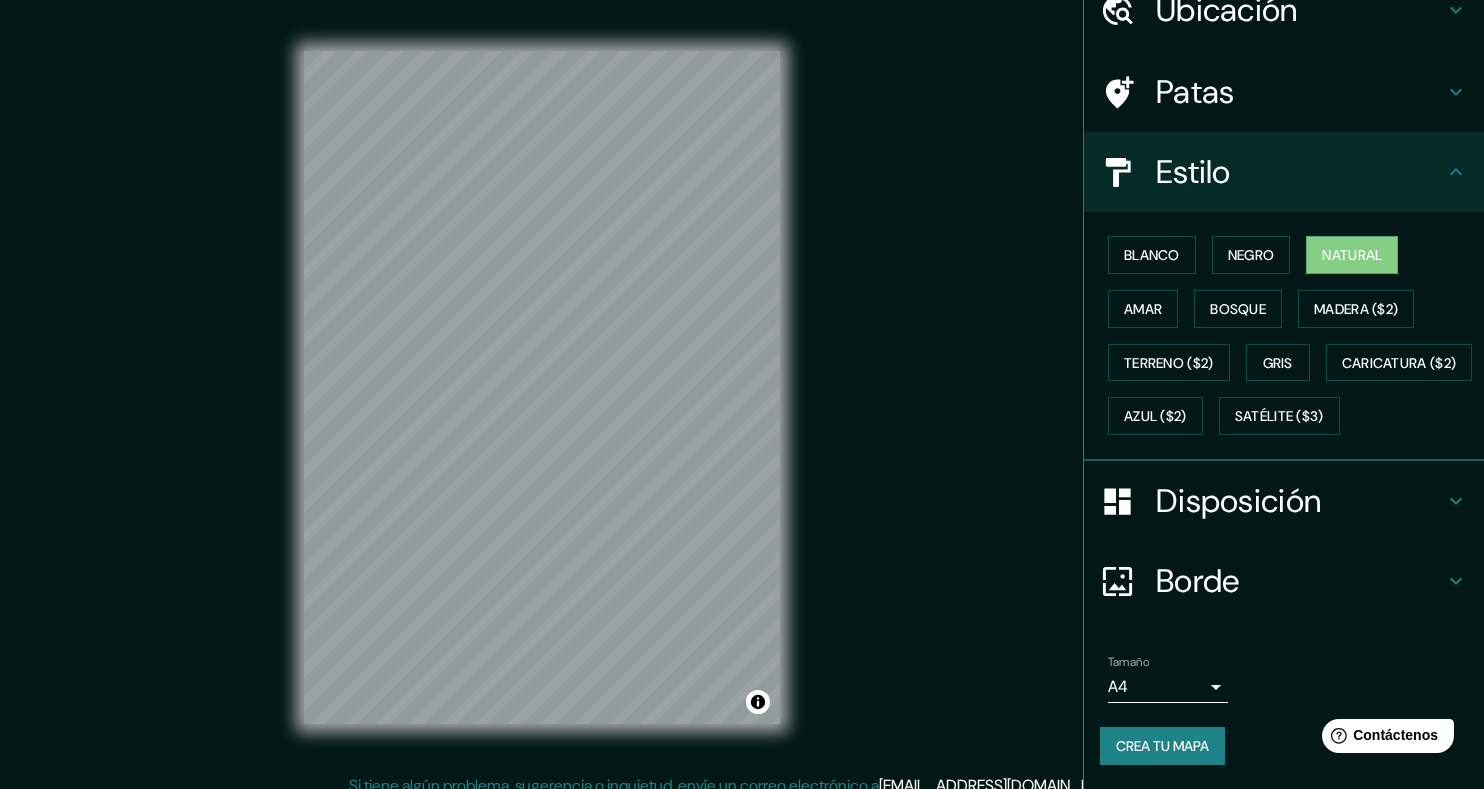 click on "Disposición" at bounding box center (1300, 501) 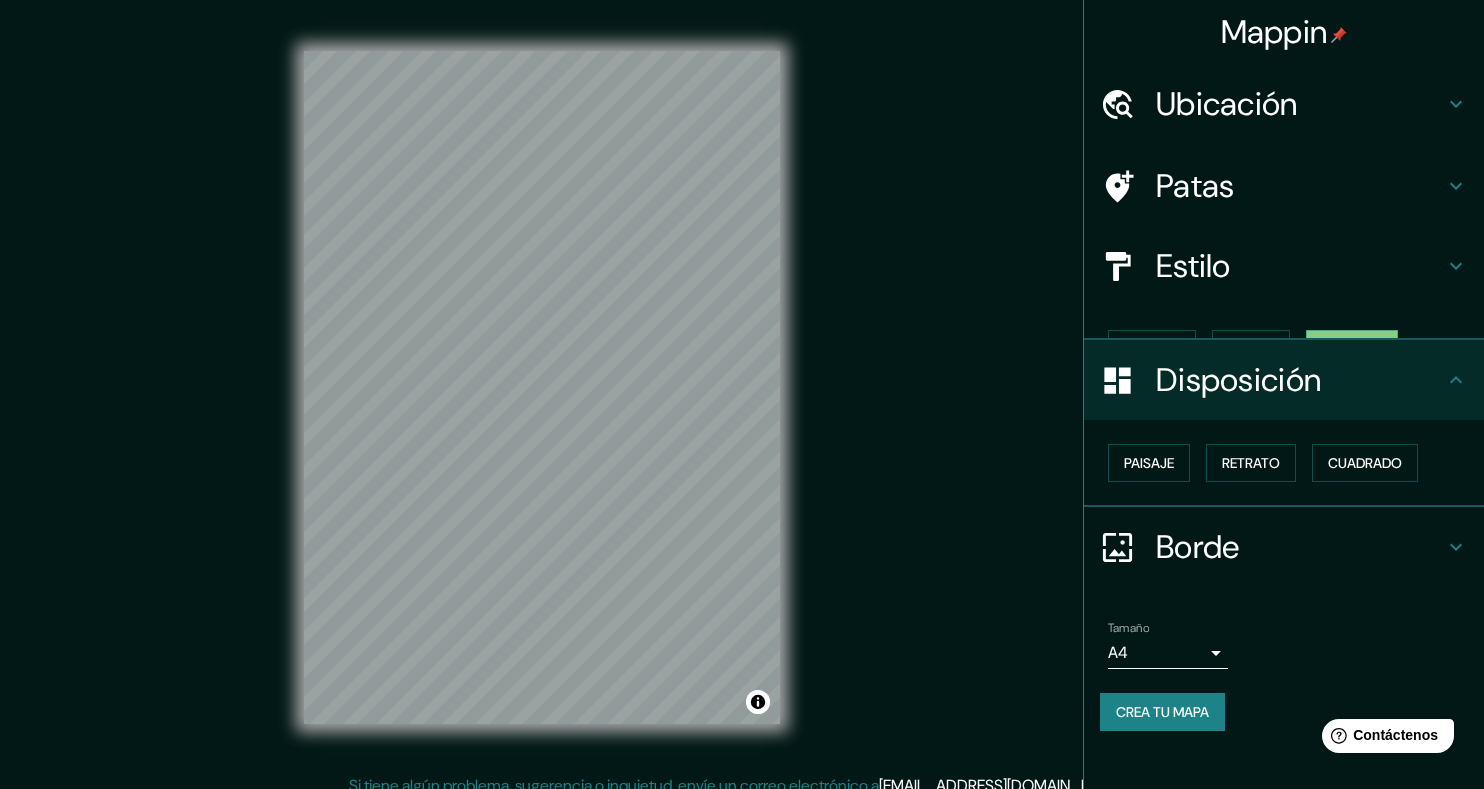 scroll, scrollTop: 0, scrollLeft: 0, axis: both 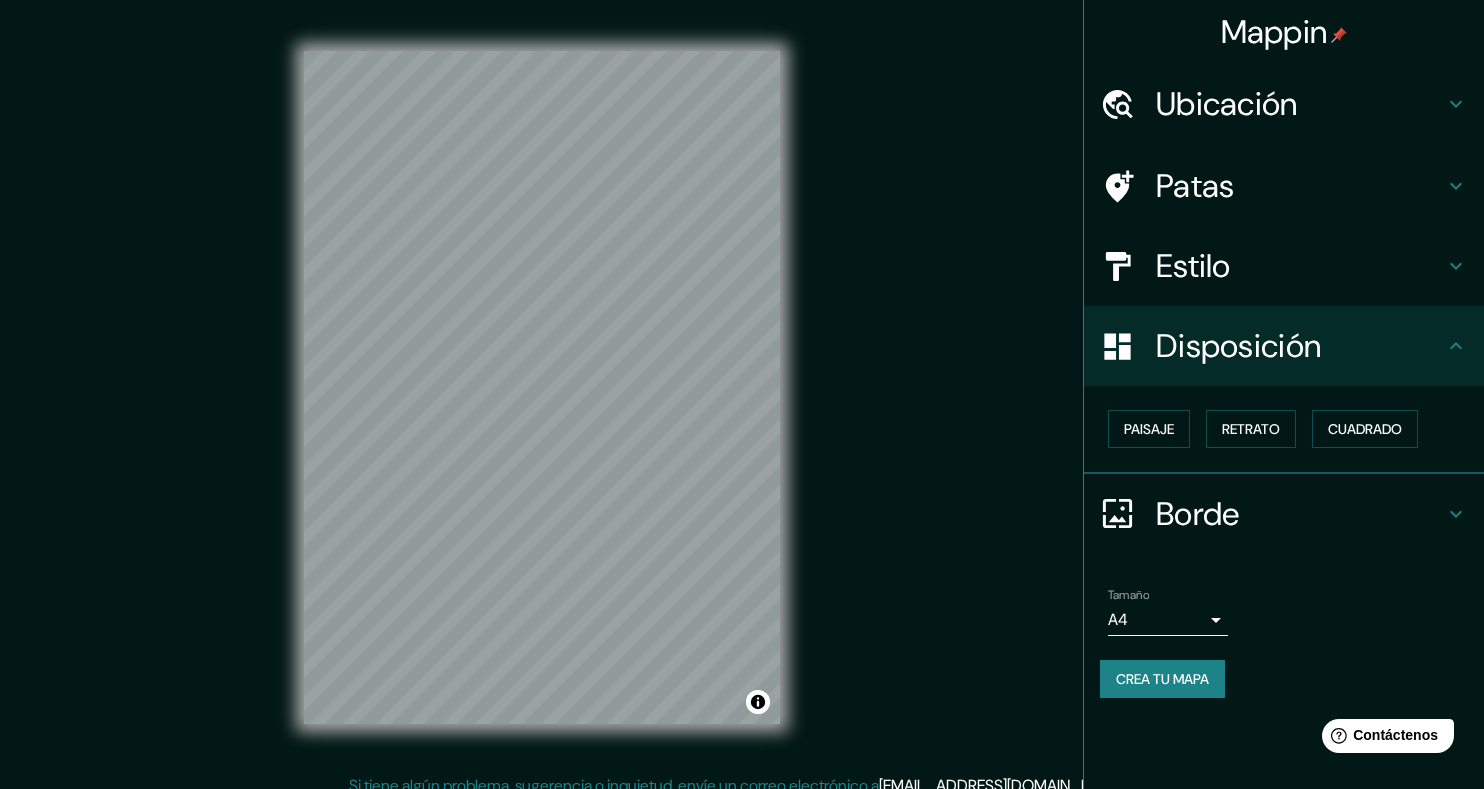 click on "Disposición" at bounding box center (1300, 346) 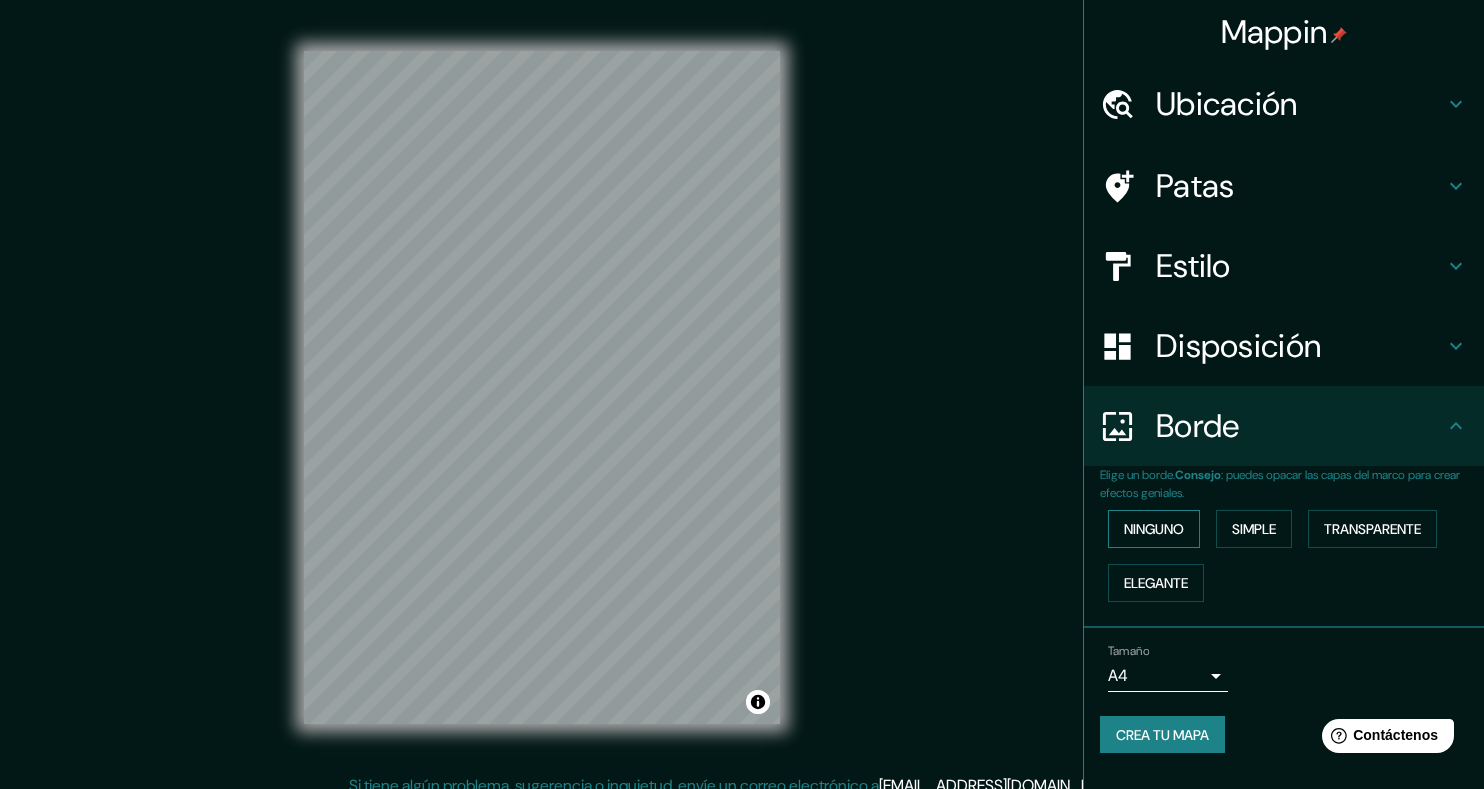 click on "Ninguno" at bounding box center (1154, 529) 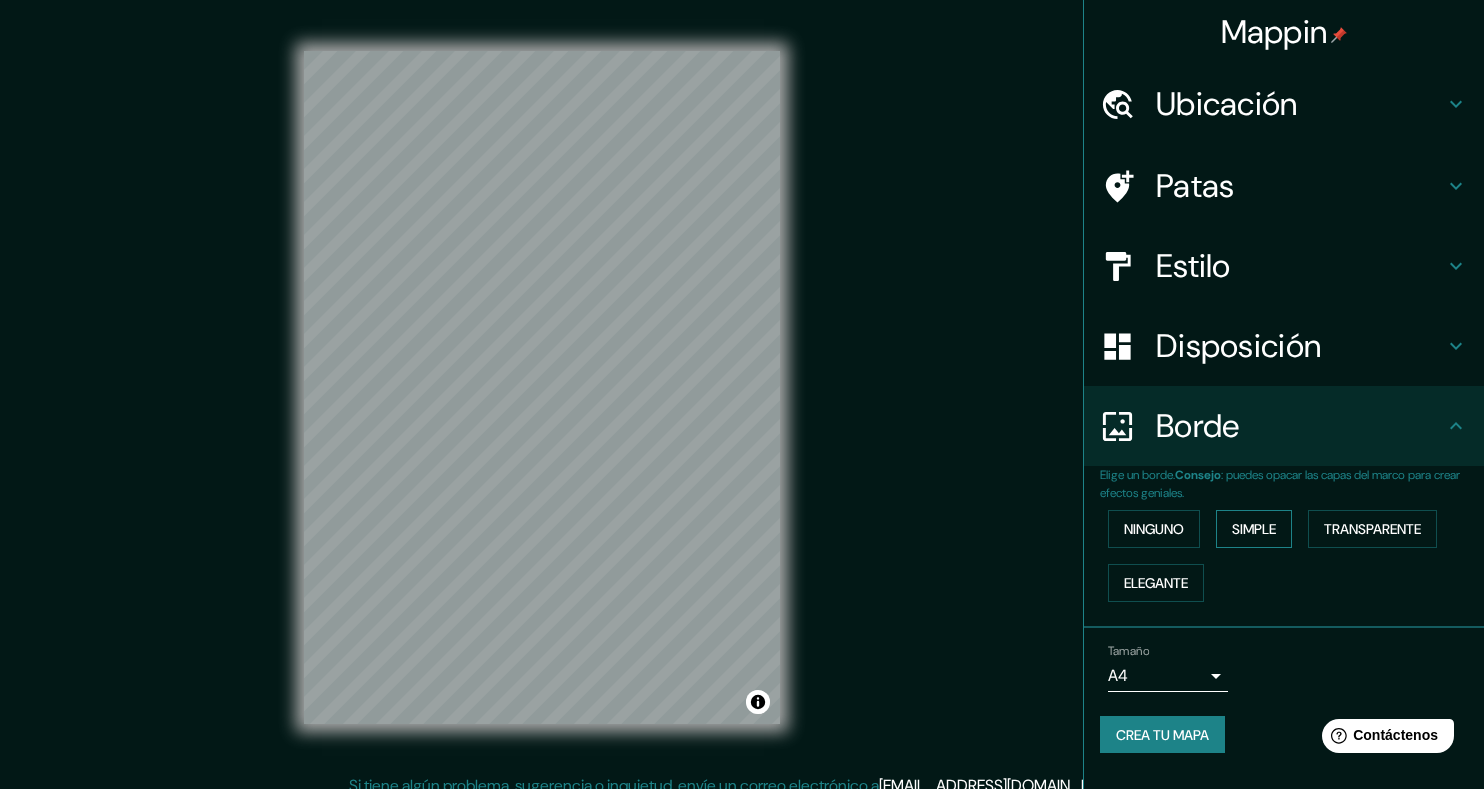 click on "Simple" at bounding box center [1254, 529] 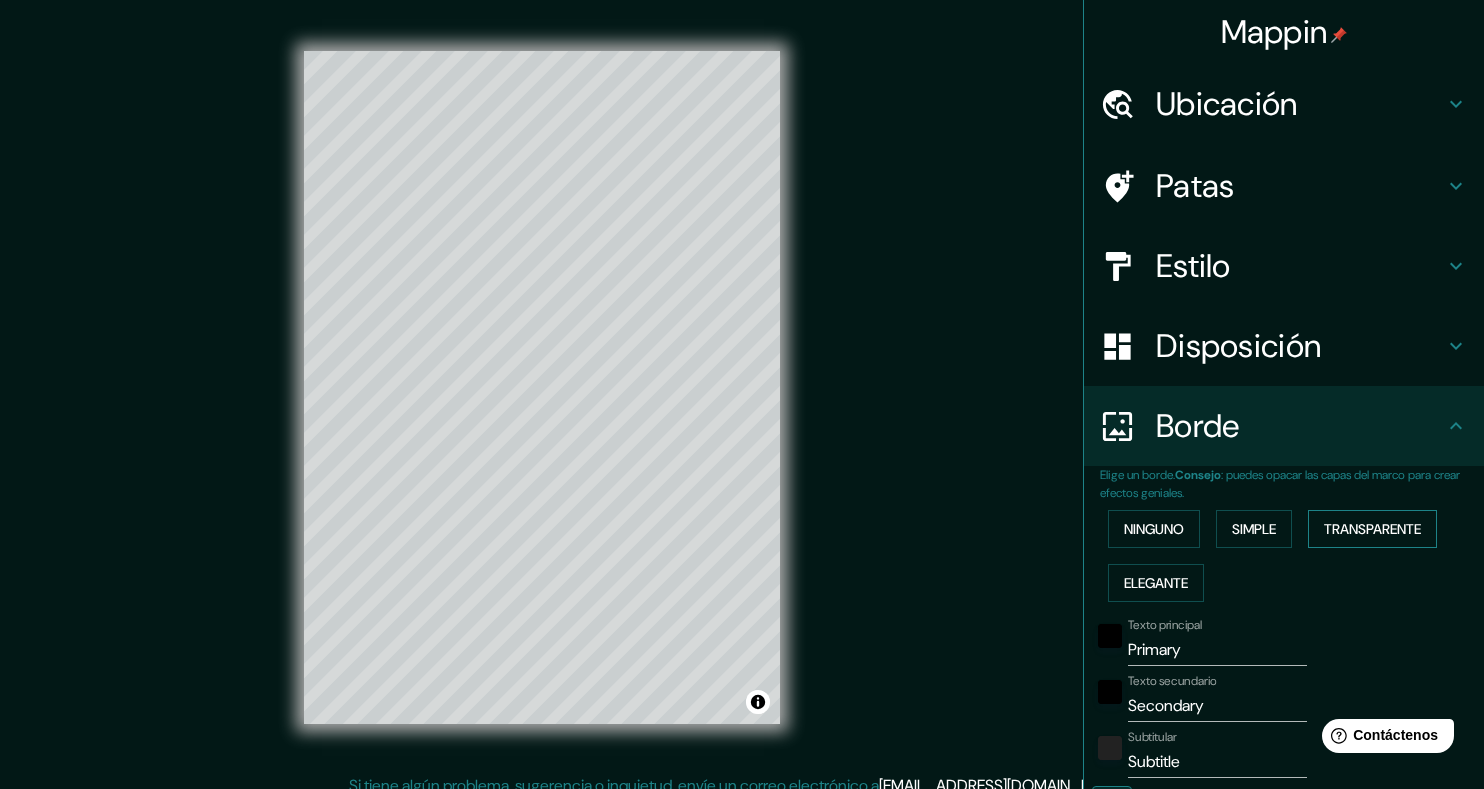 click on "Transparente" at bounding box center (1372, 529) 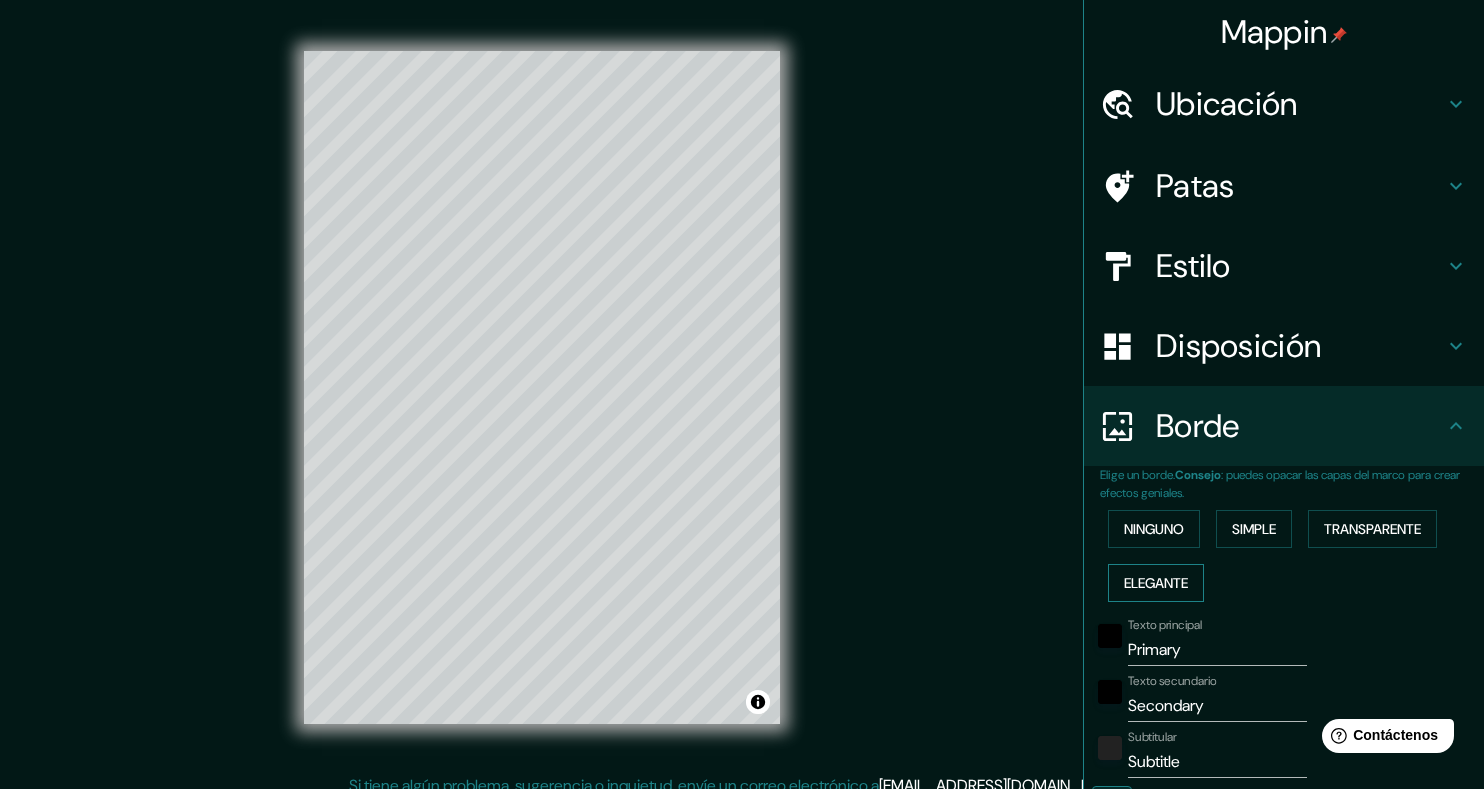 click on "Elegante" at bounding box center [1156, 583] 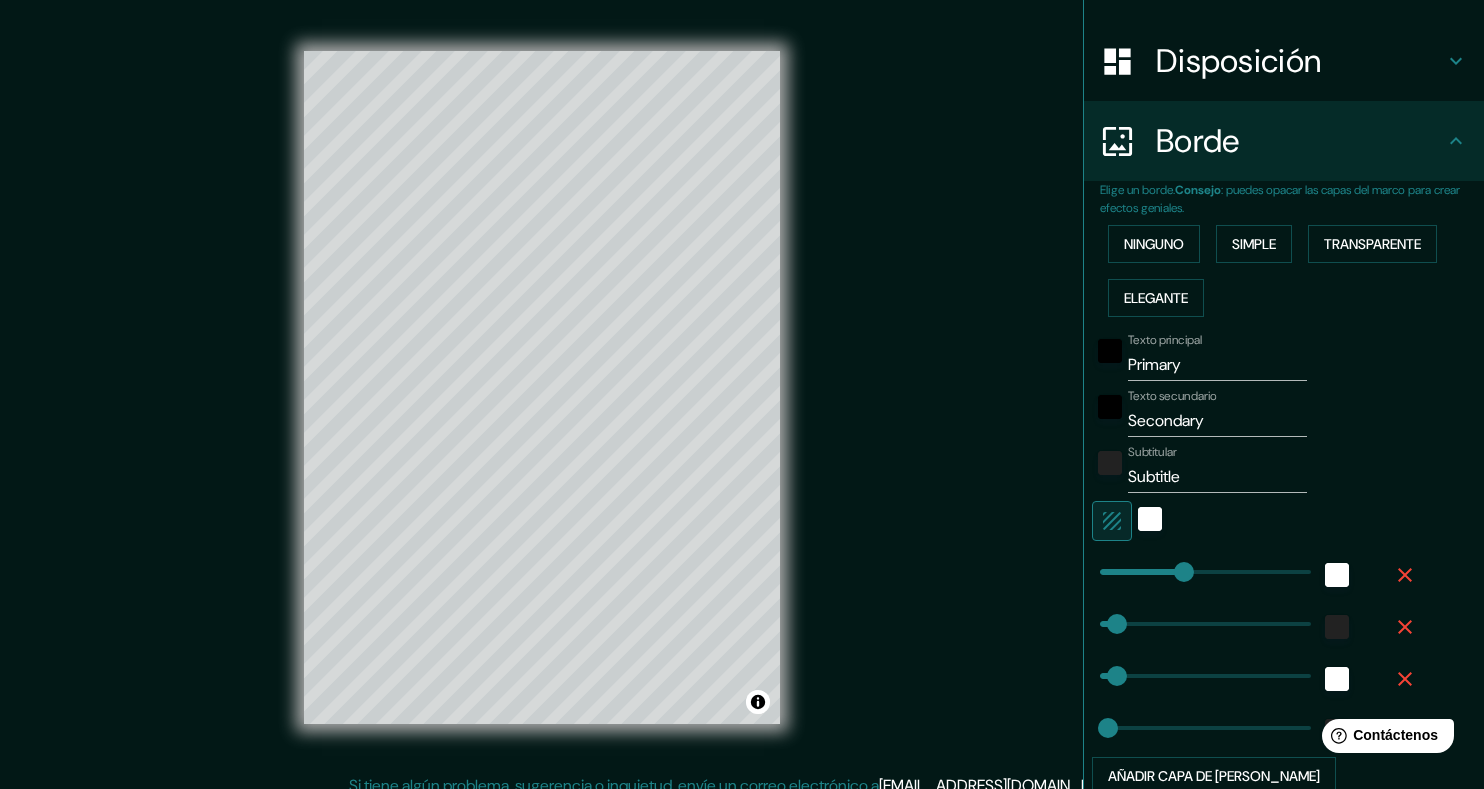 scroll, scrollTop: 333, scrollLeft: 0, axis: vertical 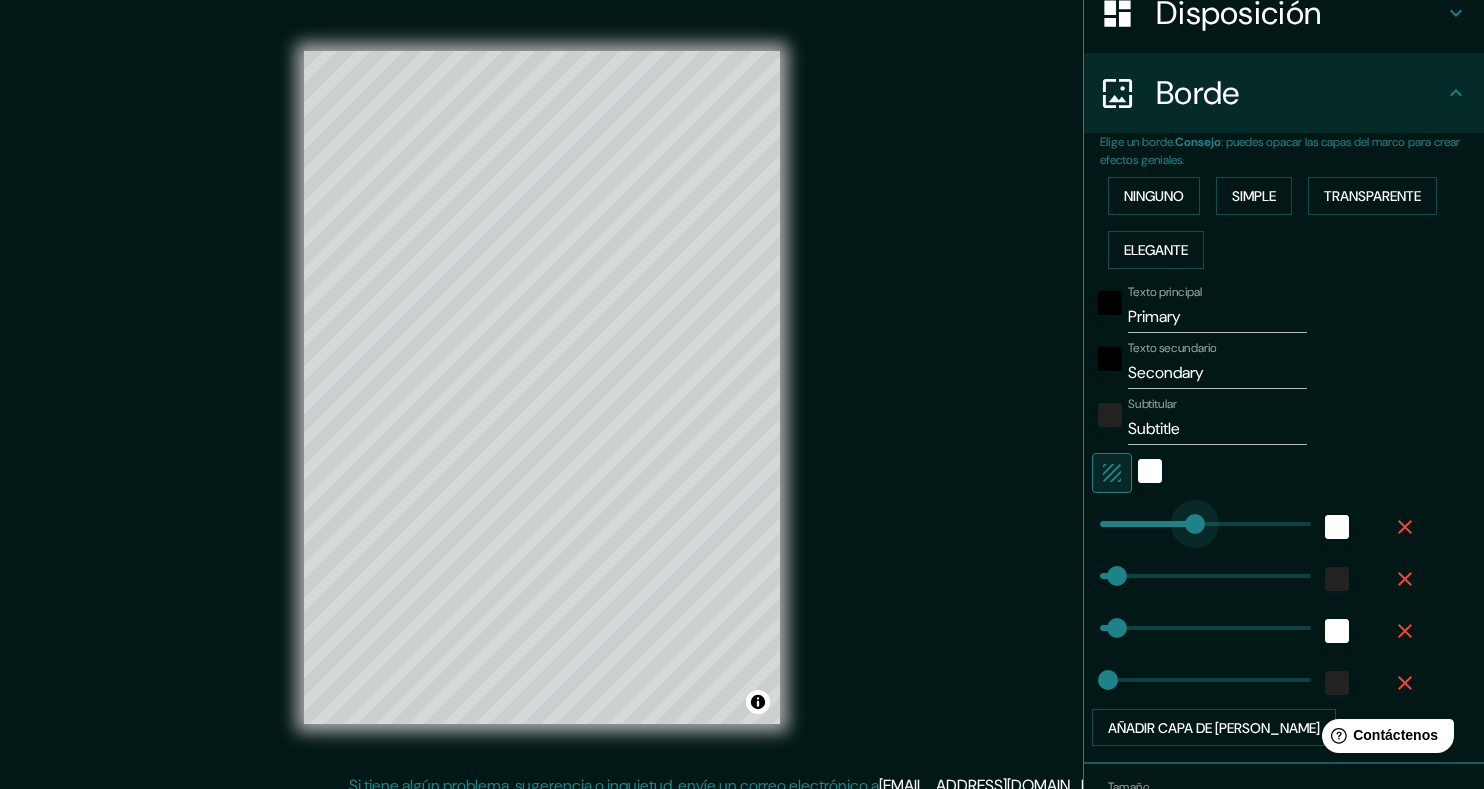 type on "208" 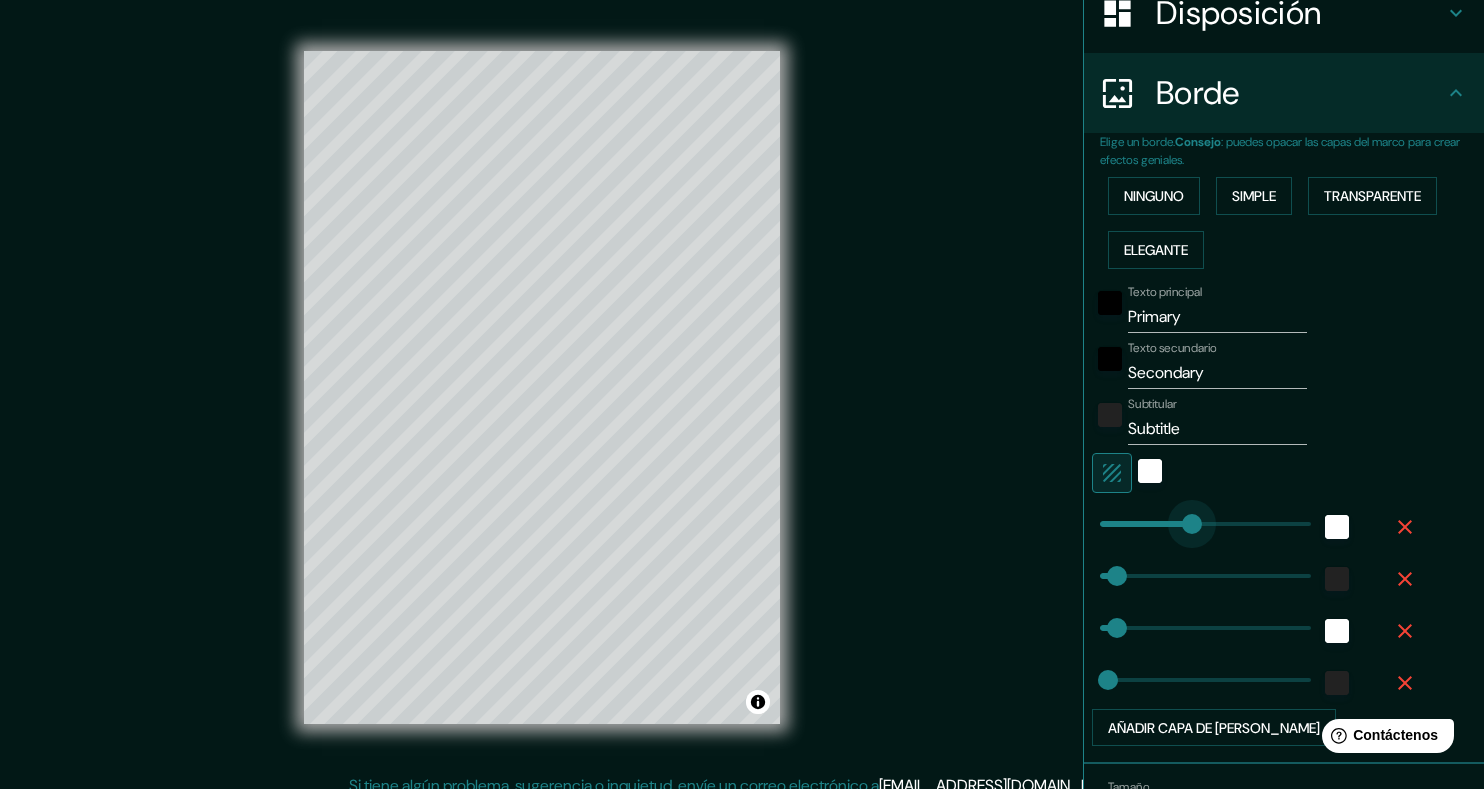 drag, startPoint x: 1170, startPoint y: 517, endPoint x: 1177, endPoint y: 529, distance: 13.892444 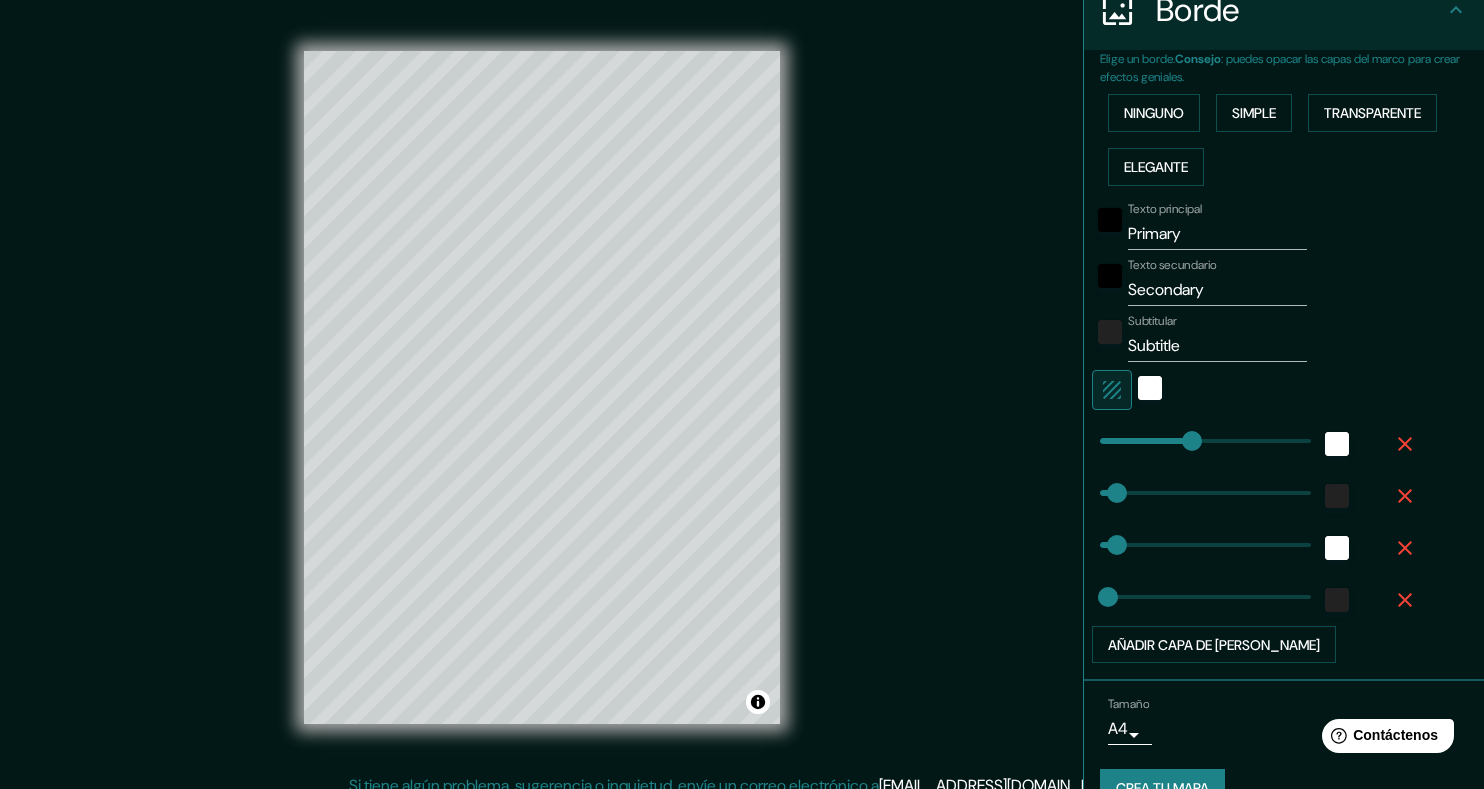scroll, scrollTop: 458, scrollLeft: 0, axis: vertical 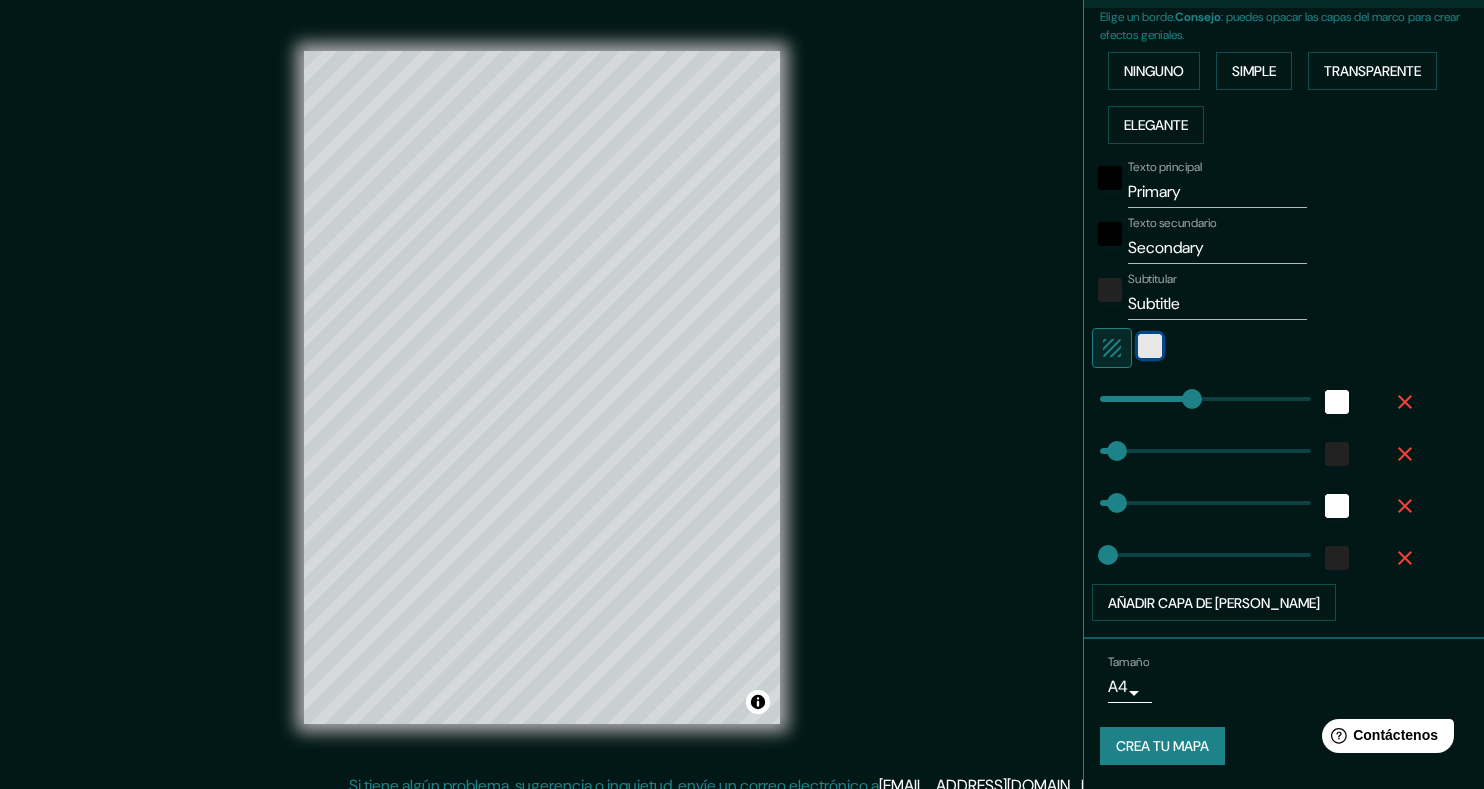 click at bounding box center (1150, 346) 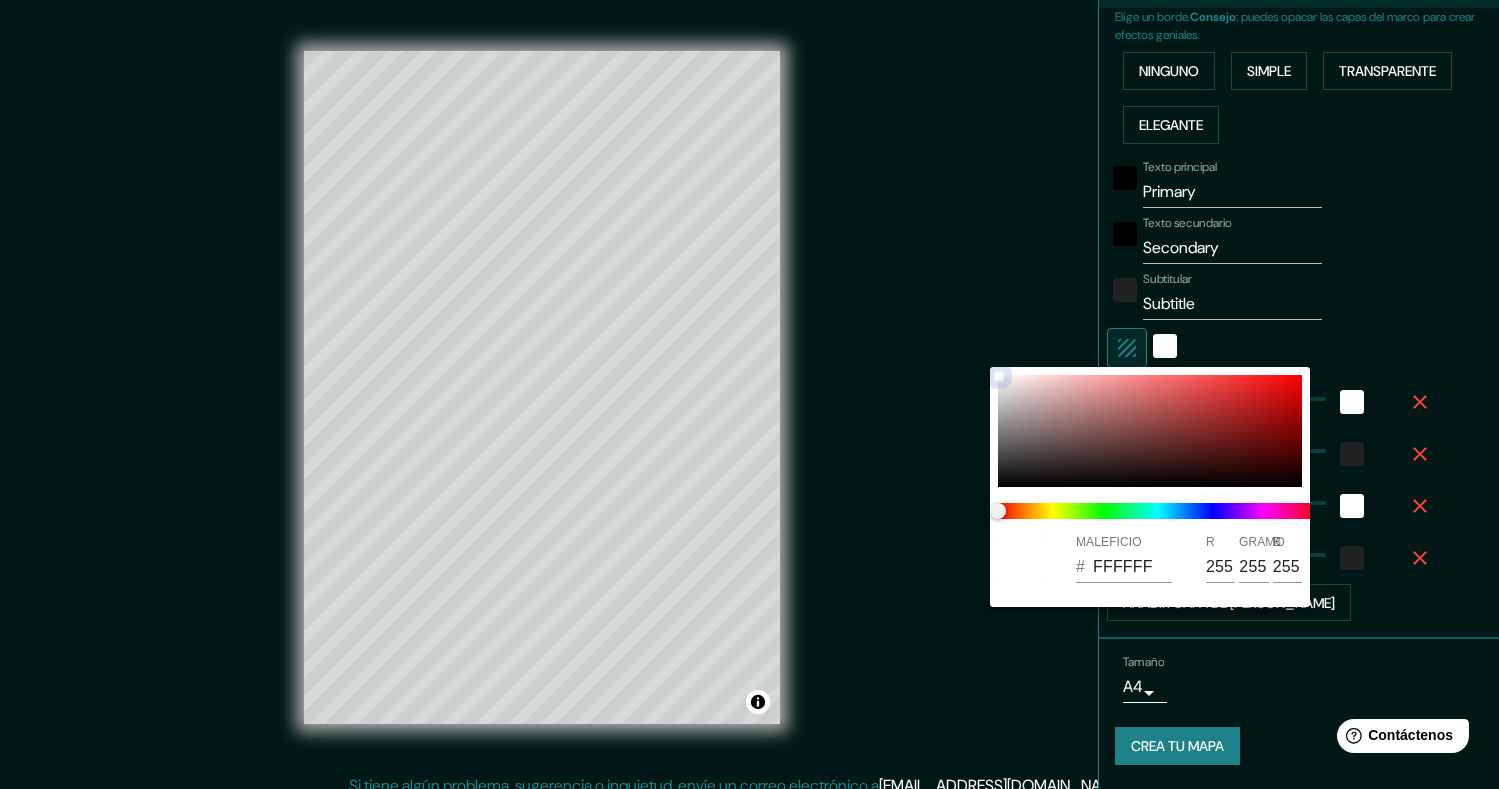 type on "38" 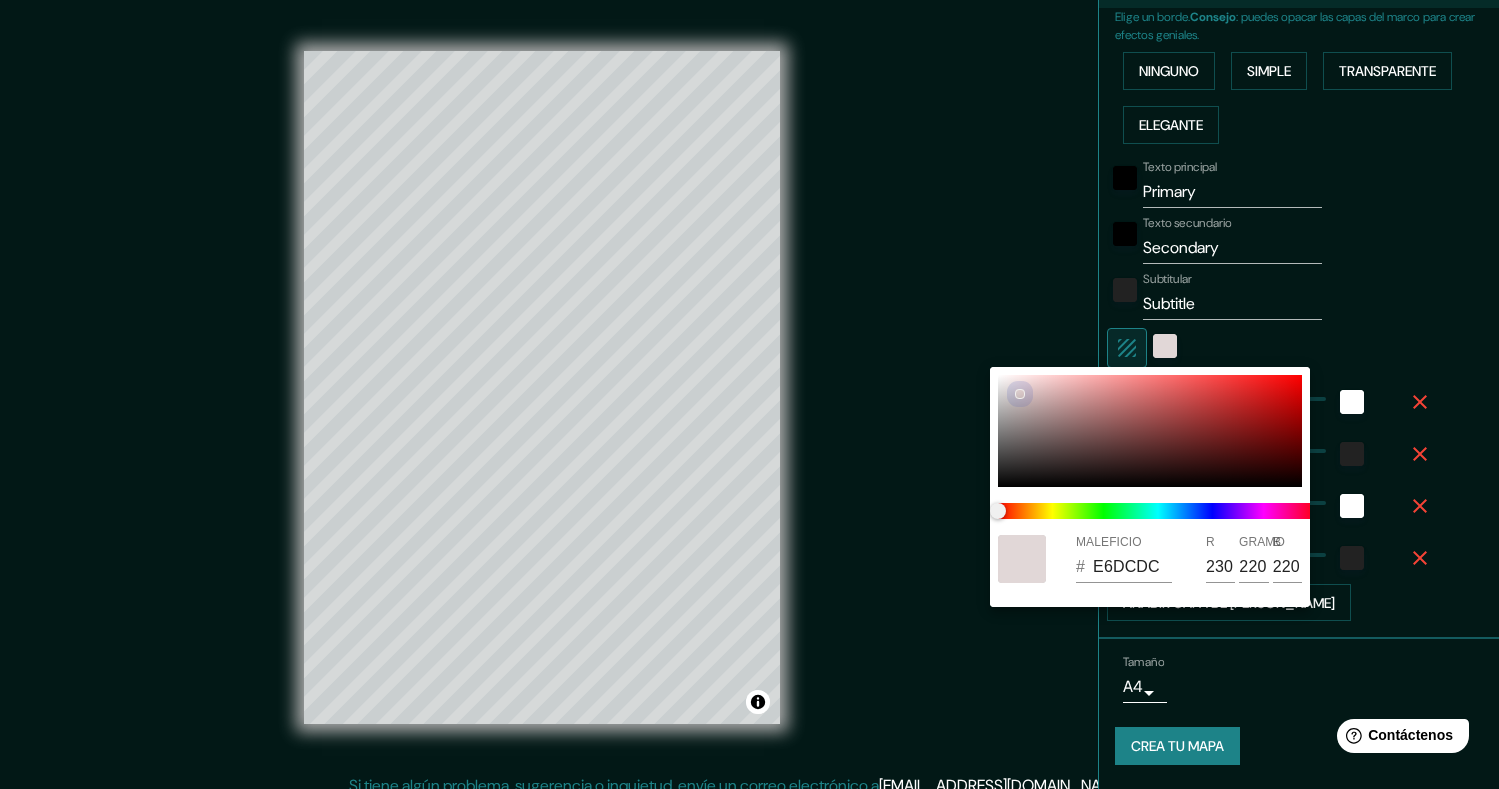 type on "38" 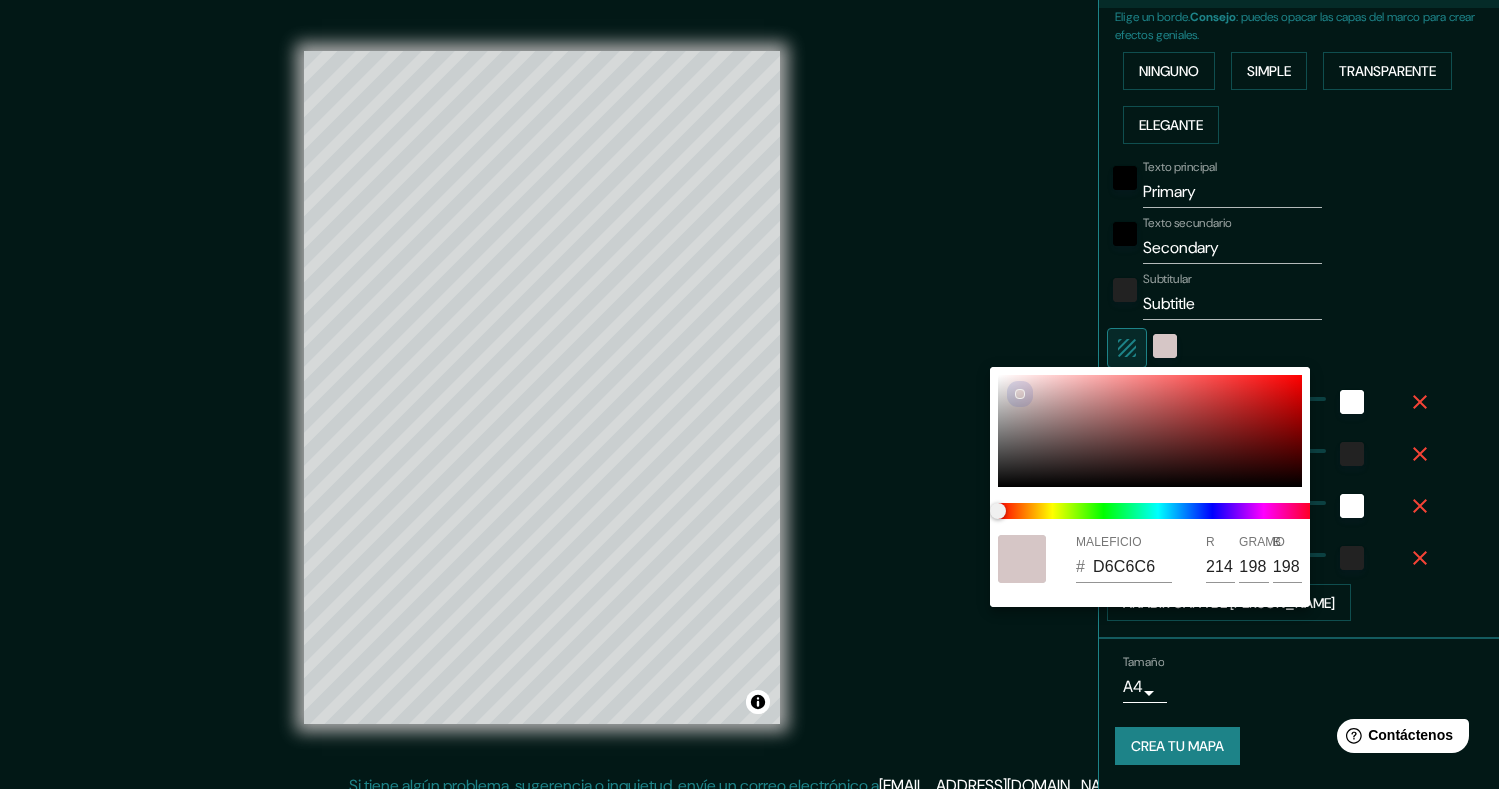 type on "38" 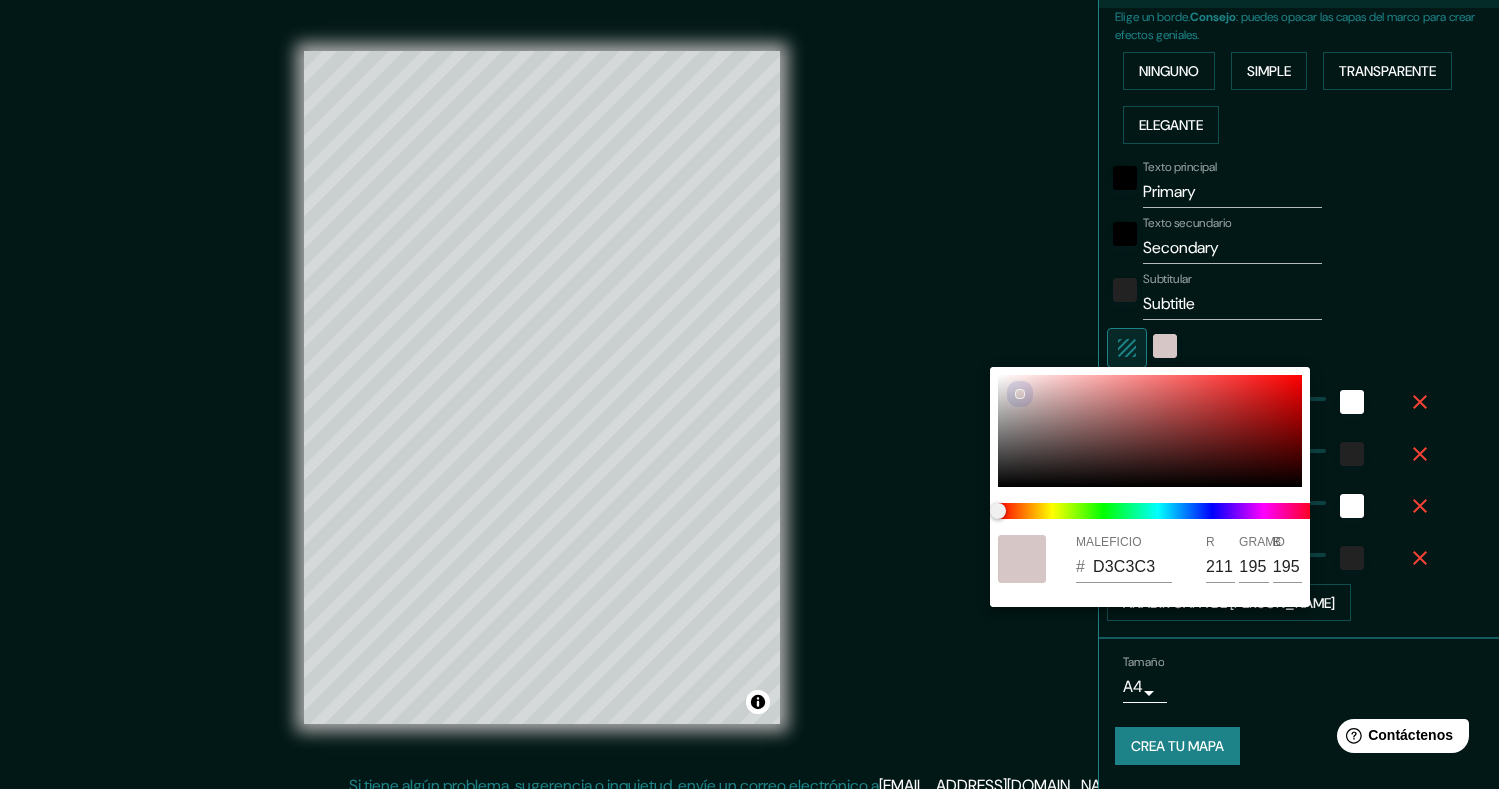 type on "38" 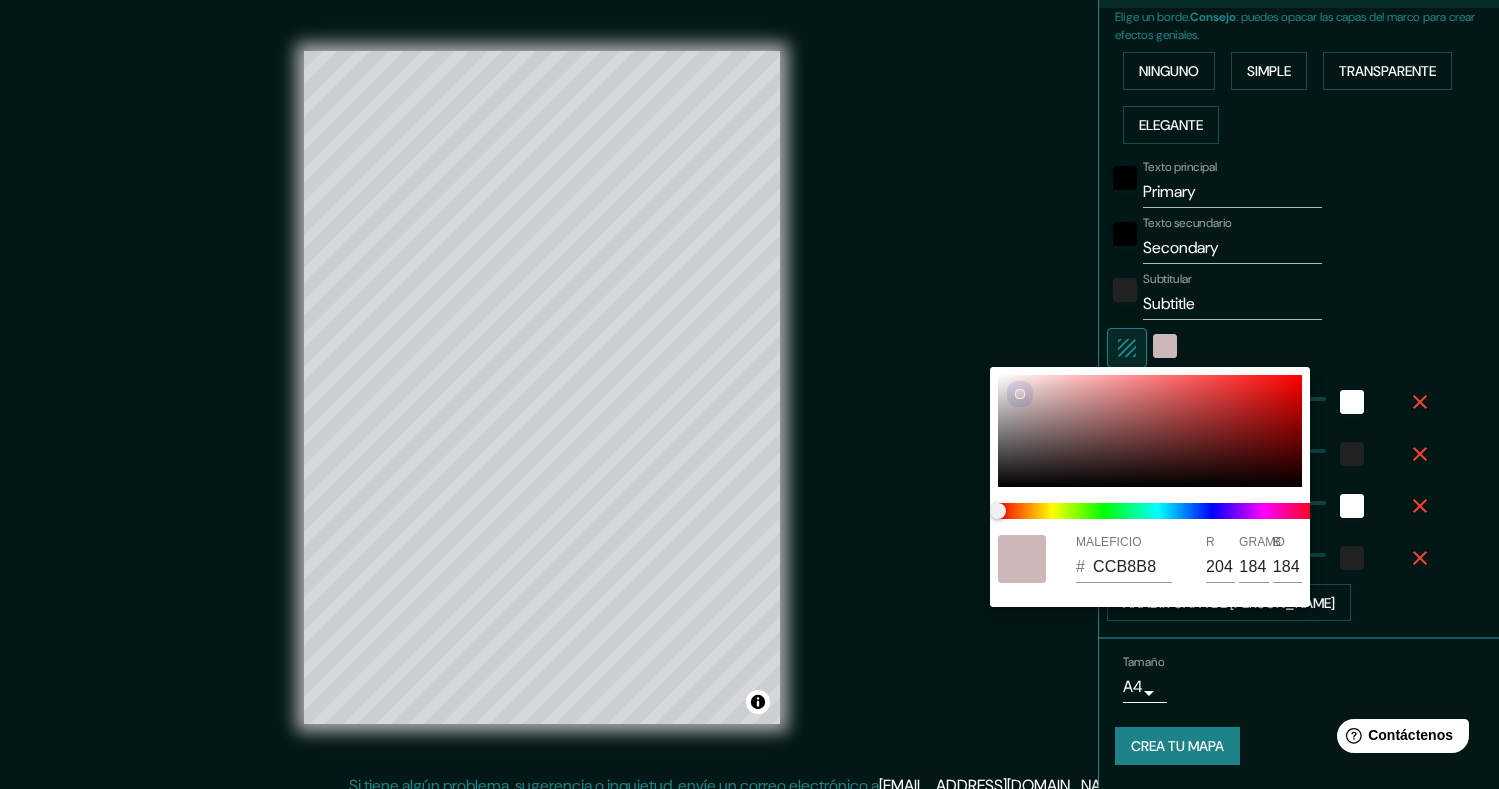 type on "38" 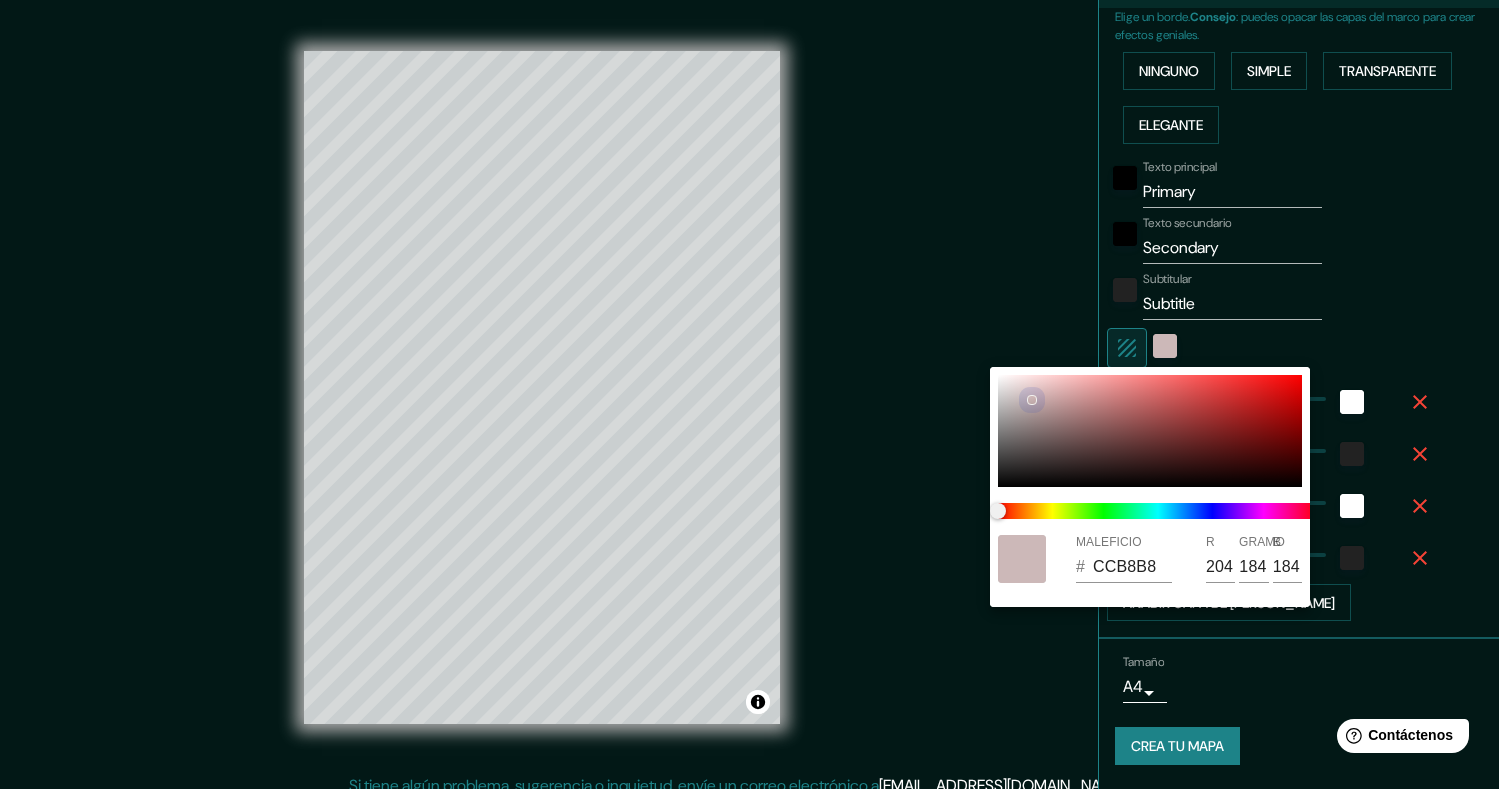 type on "38" 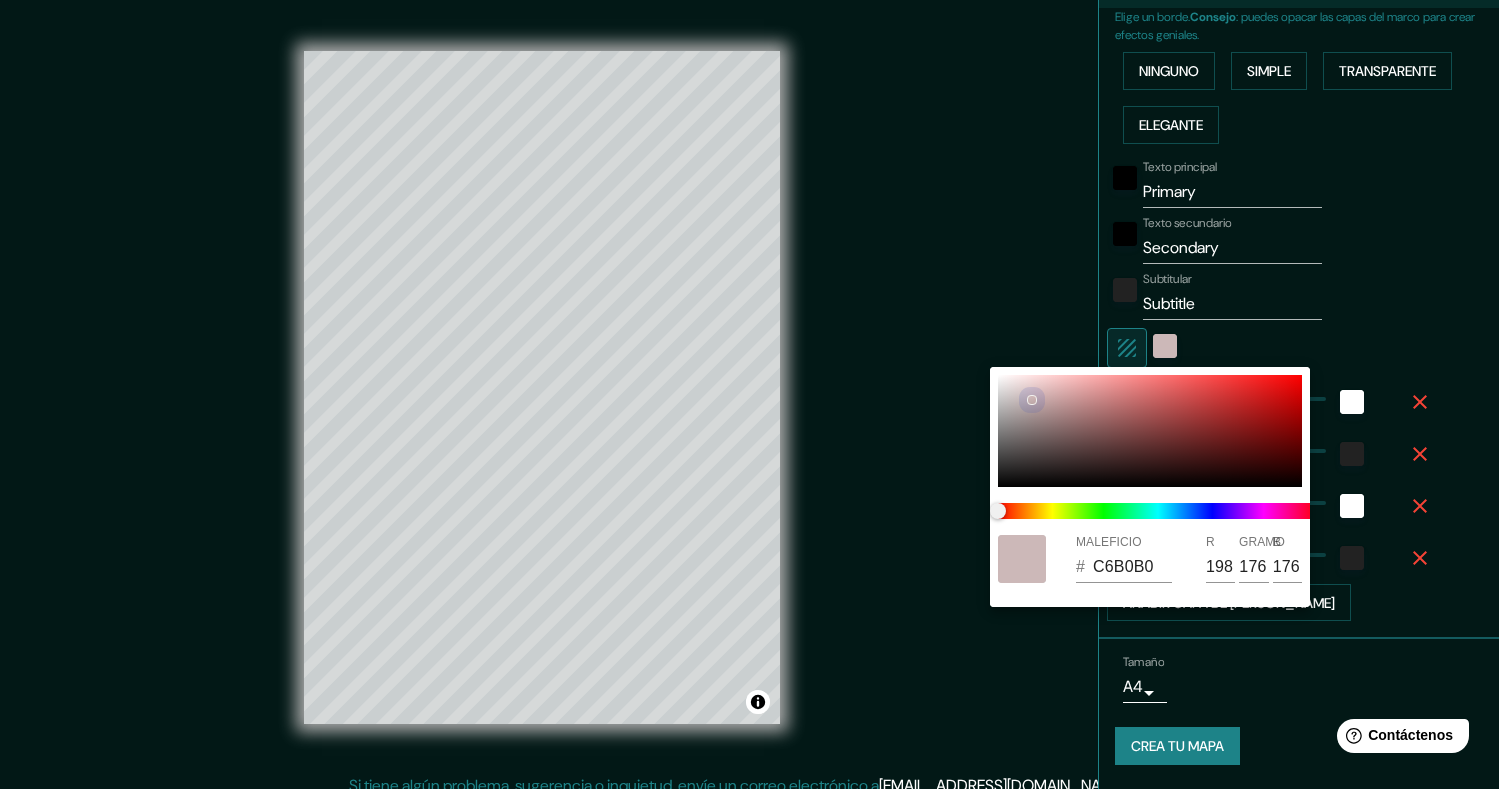 type on "38" 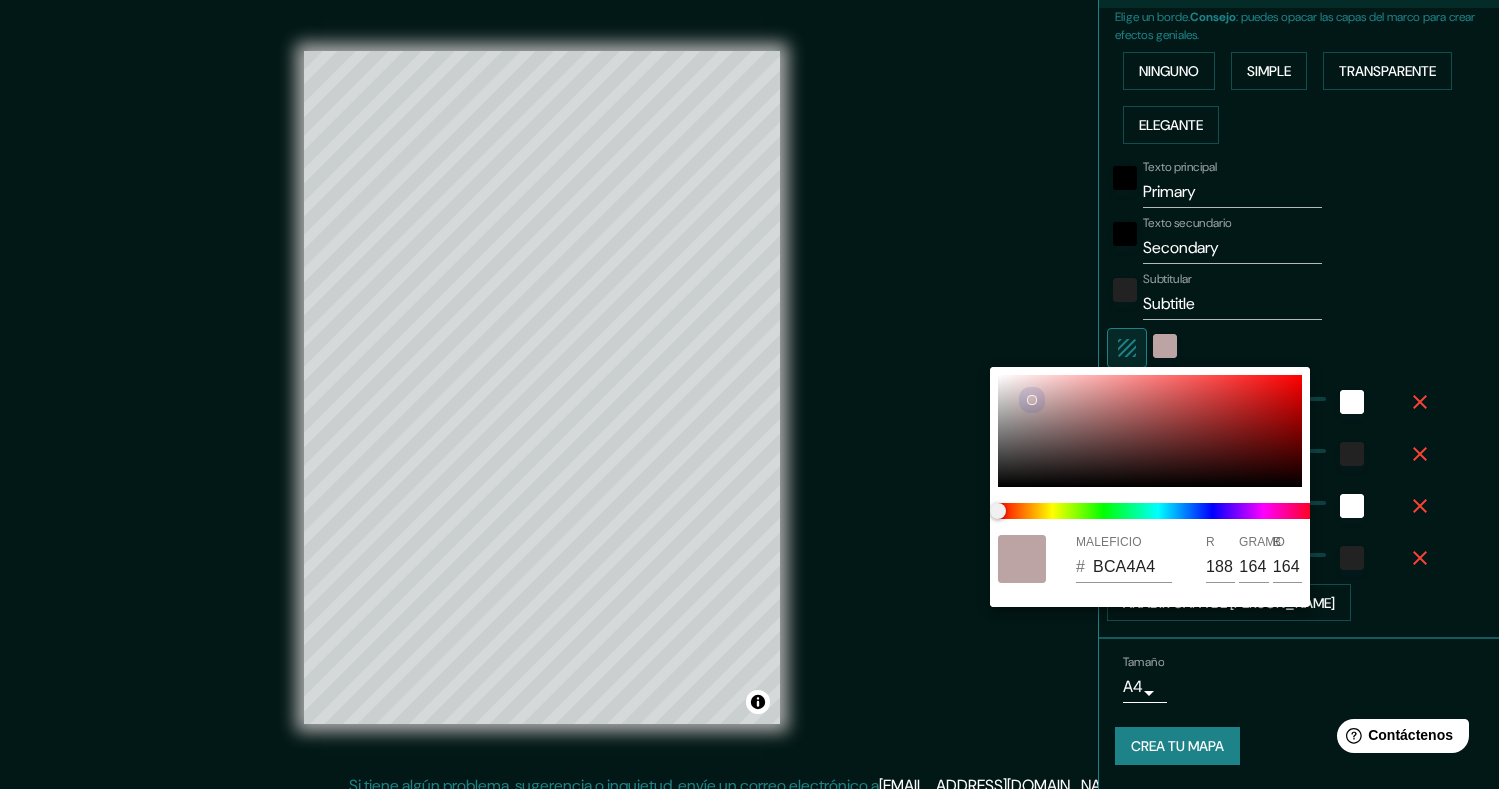 type on "38" 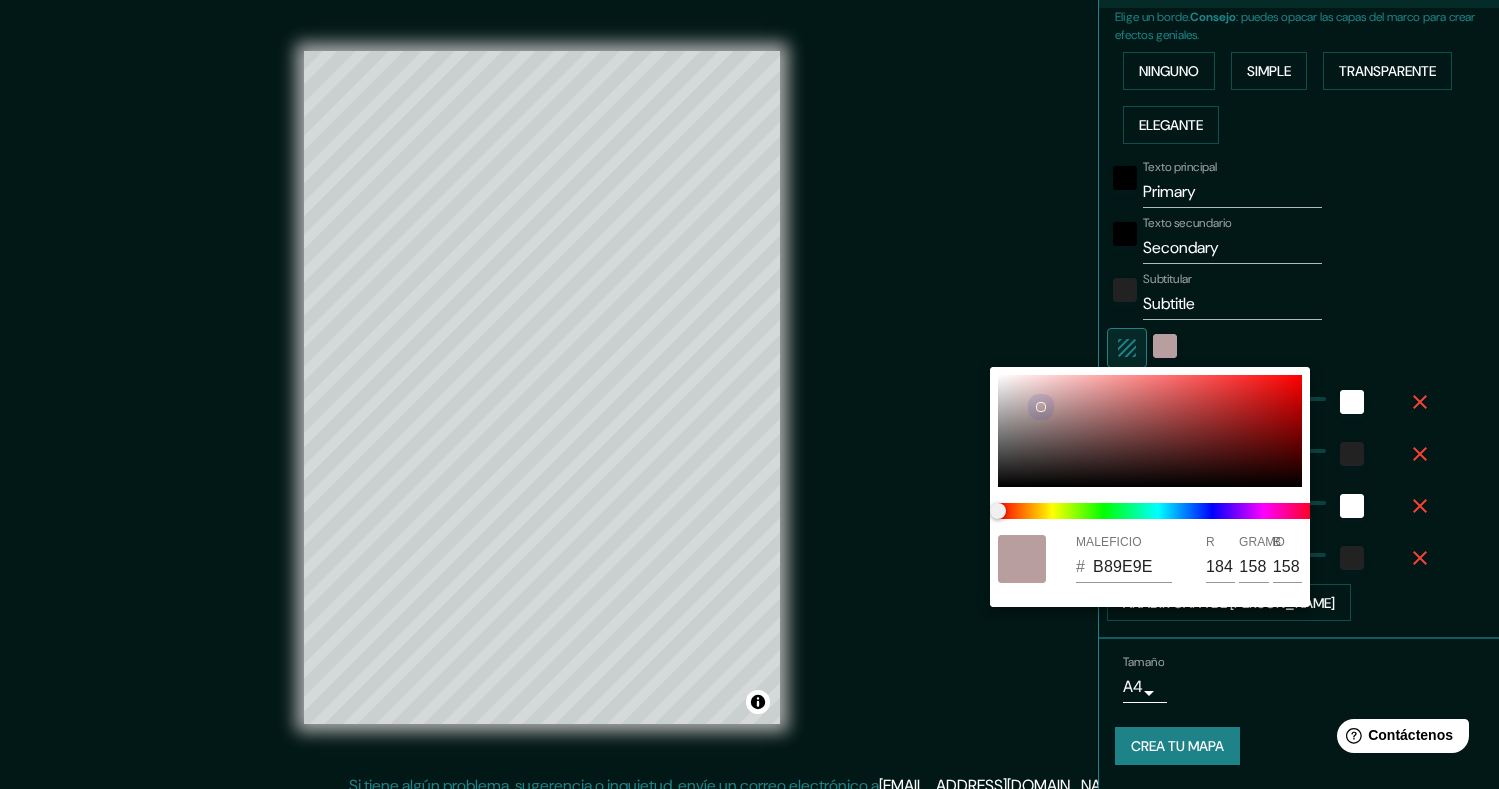 type on "38" 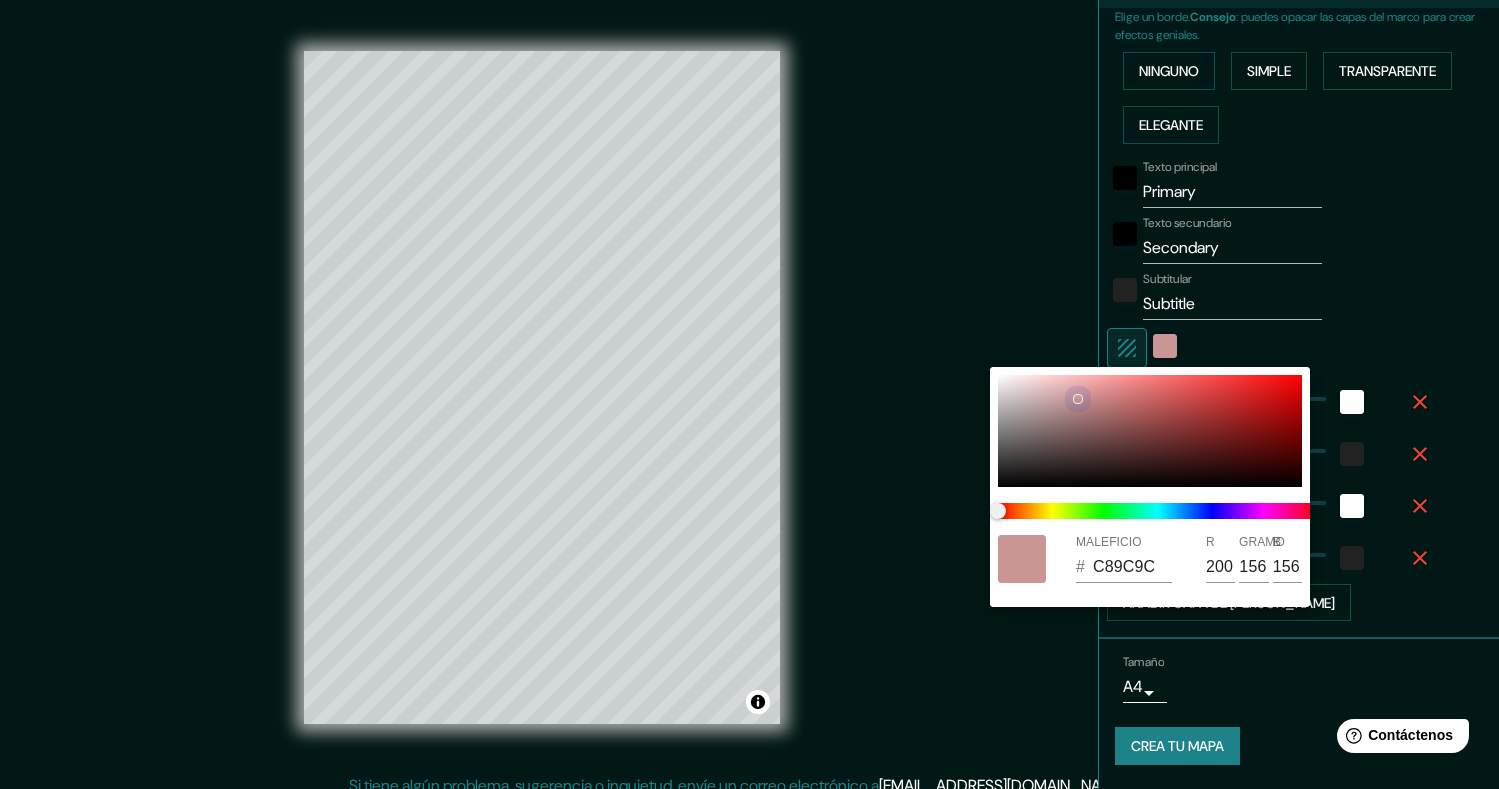 type on "38" 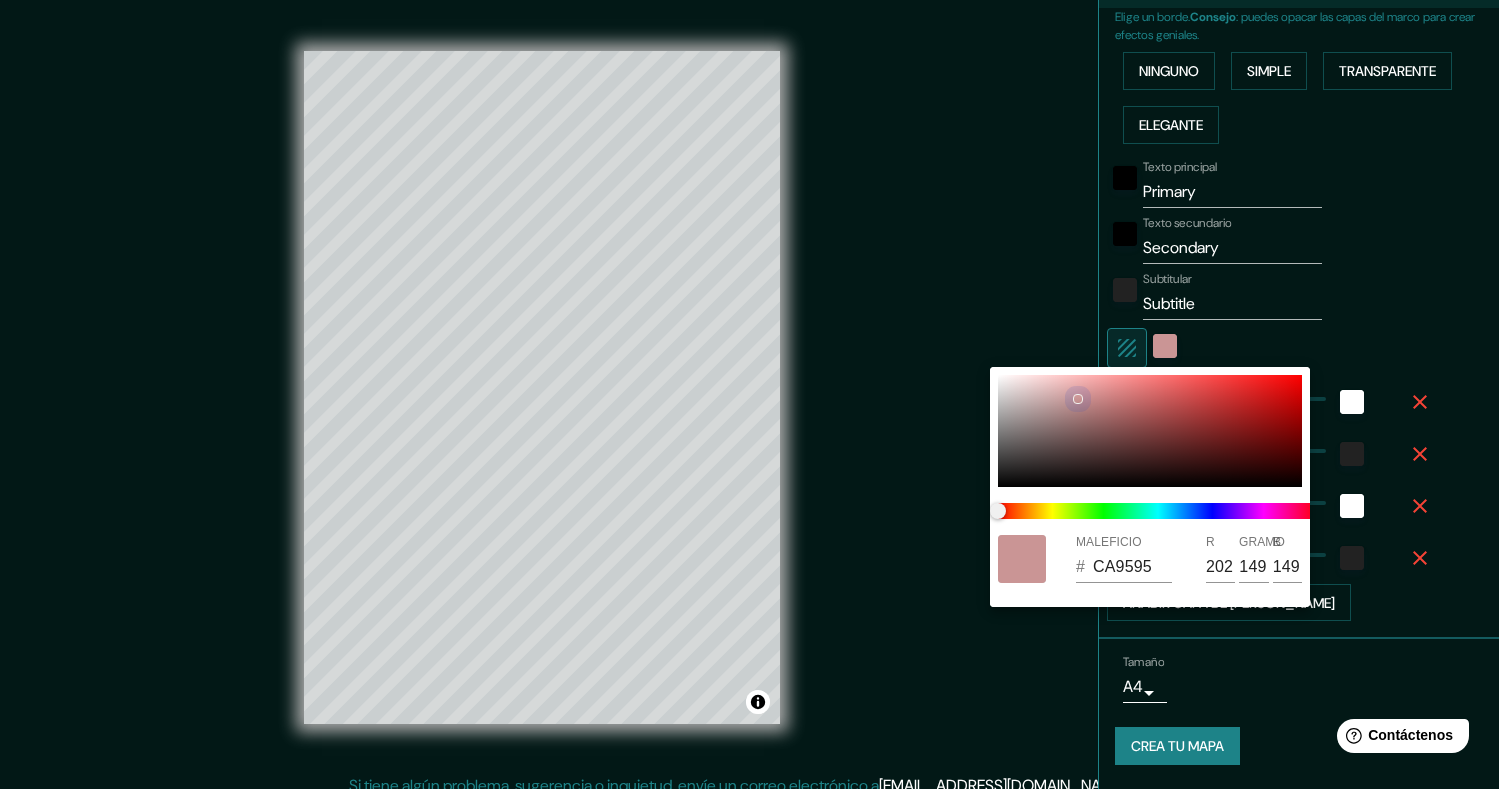 type on "38" 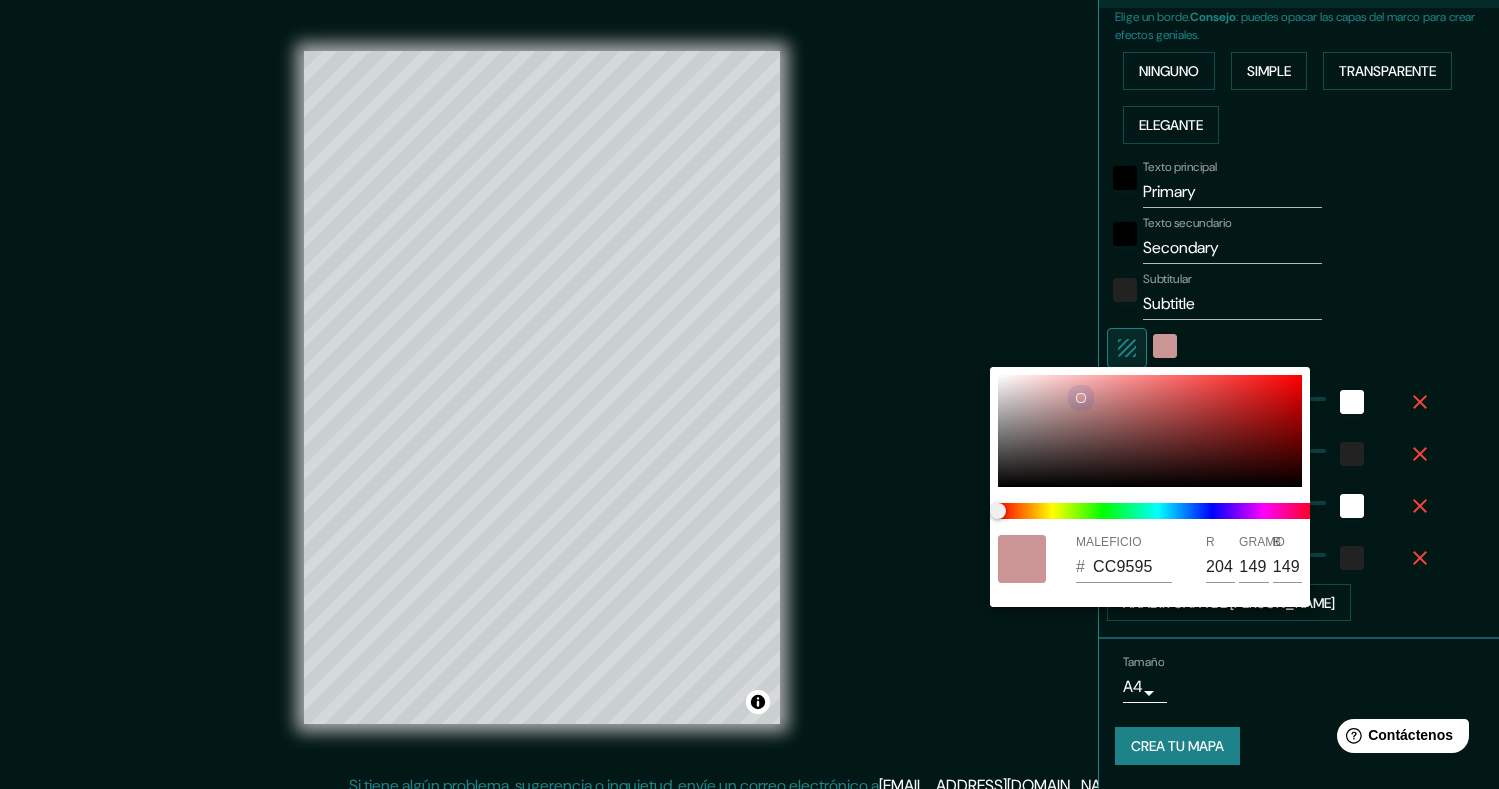 type on "38" 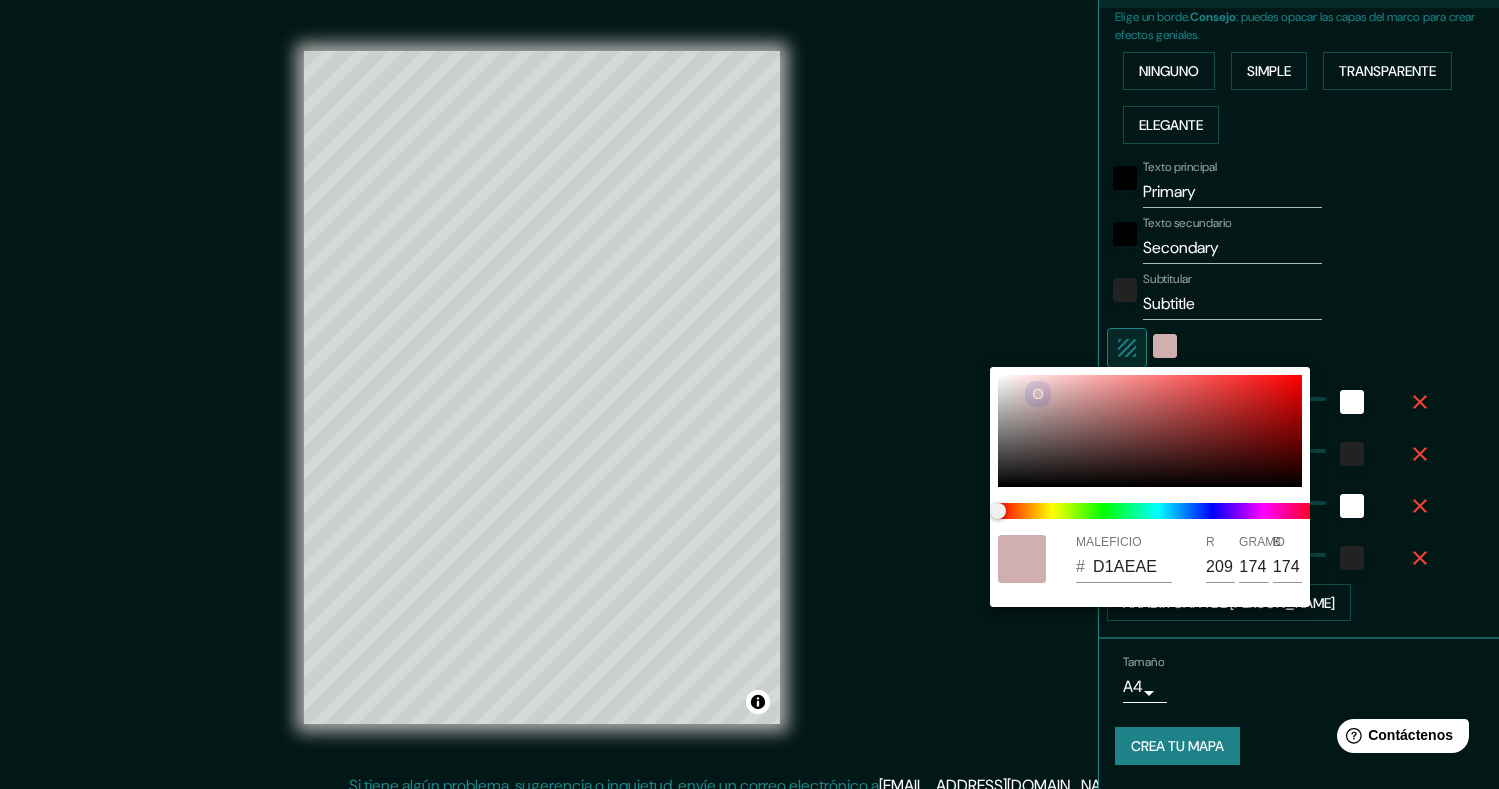 type on "38" 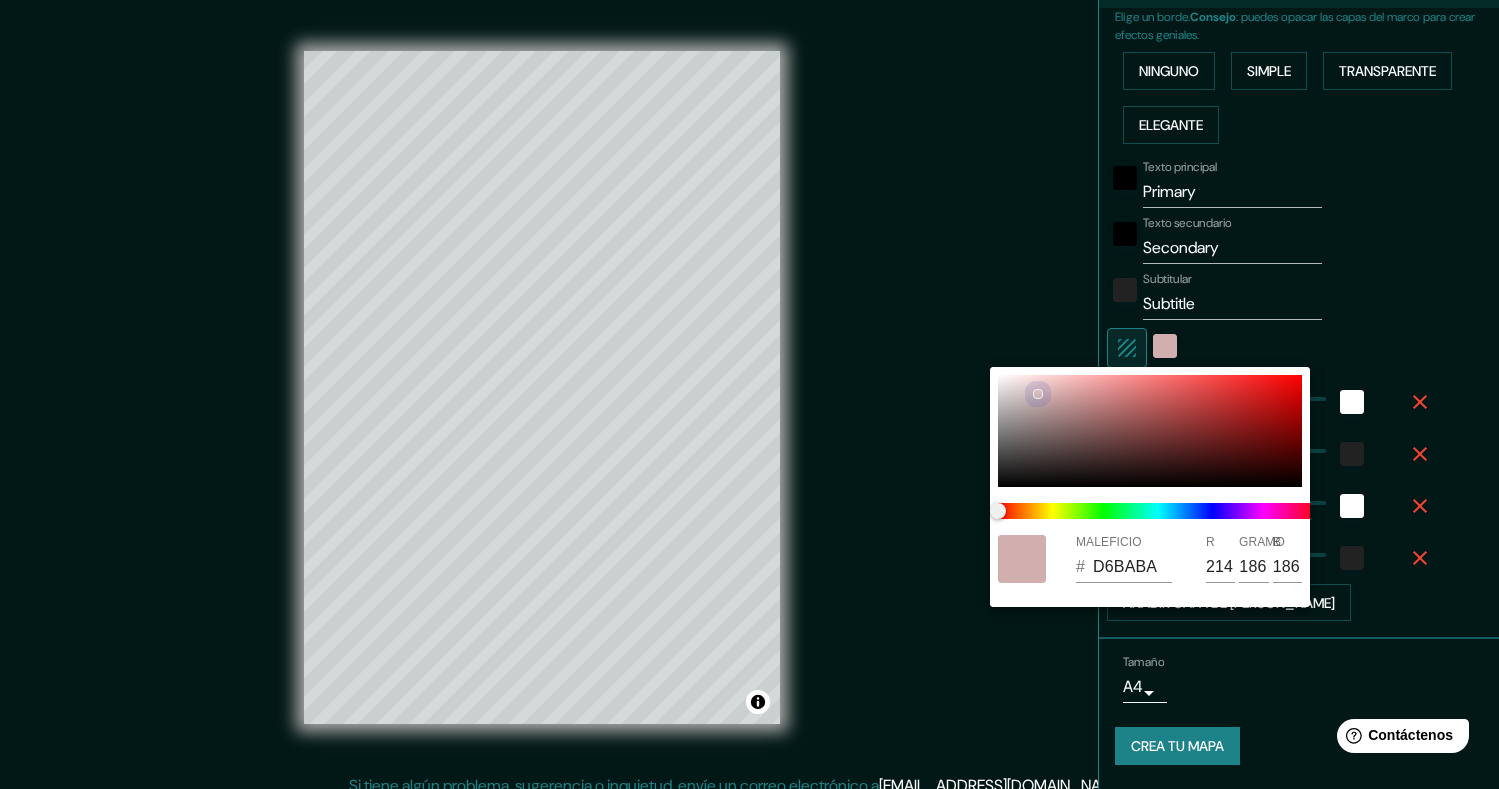 type on "38" 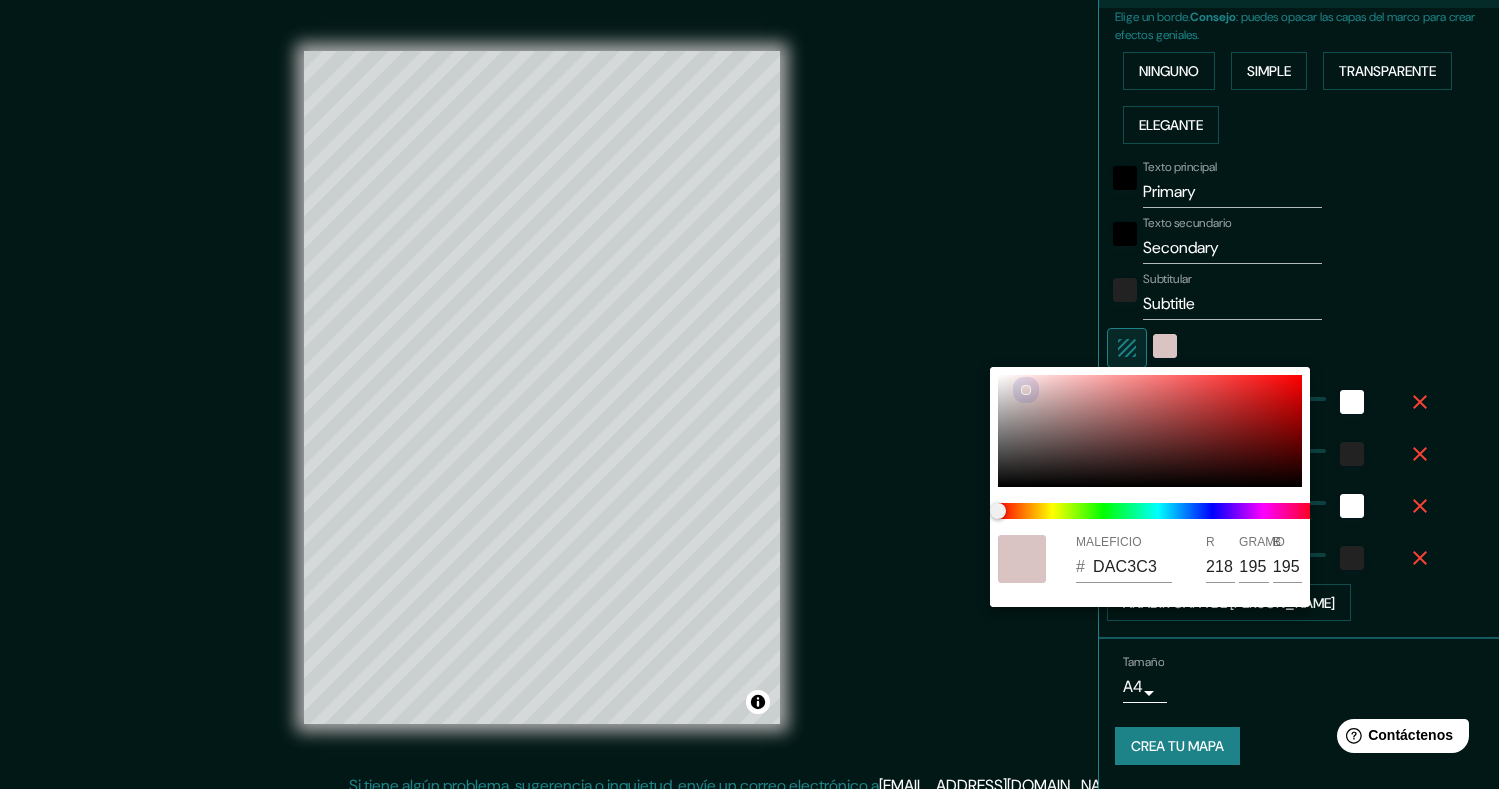 type on "38" 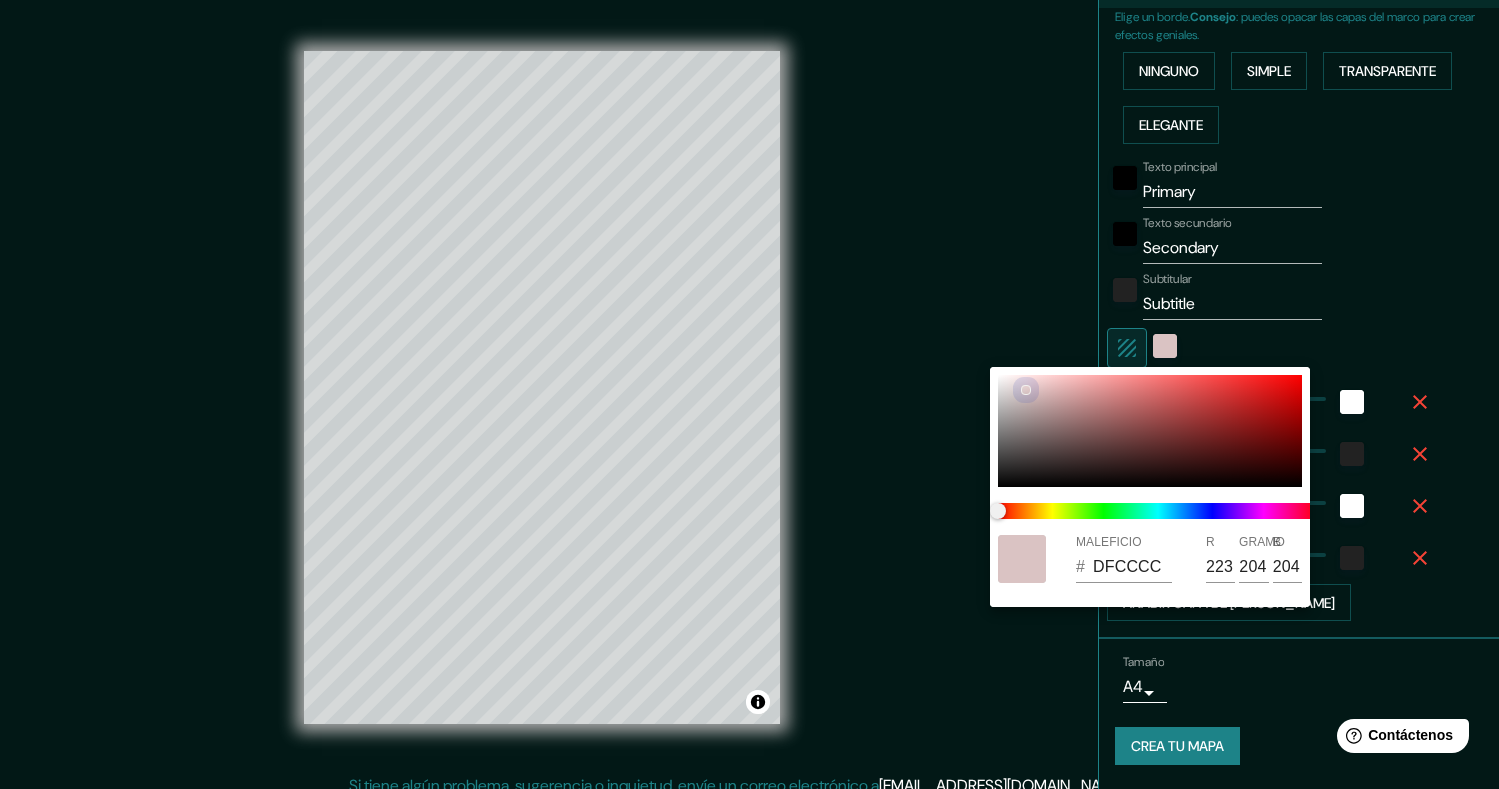 type on "38" 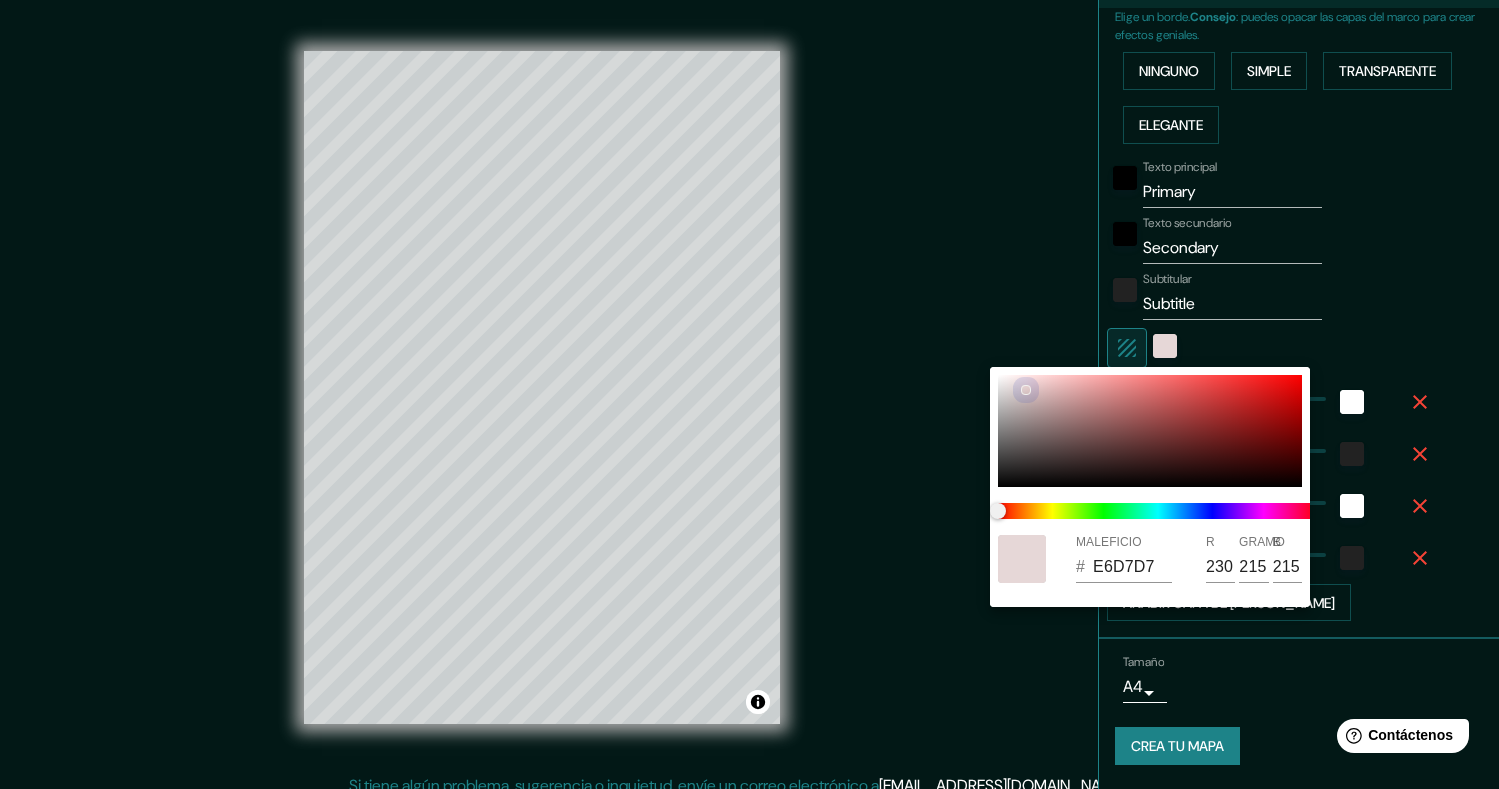 type on "38" 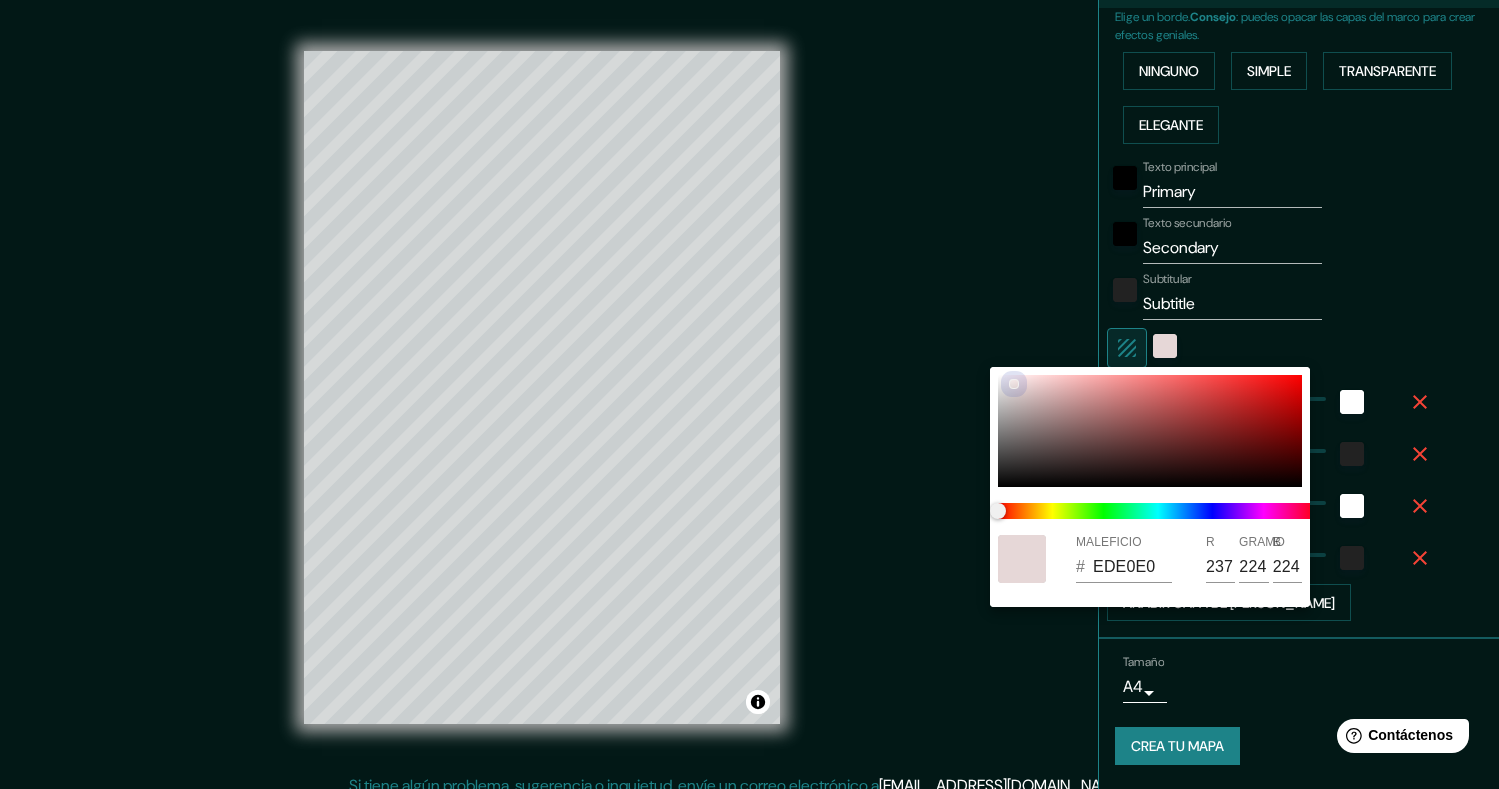 type on "38" 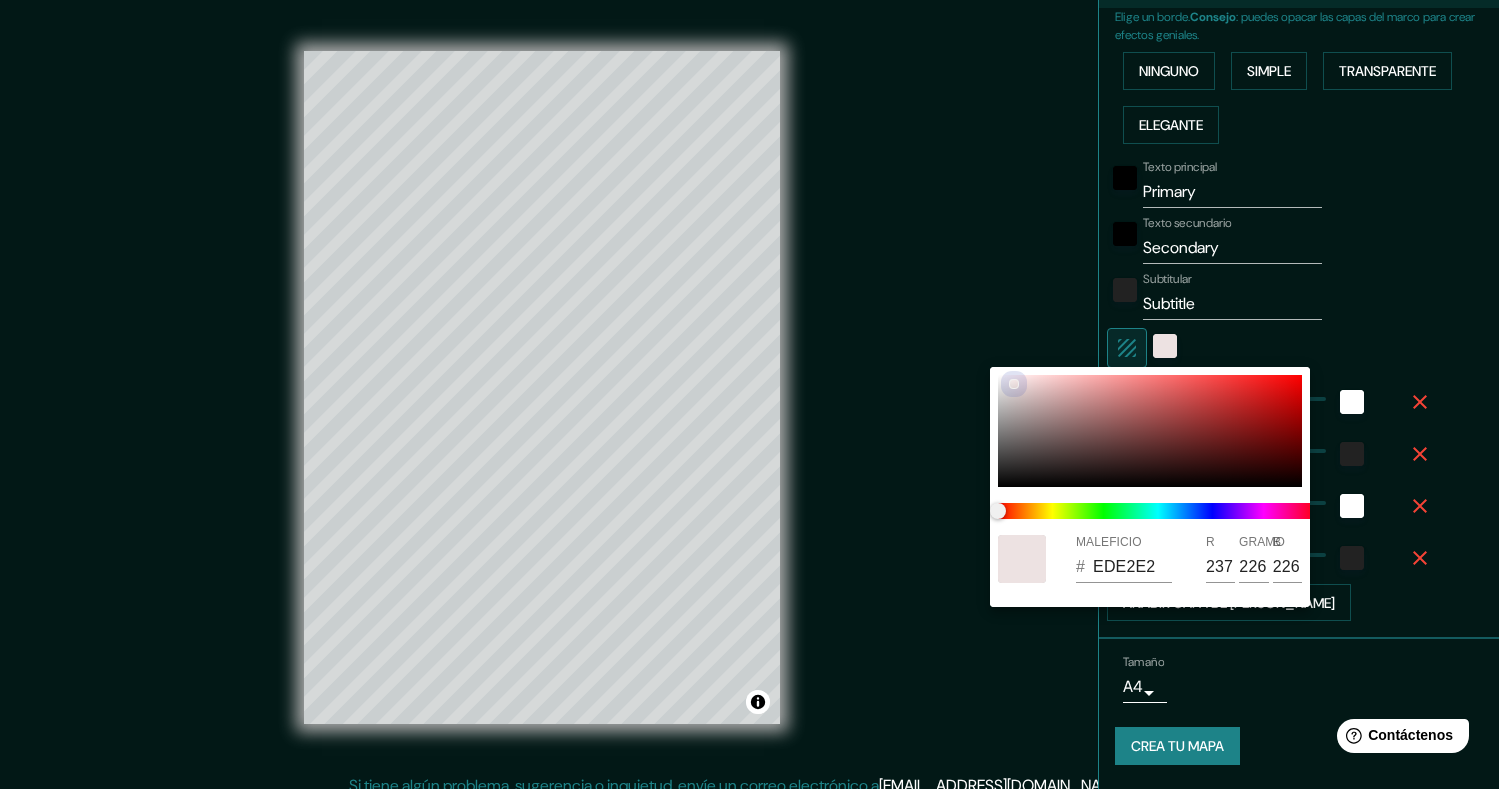 type on "38" 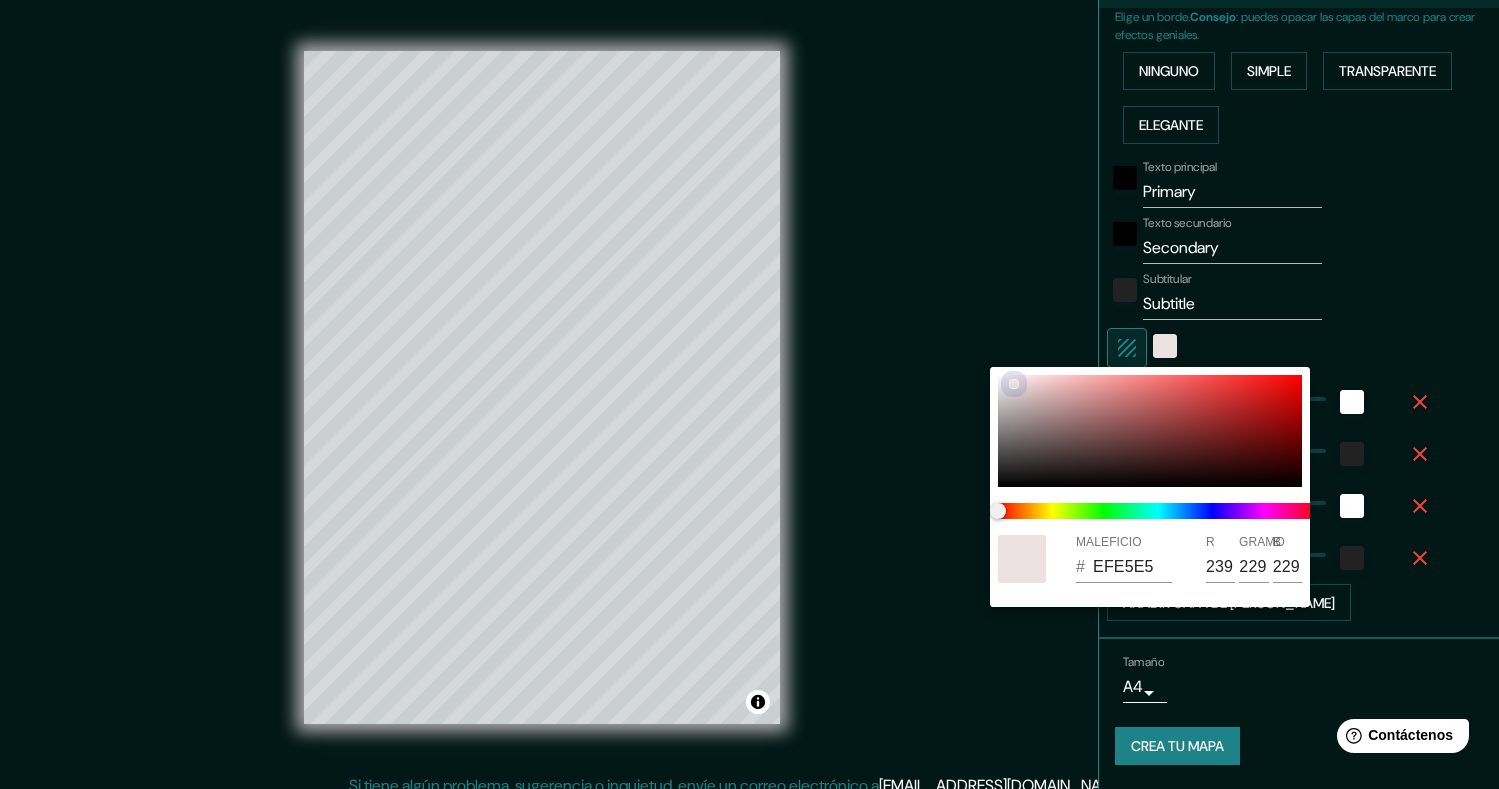 type on "38" 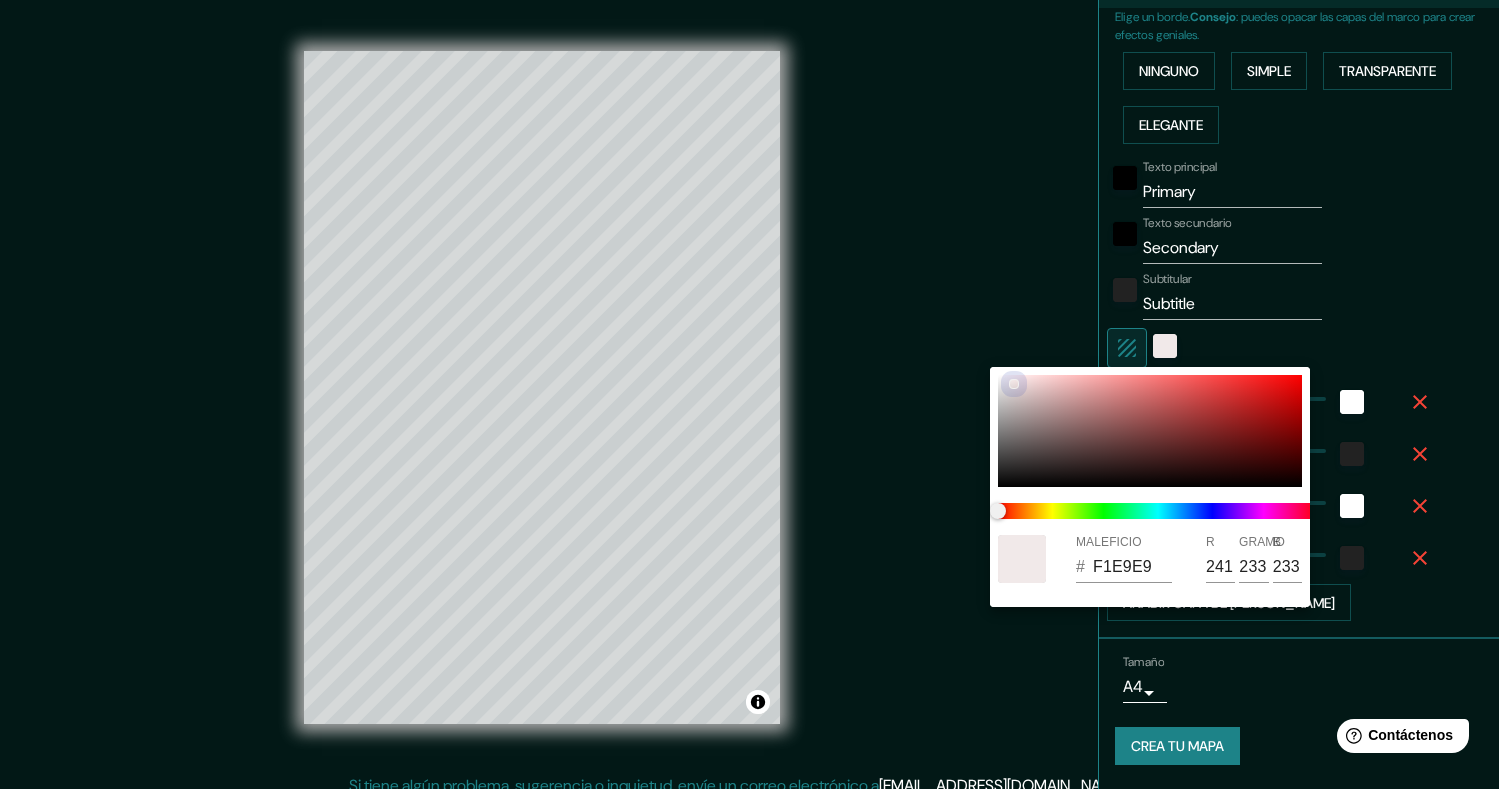 type on "38" 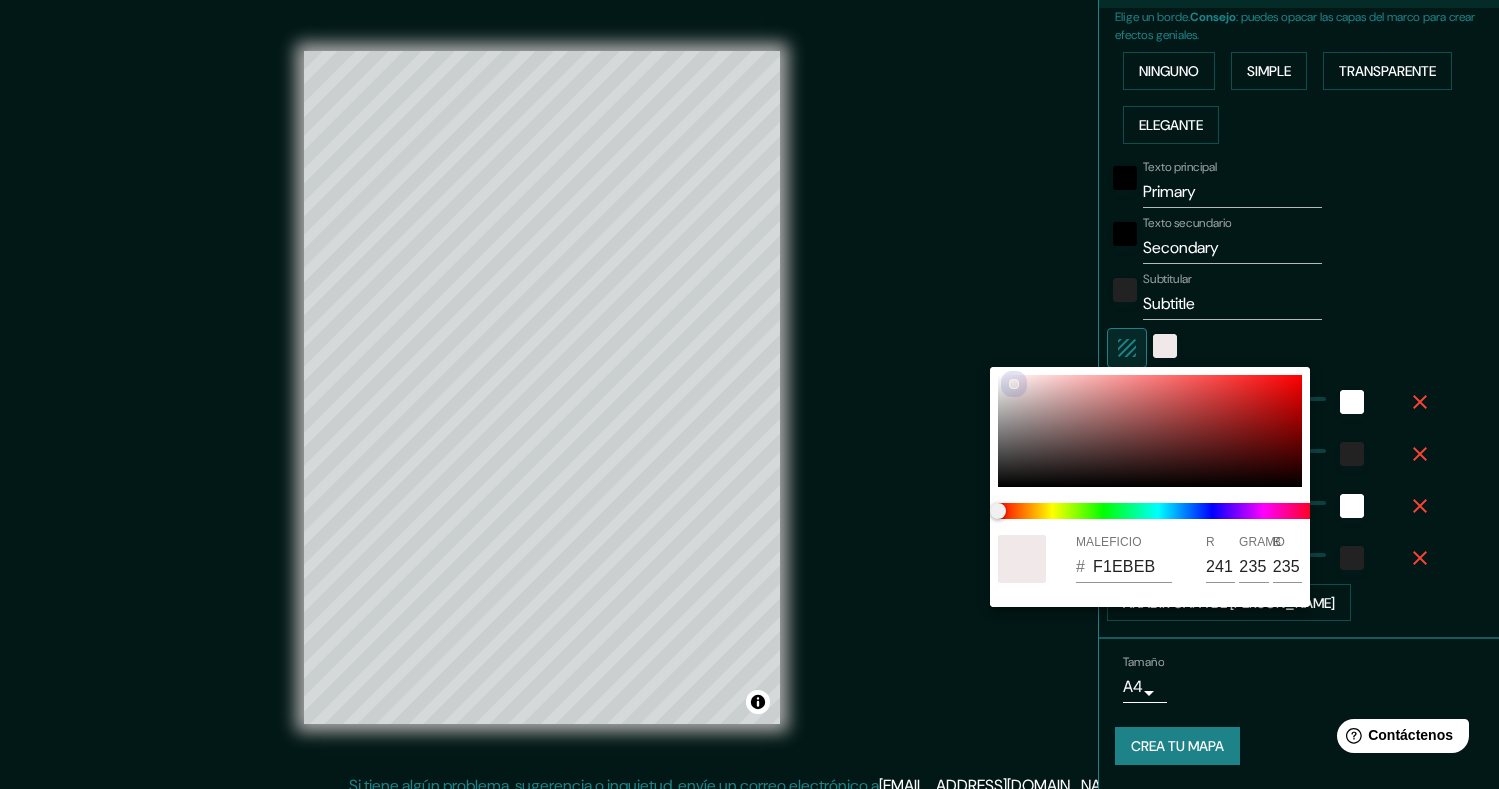 drag, startPoint x: 1002, startPoint y: 377, endPoint x: 1057, endPoint y: 382, distance: 55.226807 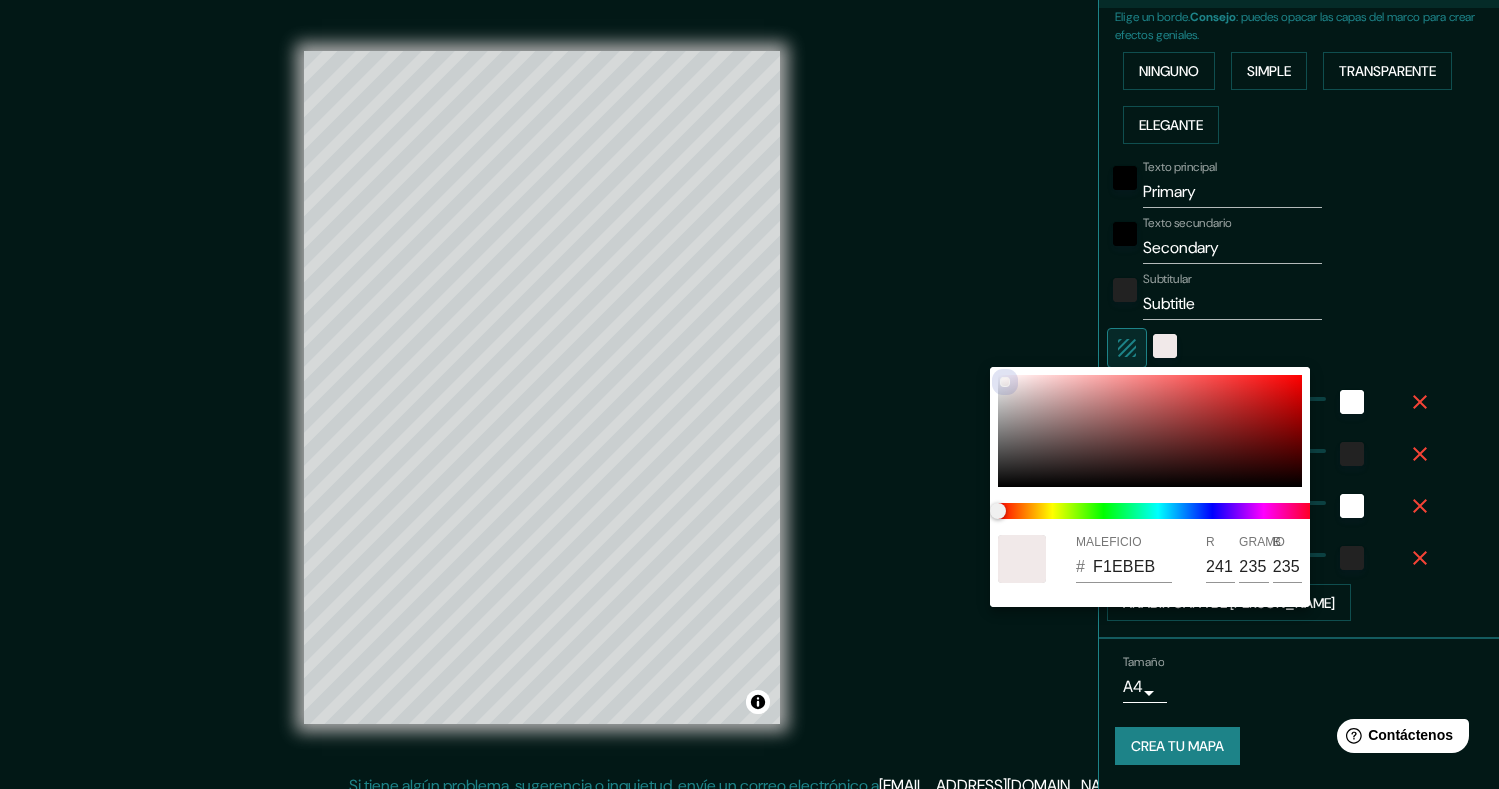 type on "38" 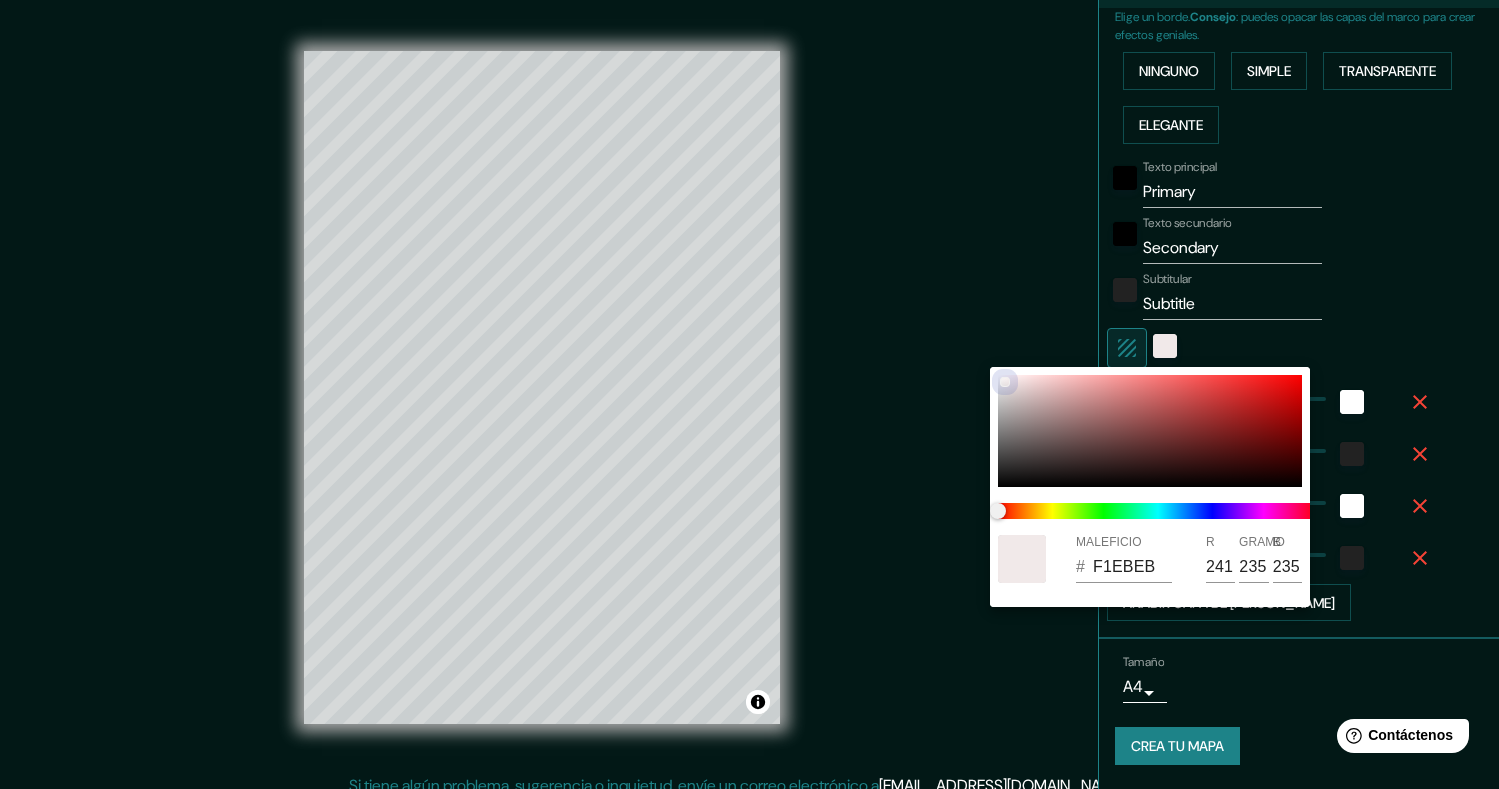 type on "236" 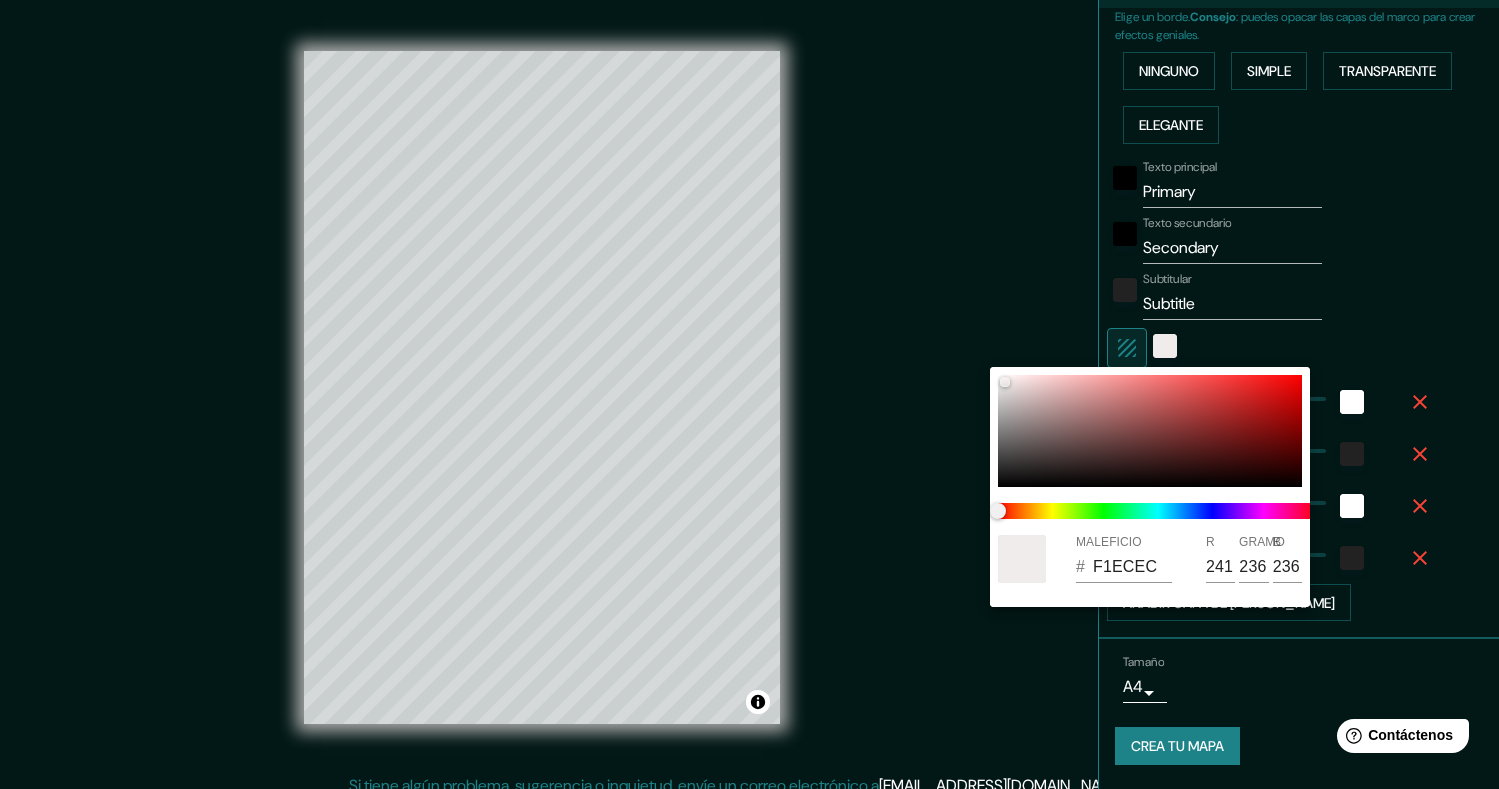 click at bounding box center (749, 394) 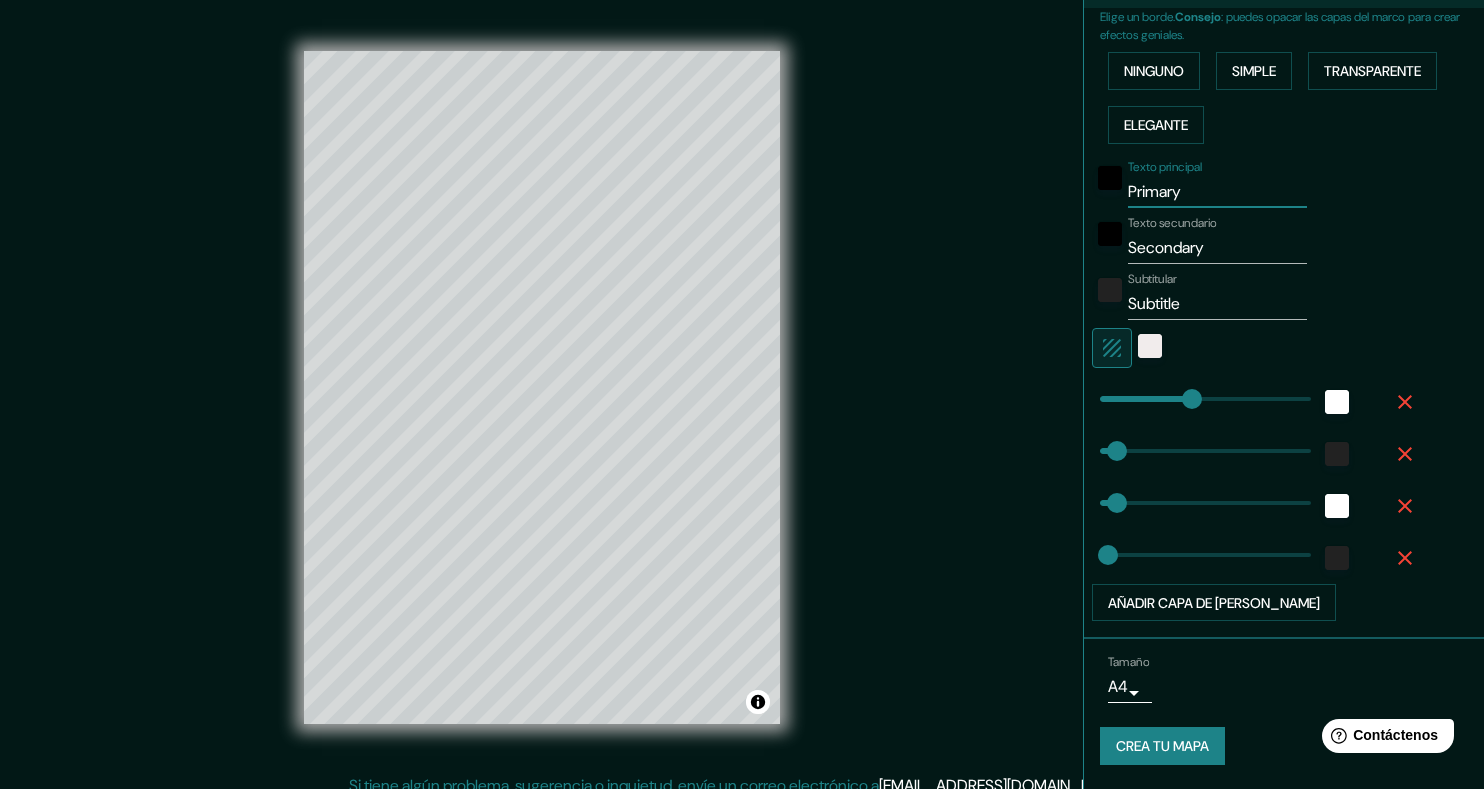 drag, startPoint x: 1180, startPoint y: 190, endPoint x: 1110, endPoint y: 186, distance: 70.11419 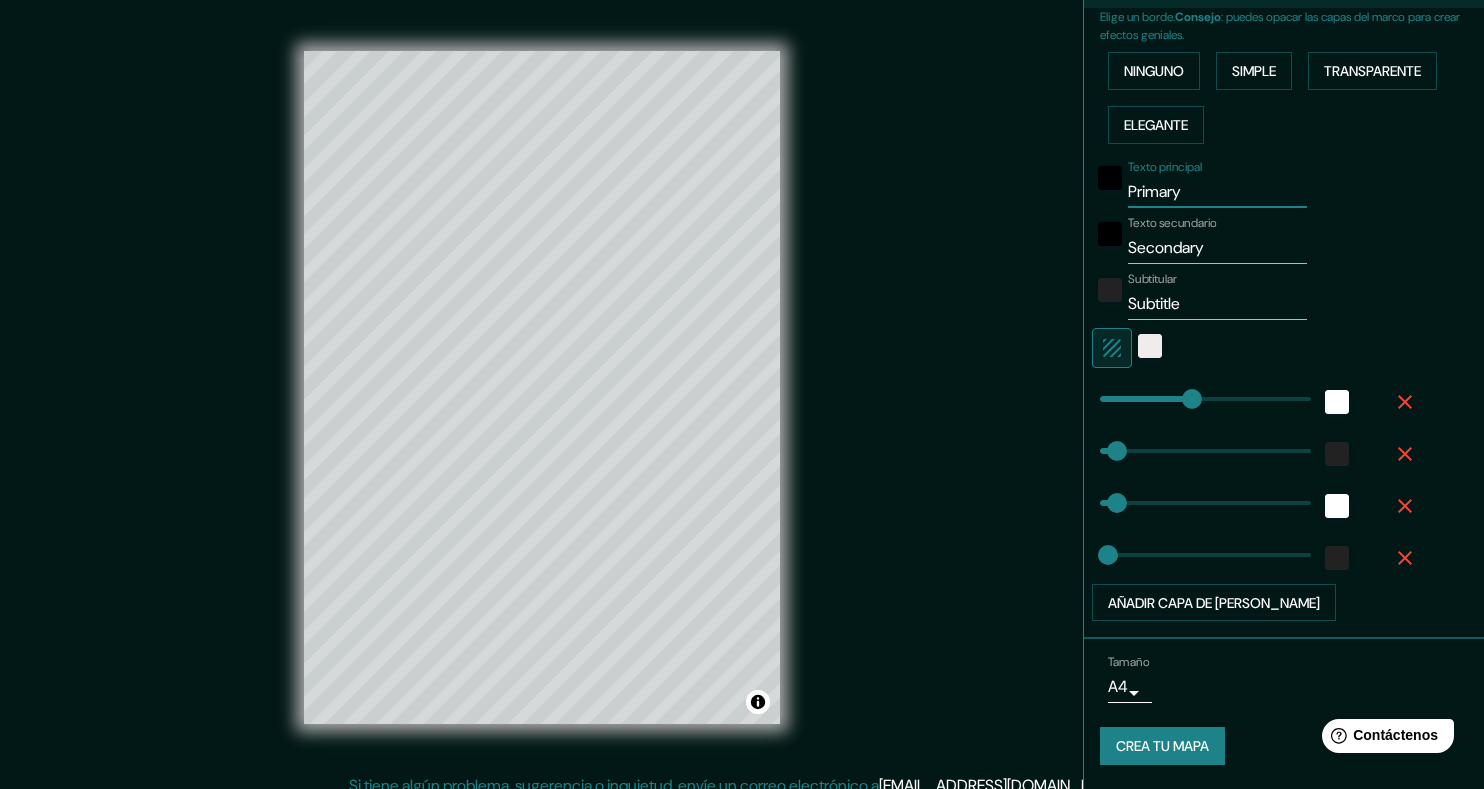 type on "D" 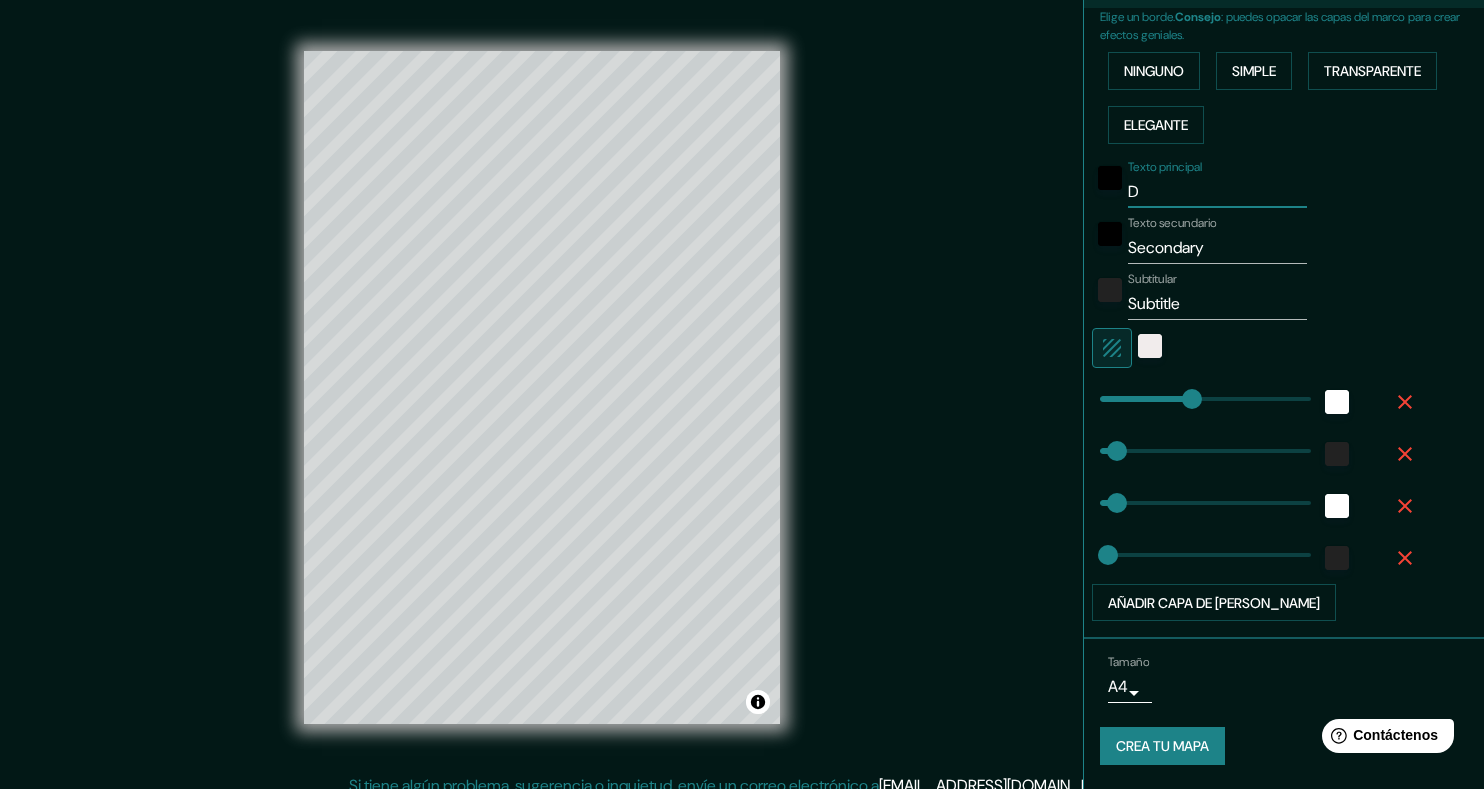 type on "DO" 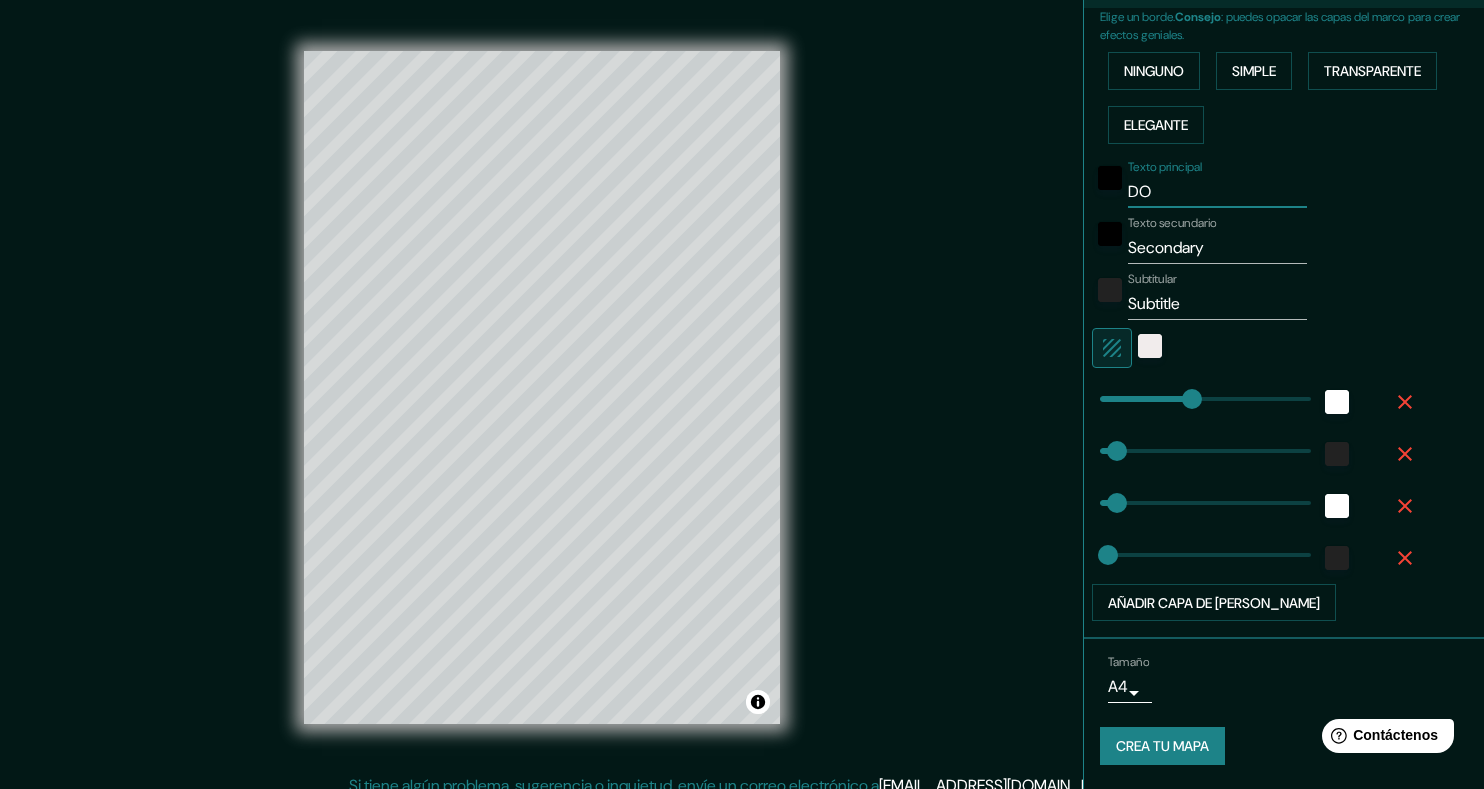 type on "DON" 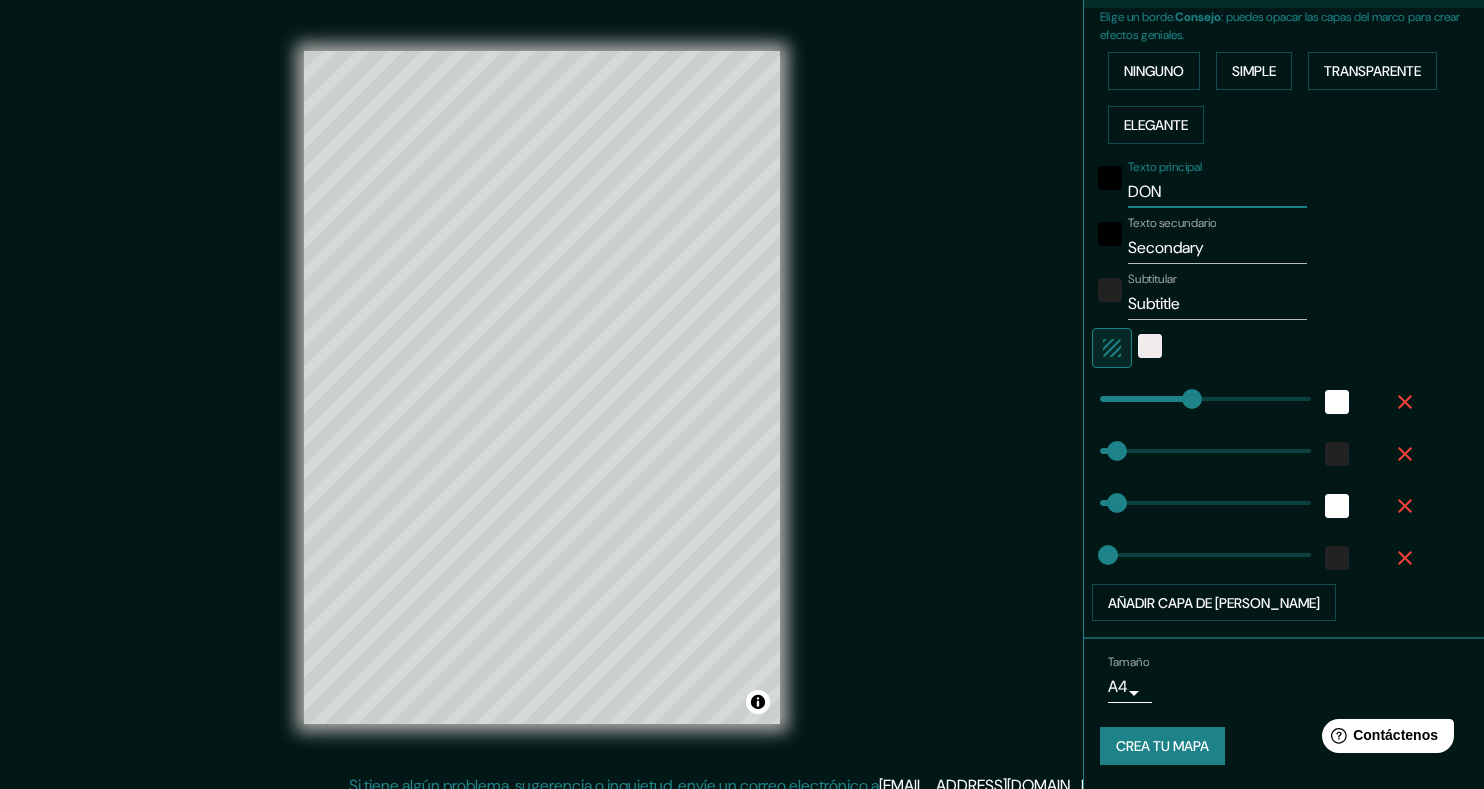 type on "DOND" 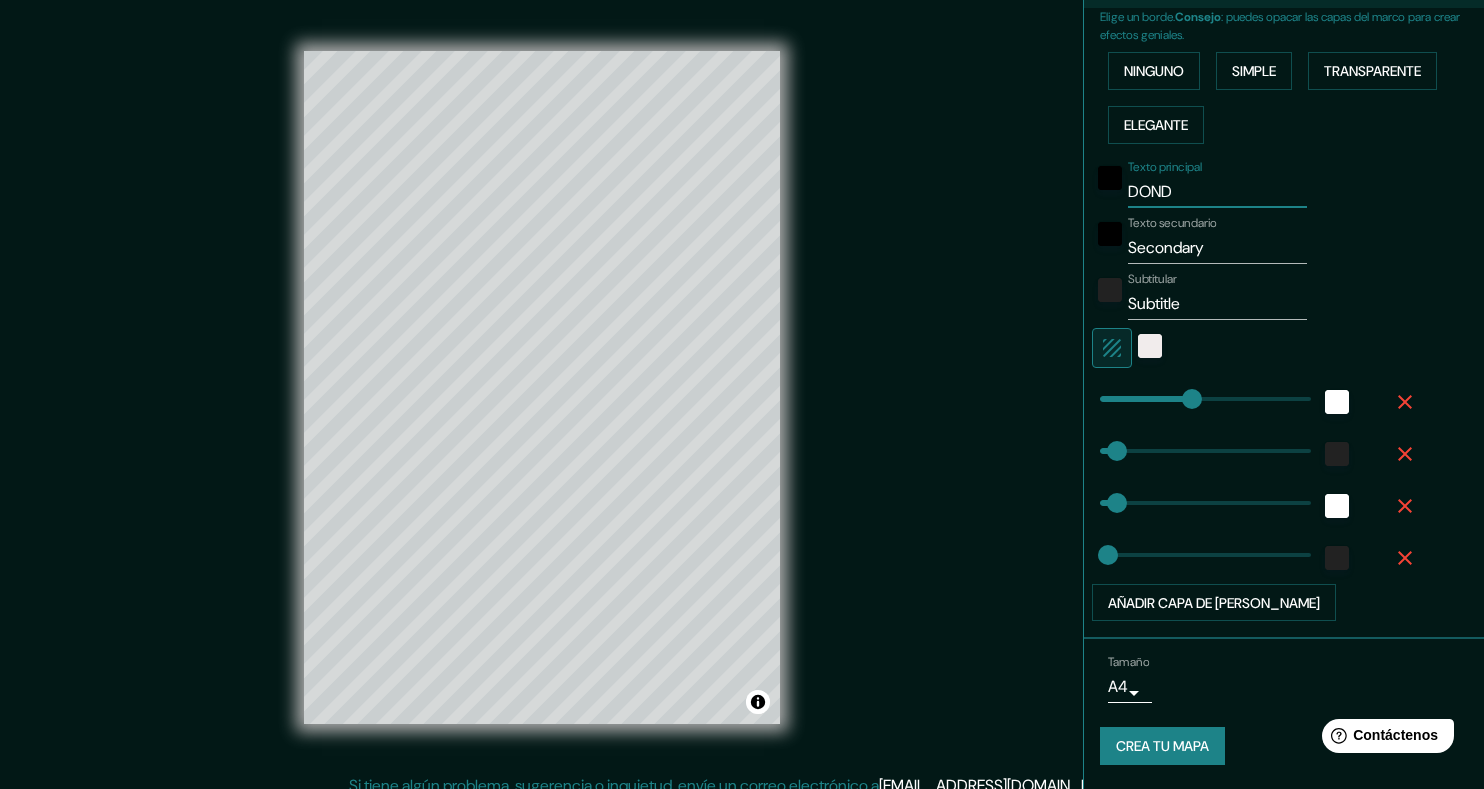 type on "38" 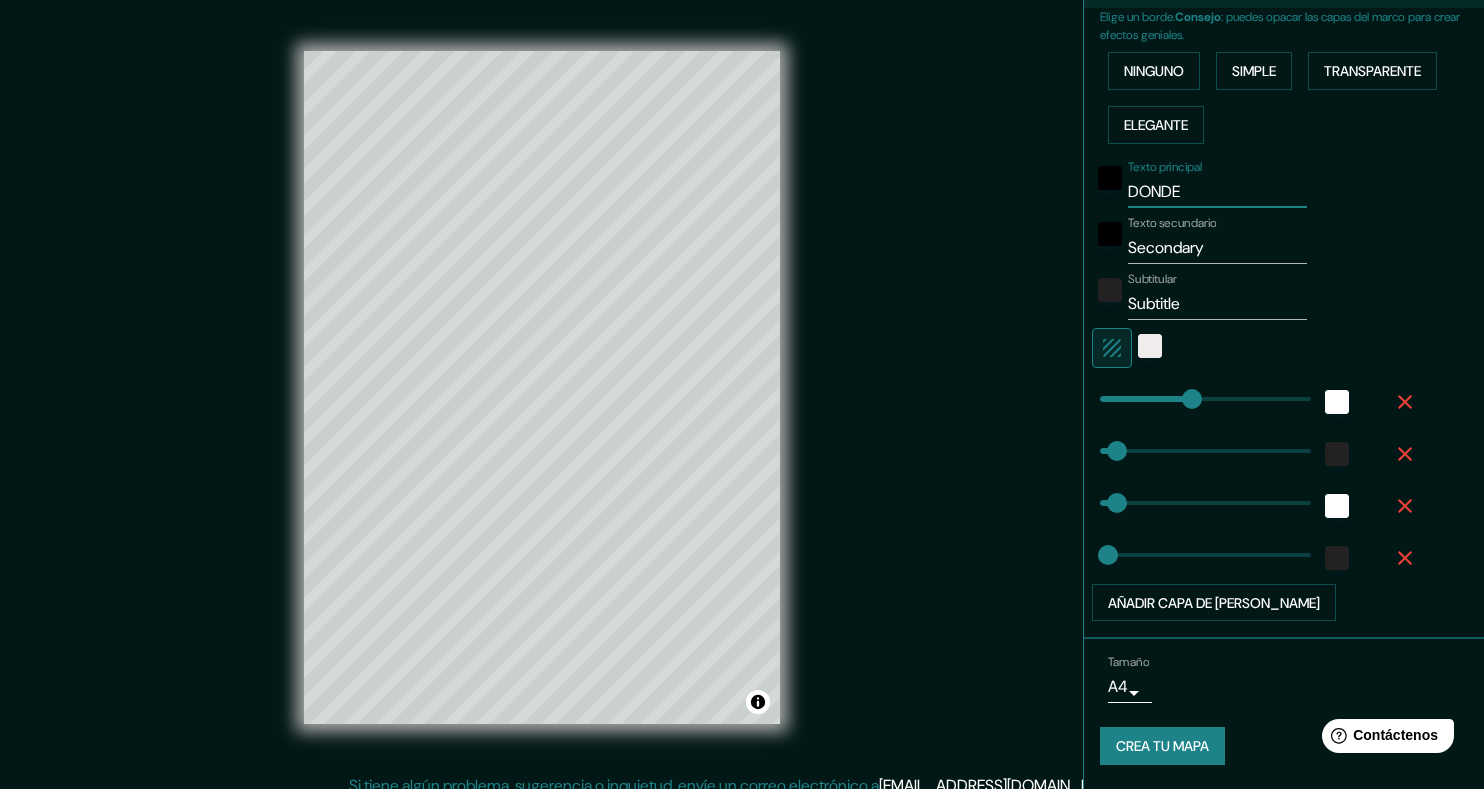 type on "DONDE" 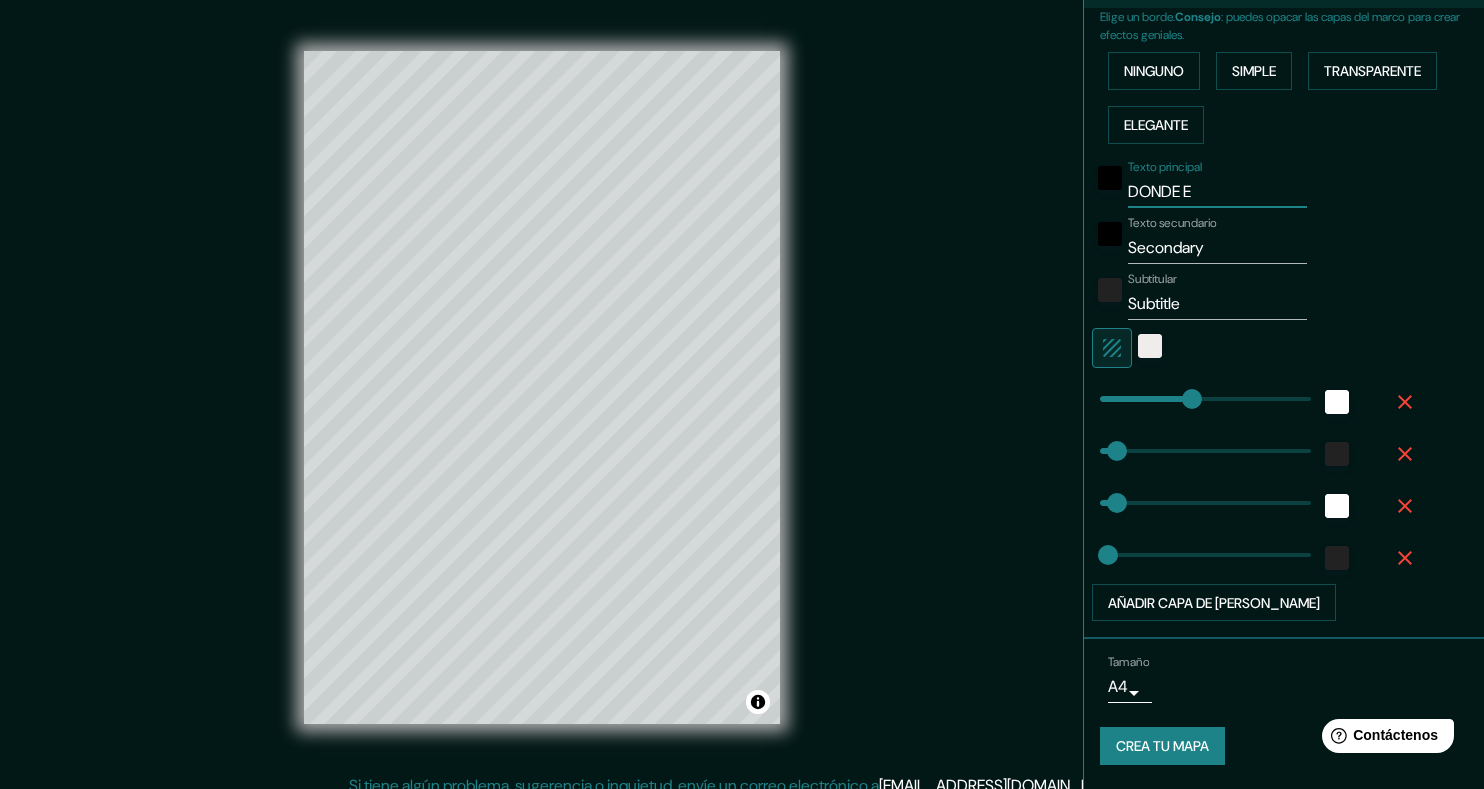 type on "DONDE EM" 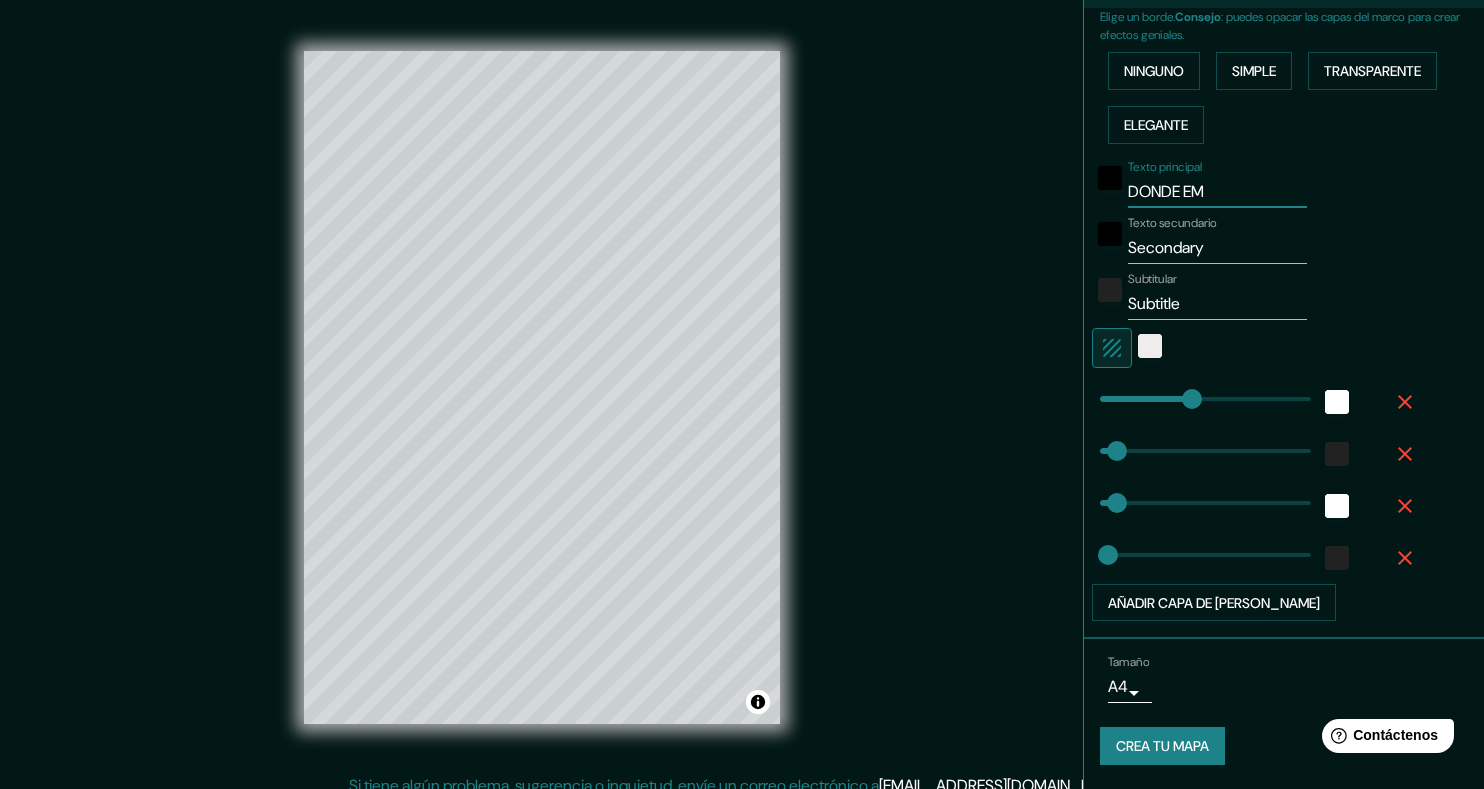 type on "DONDE EMP" 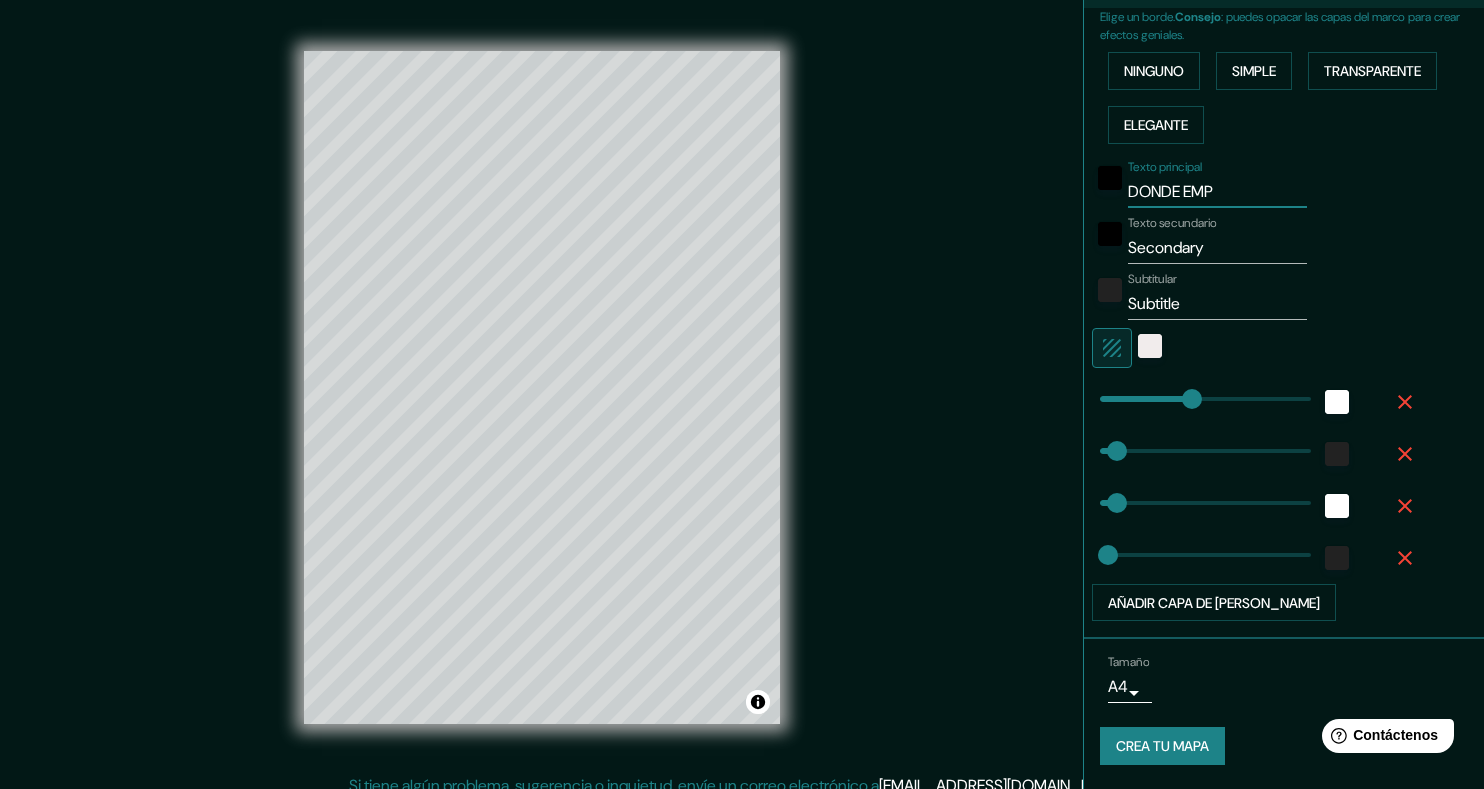 type on "38" 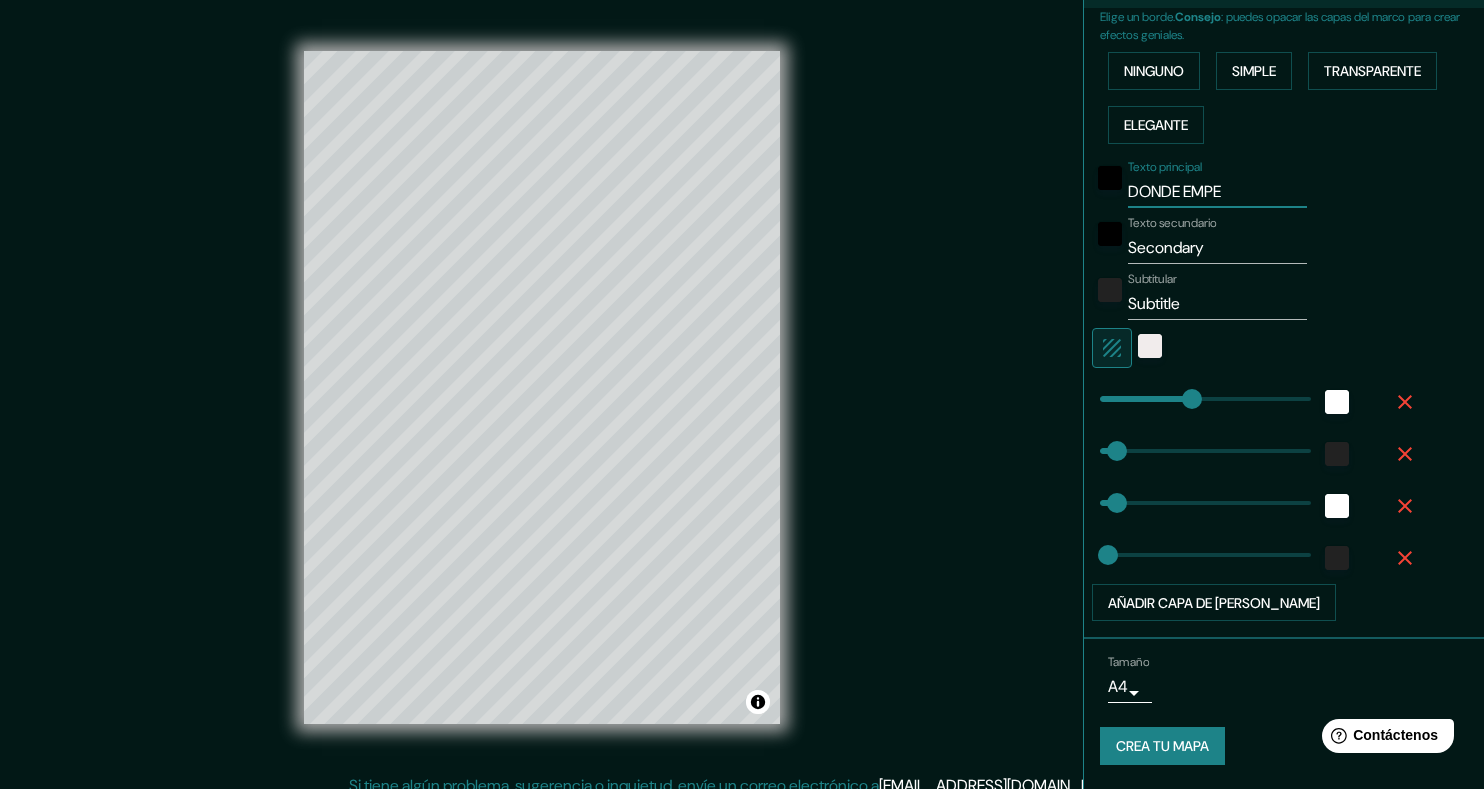 type on "DONDE EMPEZ" 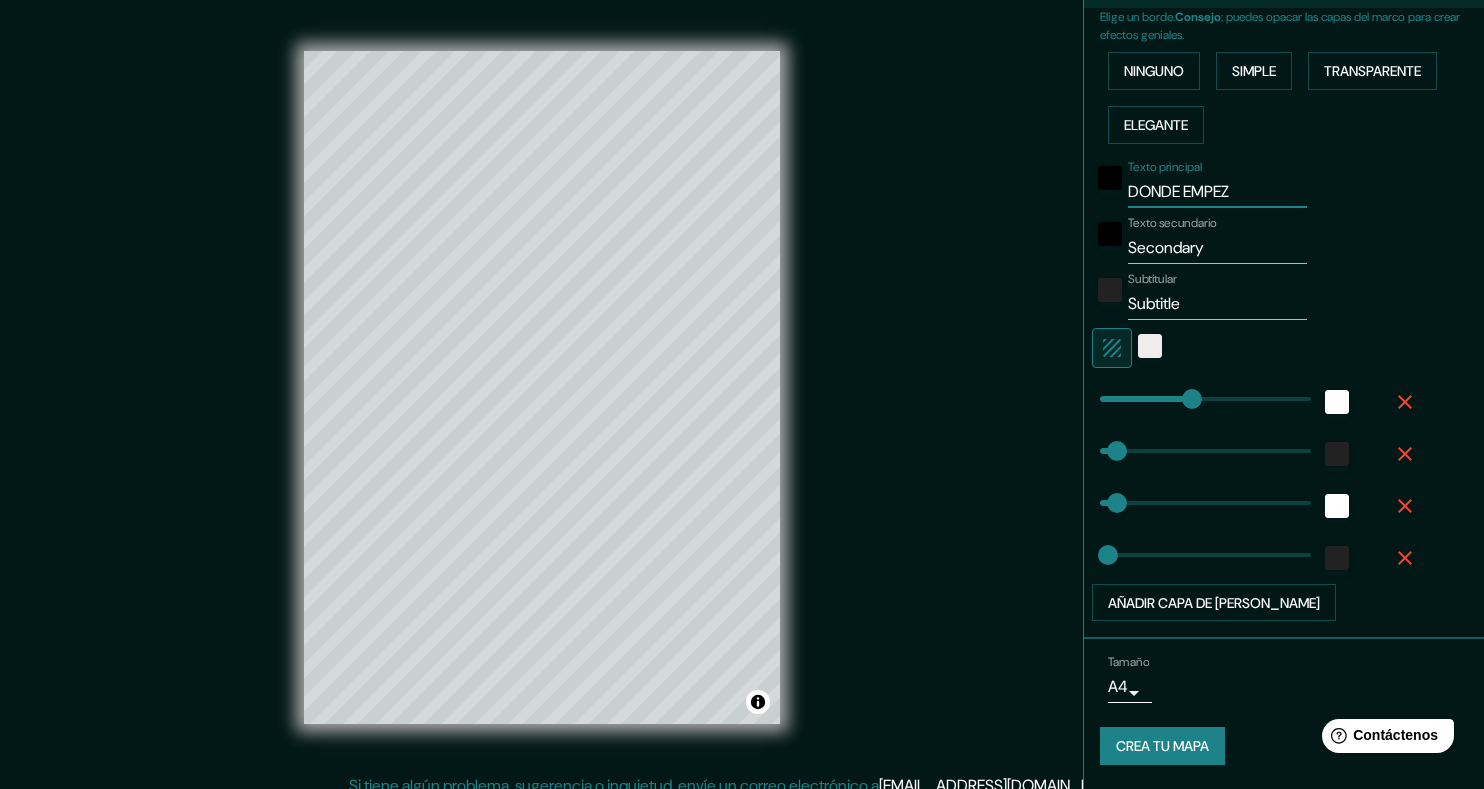 type on "DONDE EMPEZO" 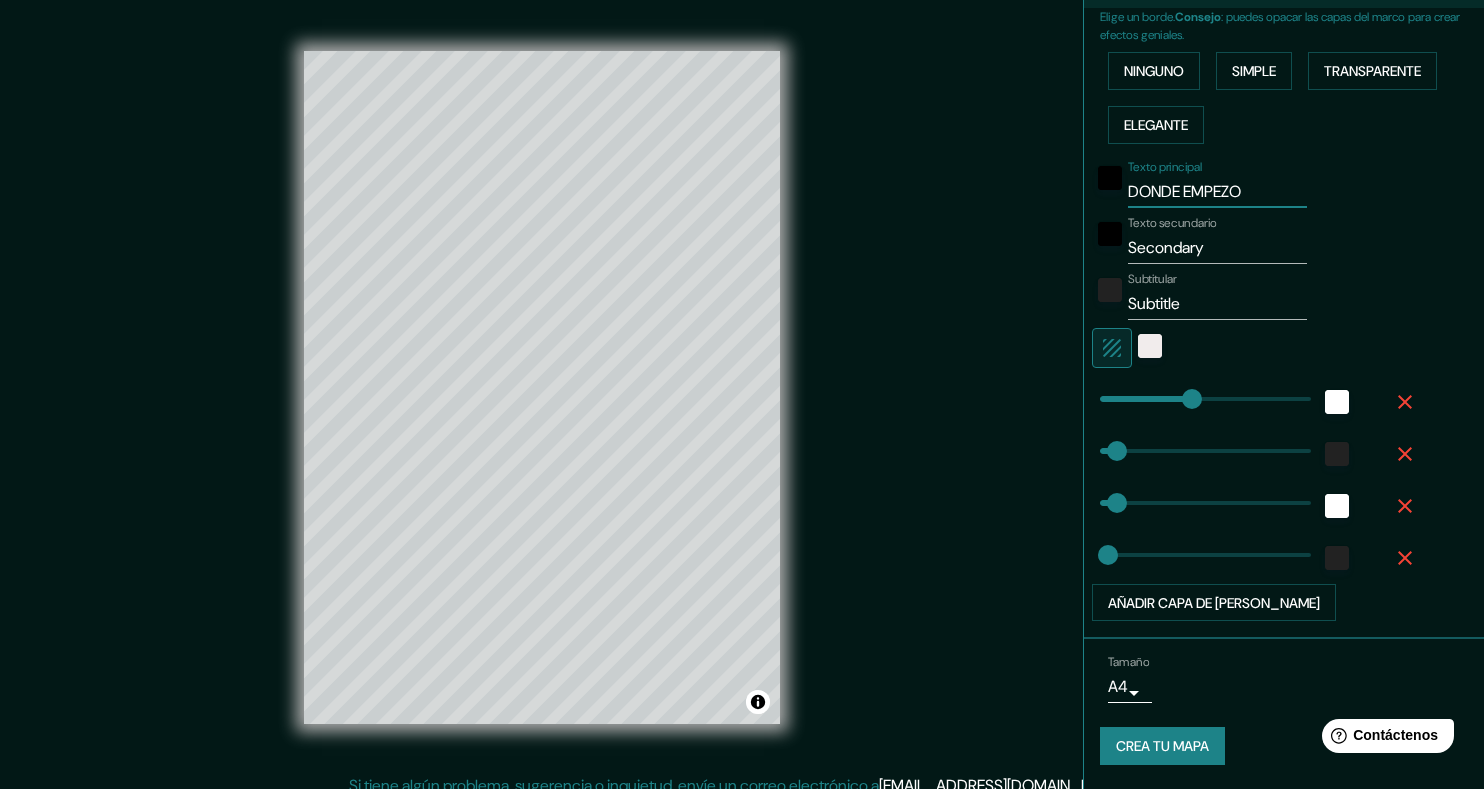 type on "DONDE EMPEZO" 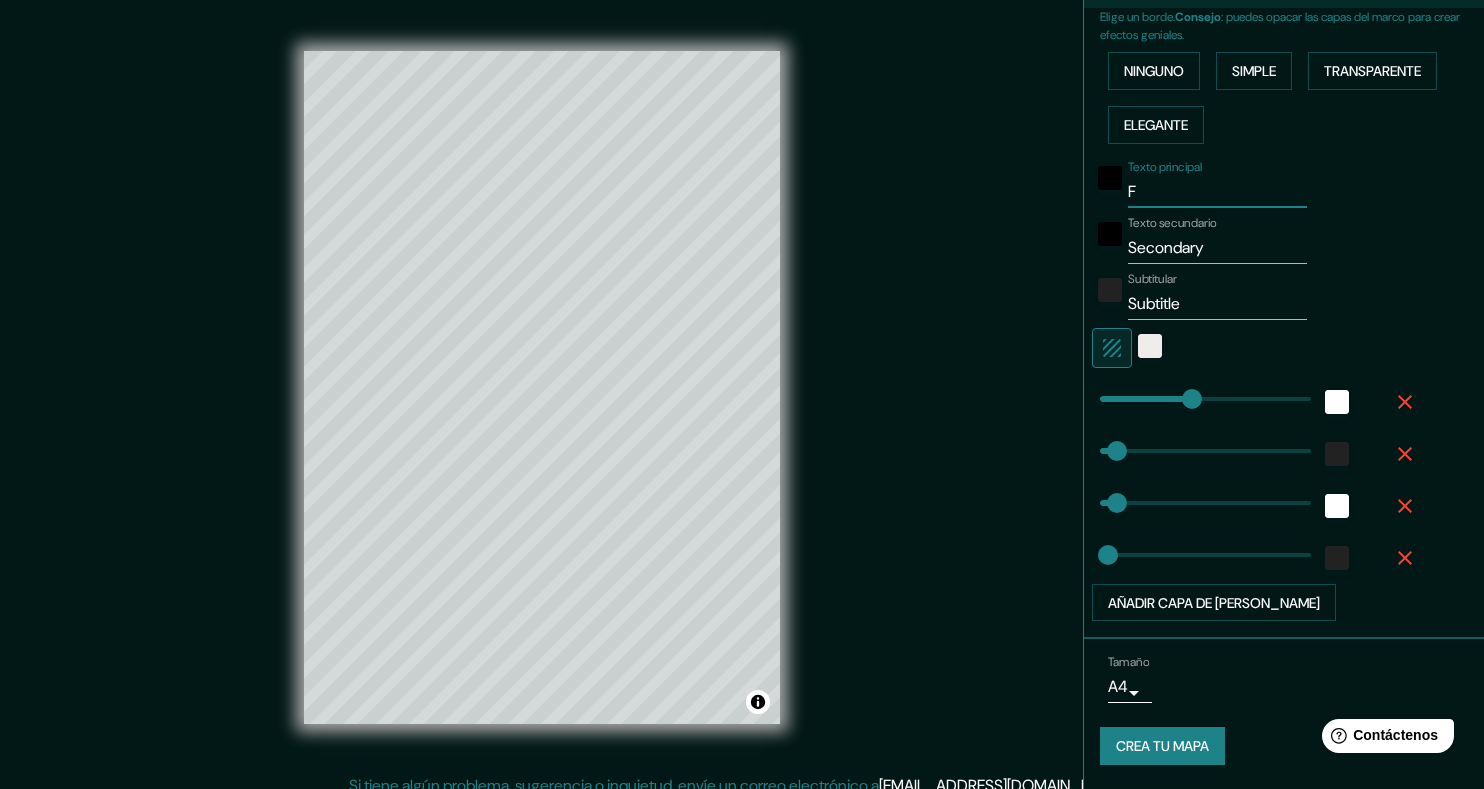 click on "F" at bounding box center (1217, 192) 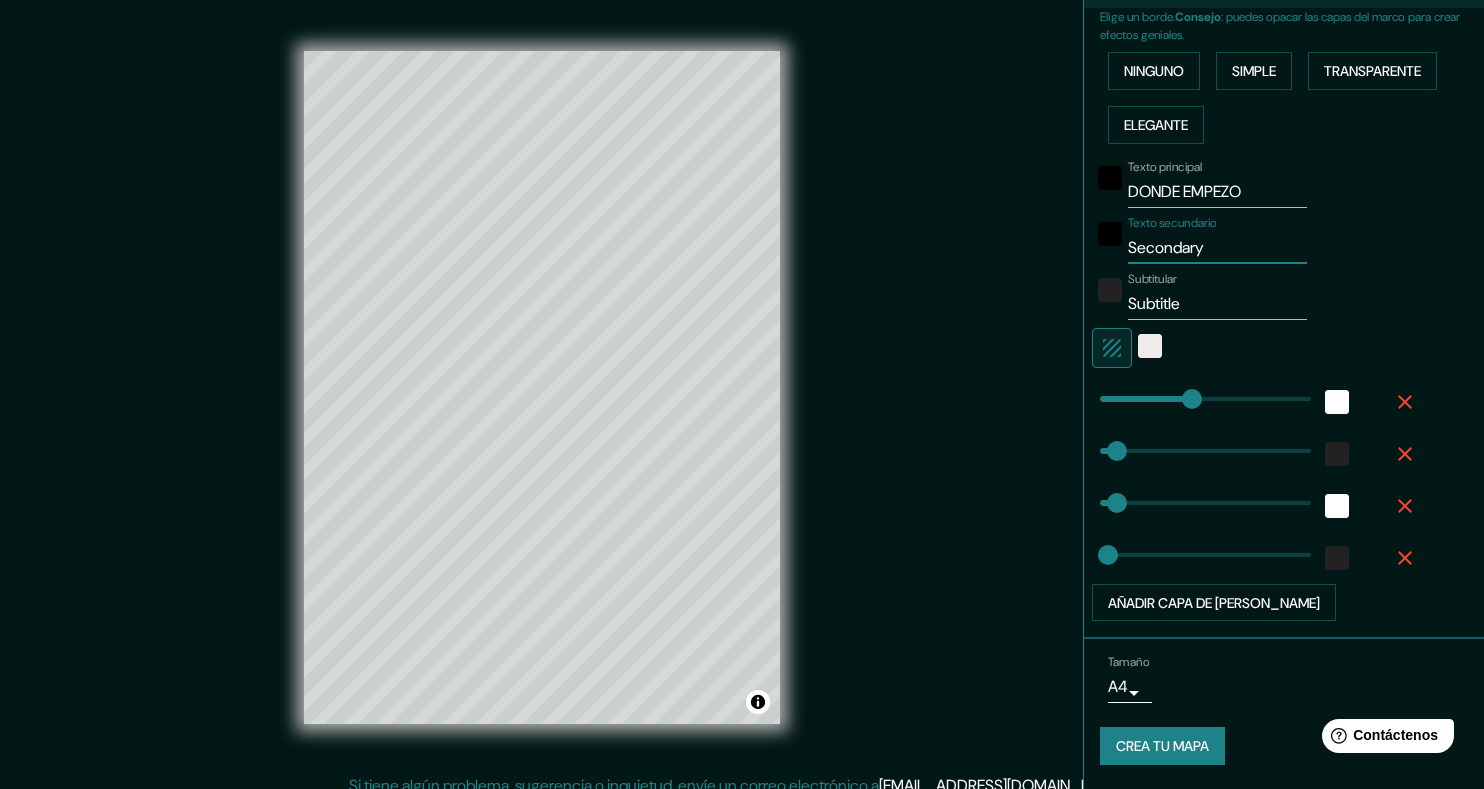 drag, startPoint x: 1198, startPoint y: 247, endPoint x: 1112, endPoint y: 262, distance: 87.29834 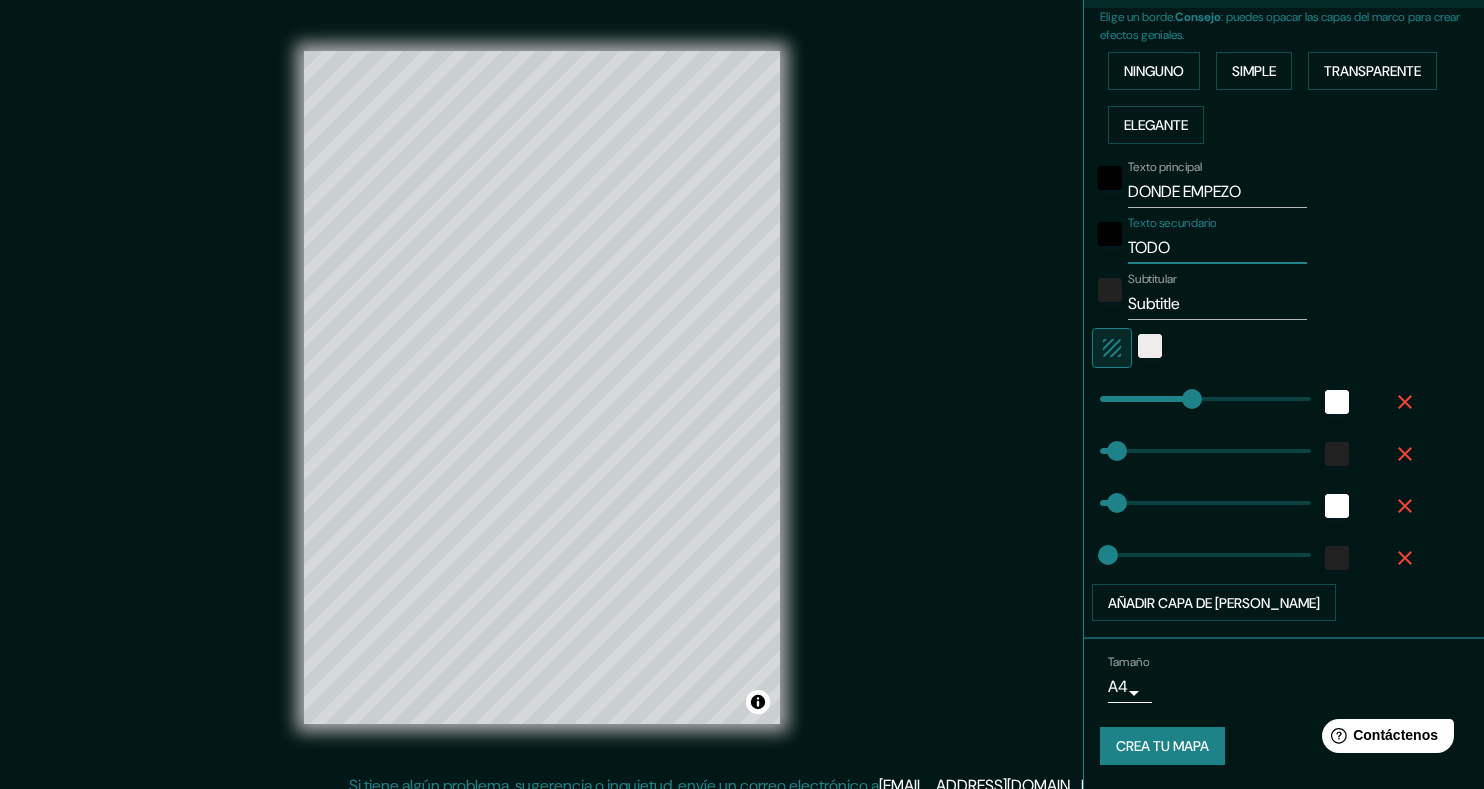 drag, startPoint x: 1118, startPoint y: 246, endPoint x: 1134, endPoint y: 259, distance: 20.615528 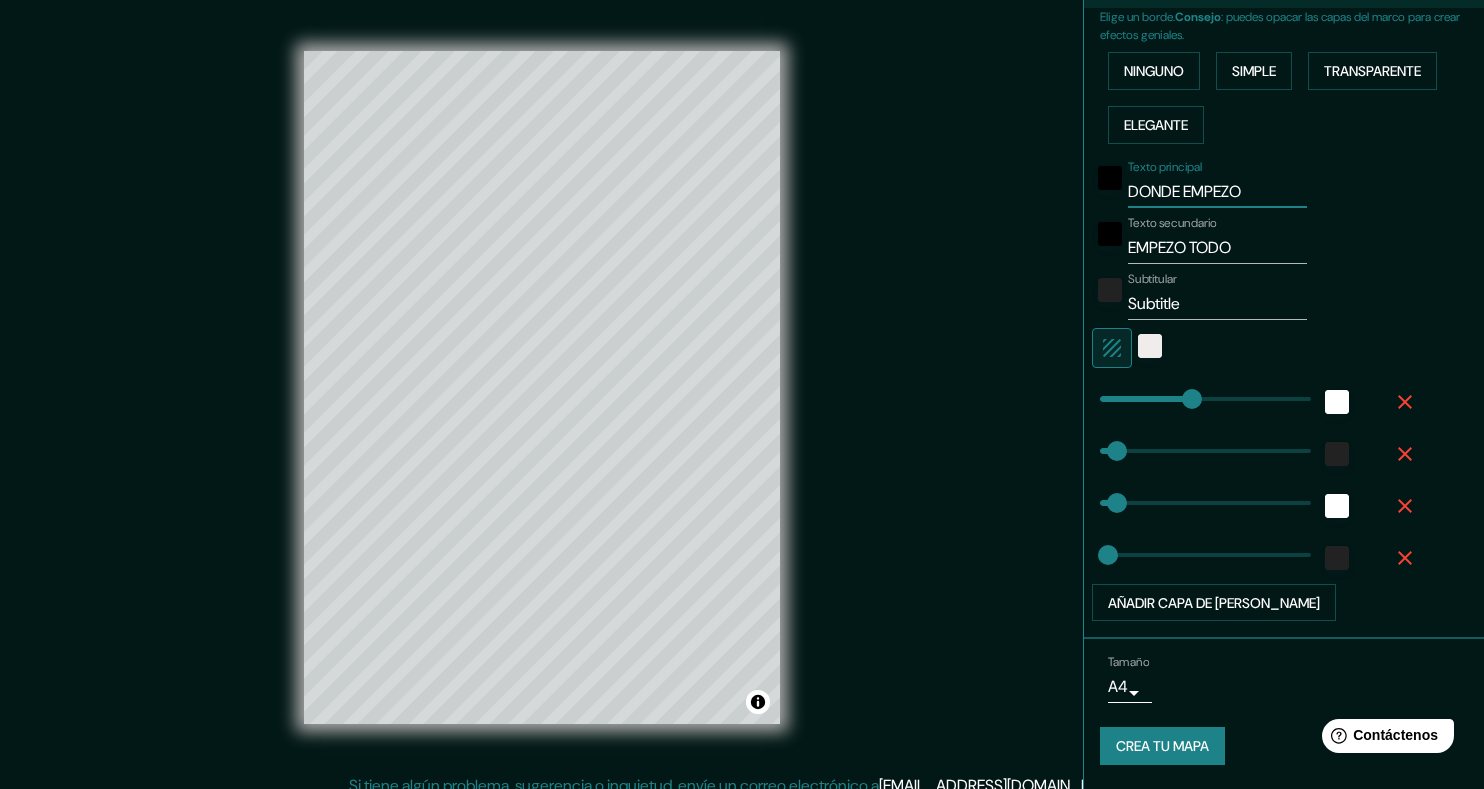 drag, startPoint x: 1234, startPoint y: 193, endPoint x: 1114, endPoint y: 206, distance: 120.70211 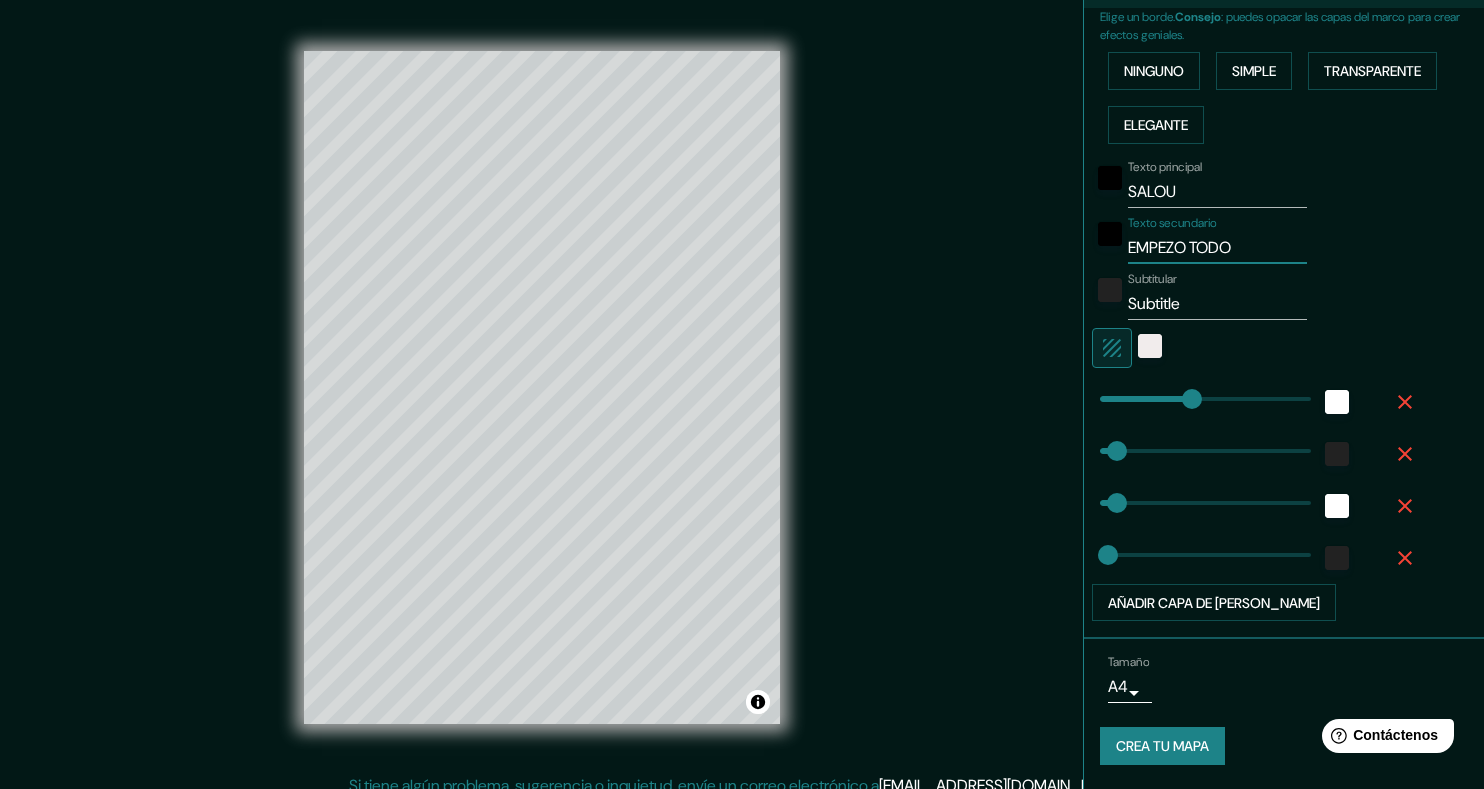 drag, startPoint x: 1114, startPoint y: 248, endPoint x: 1131, endPoint y: 255, distance: 18.384777 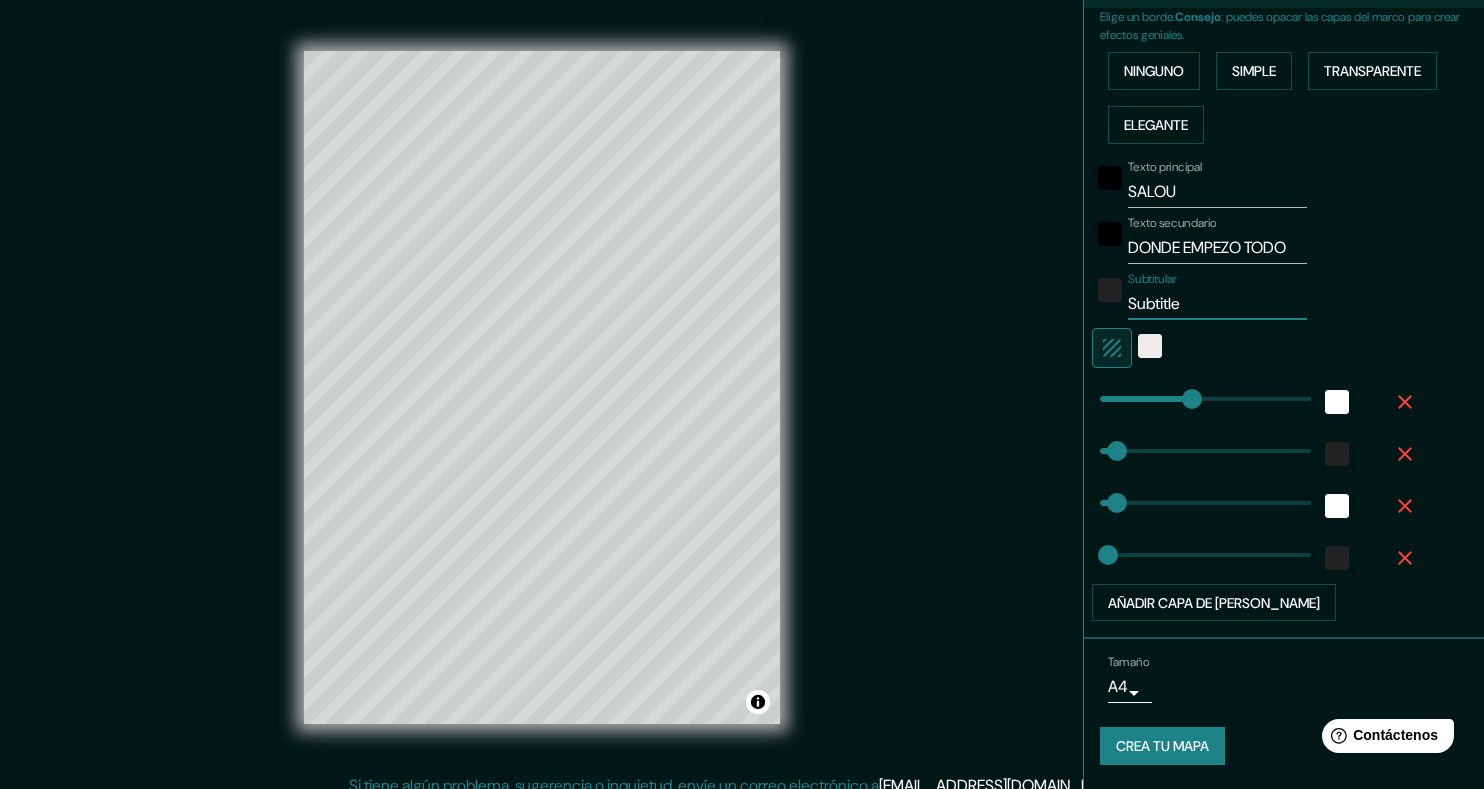 drag, startPoint x: 1179, startPoint y: 301, endPoint x: 1113, endPoint y: 309, distance: 66.48308 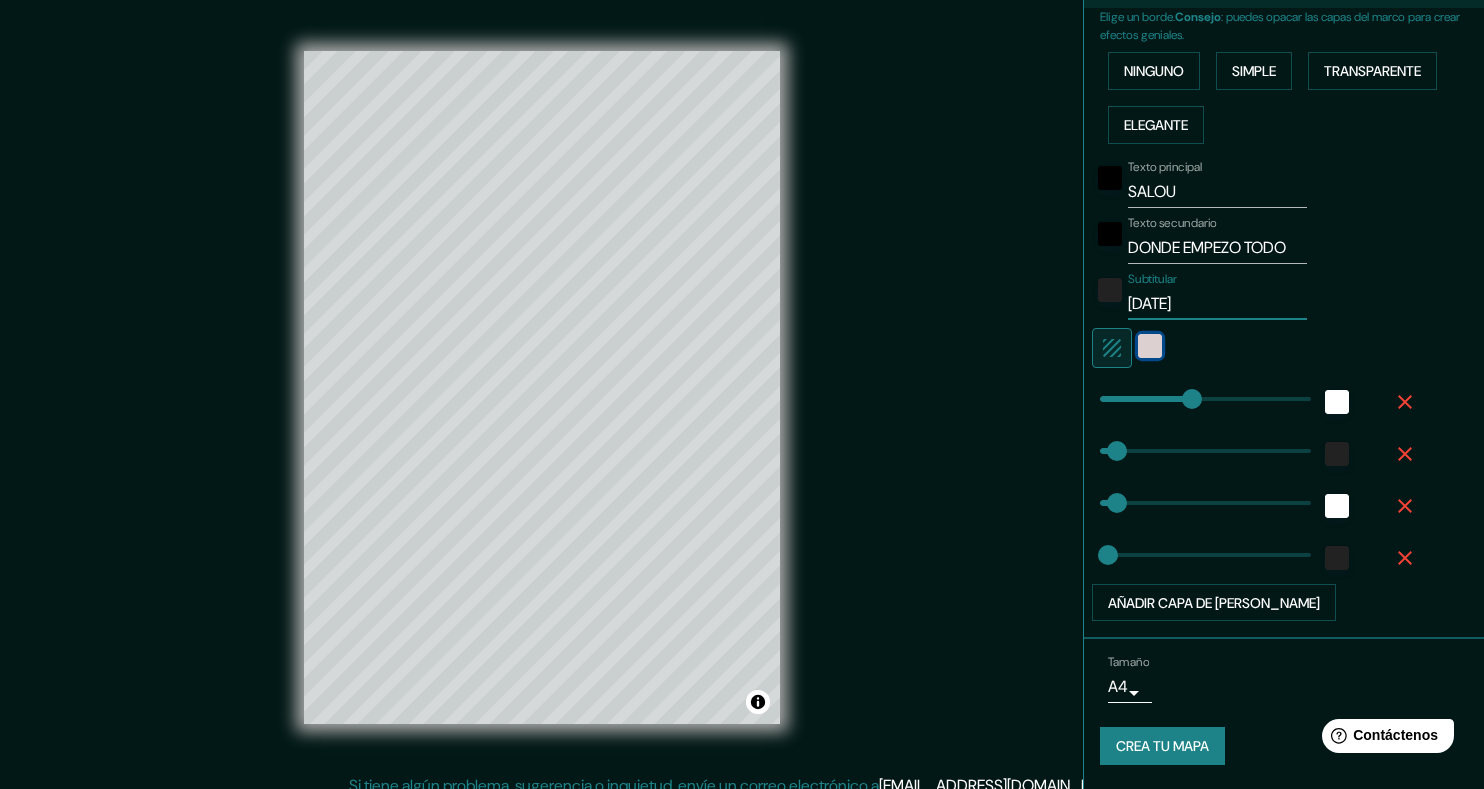 click at bounding box center (1150, 346) 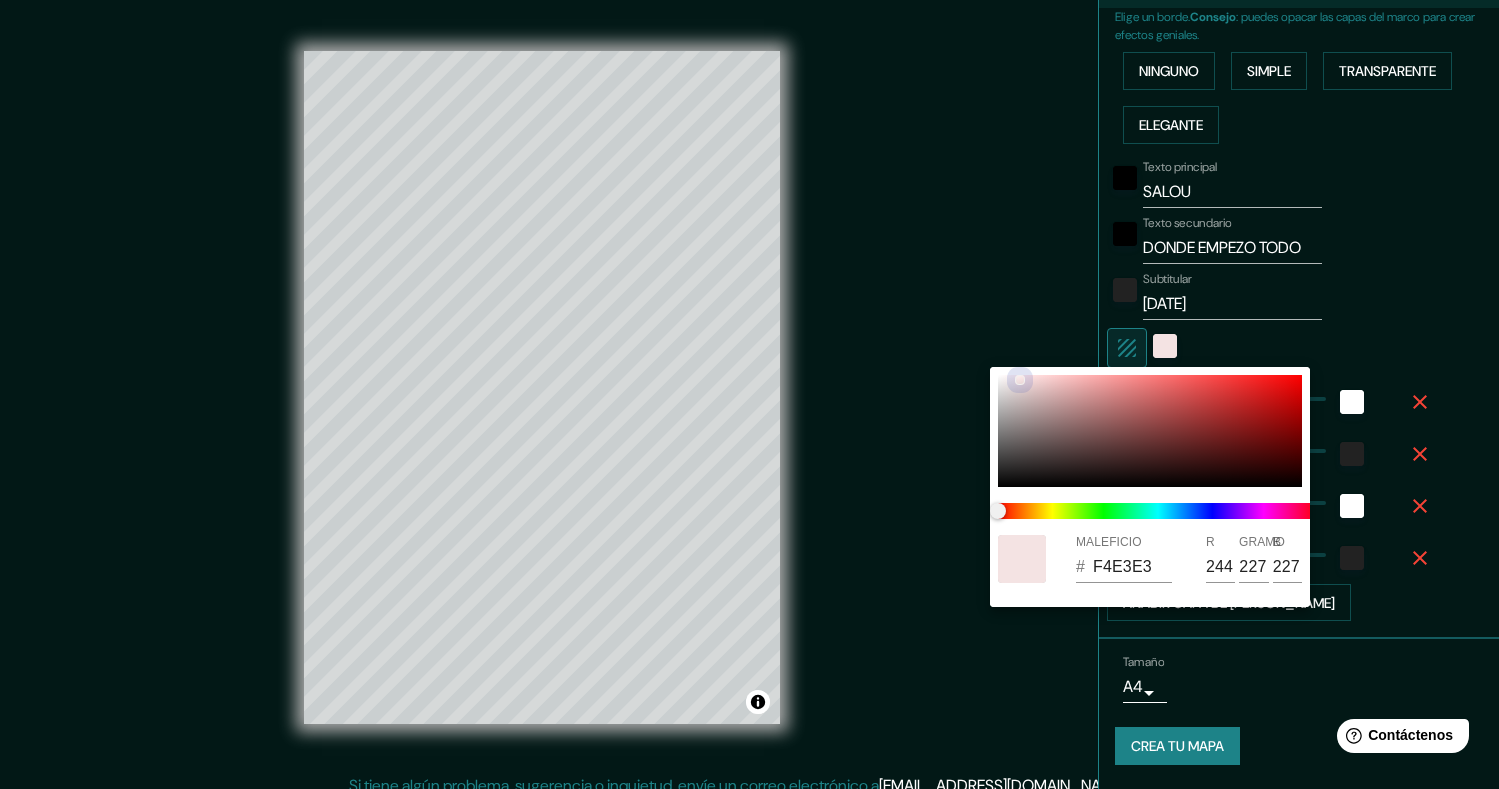 drag, startPoint x: 1006, startPoint y: 380, endPoint x: 1018, endPoint y: 380, distance: 12 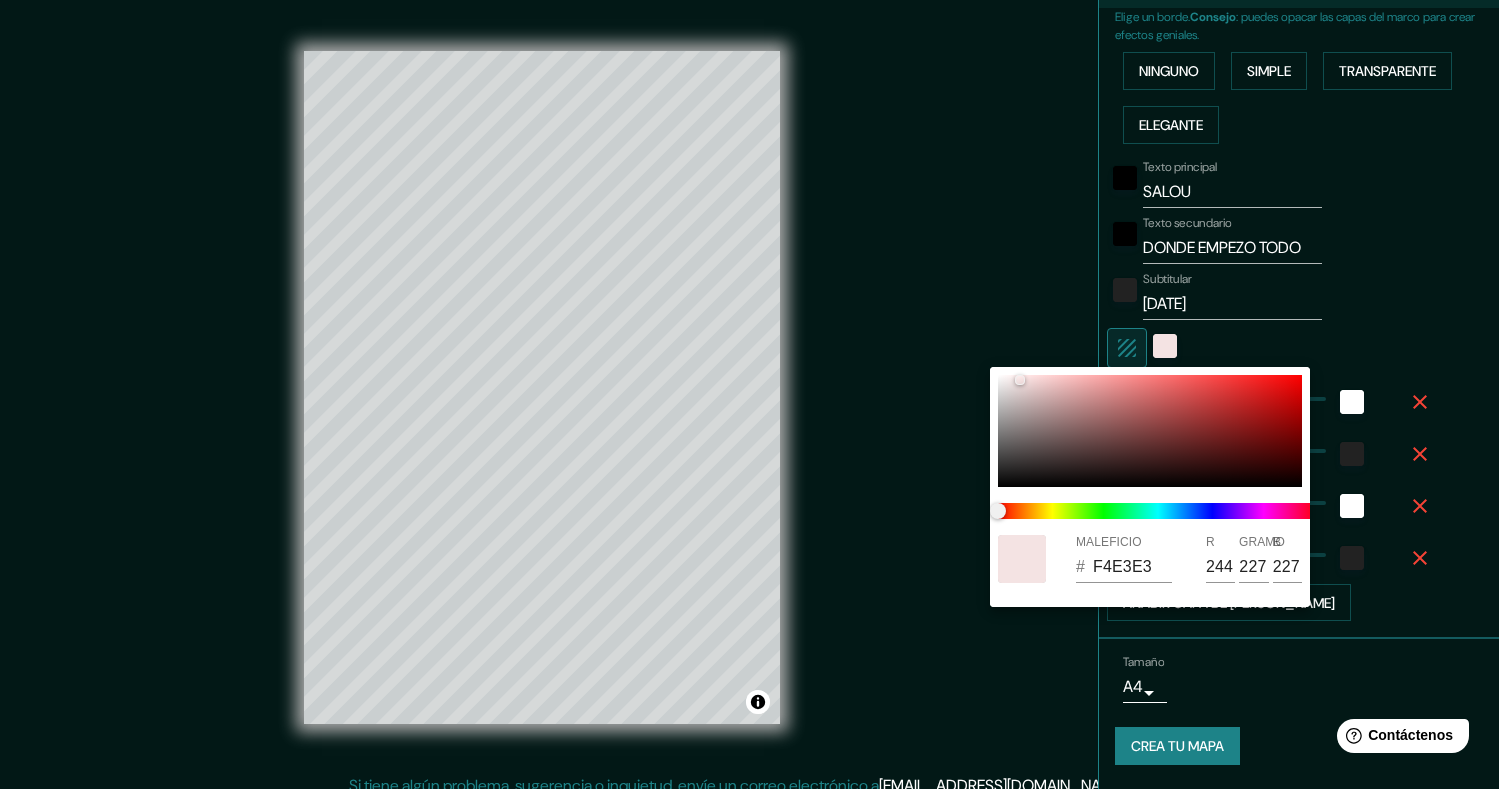click at bounding box center (749, 394) 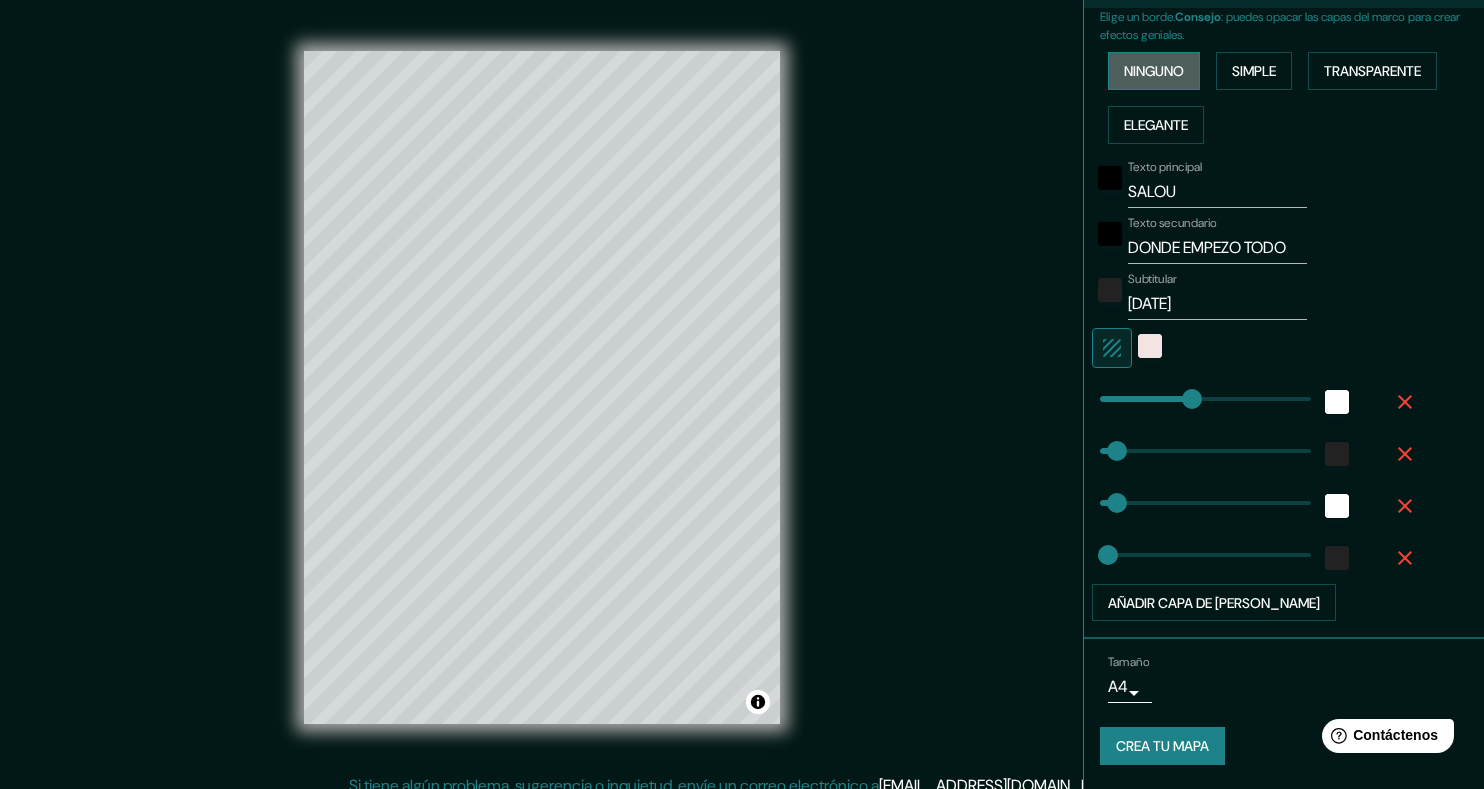 click on "Ninguno" at bounding box center [1154, 71] 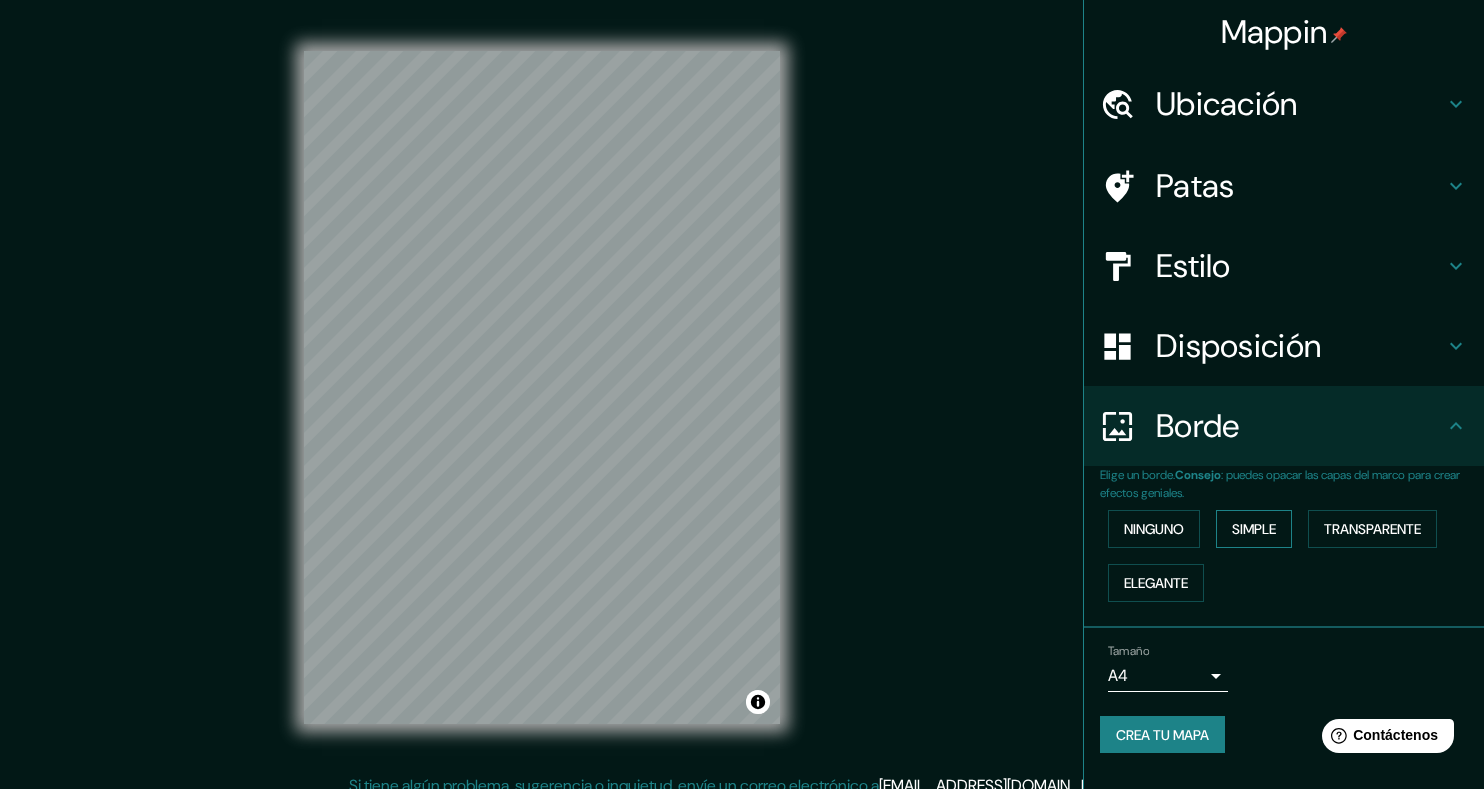 click on "Simple" at bounding box center (1254, 529) 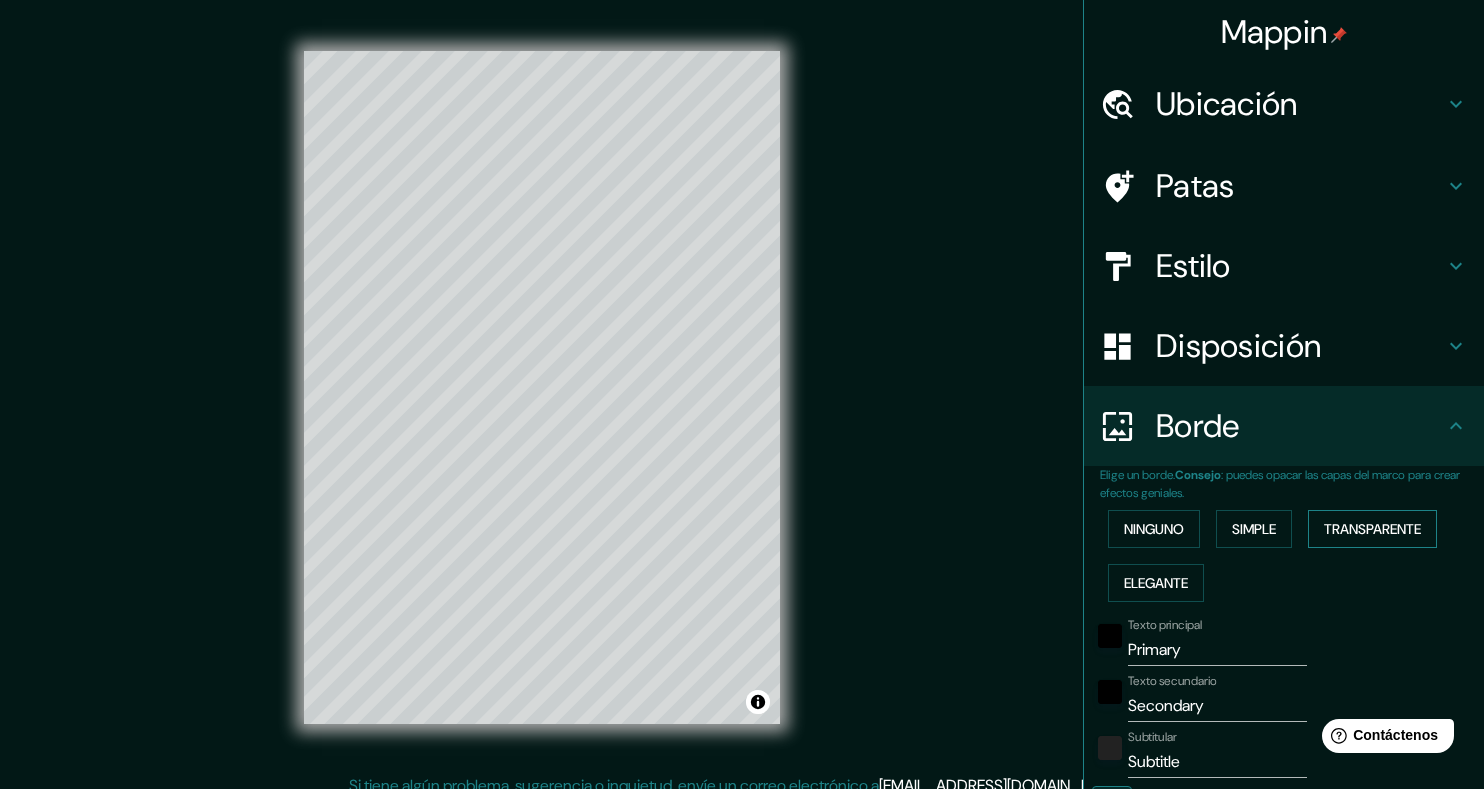 click on "Transparente" at bounding box center [1372, 529] 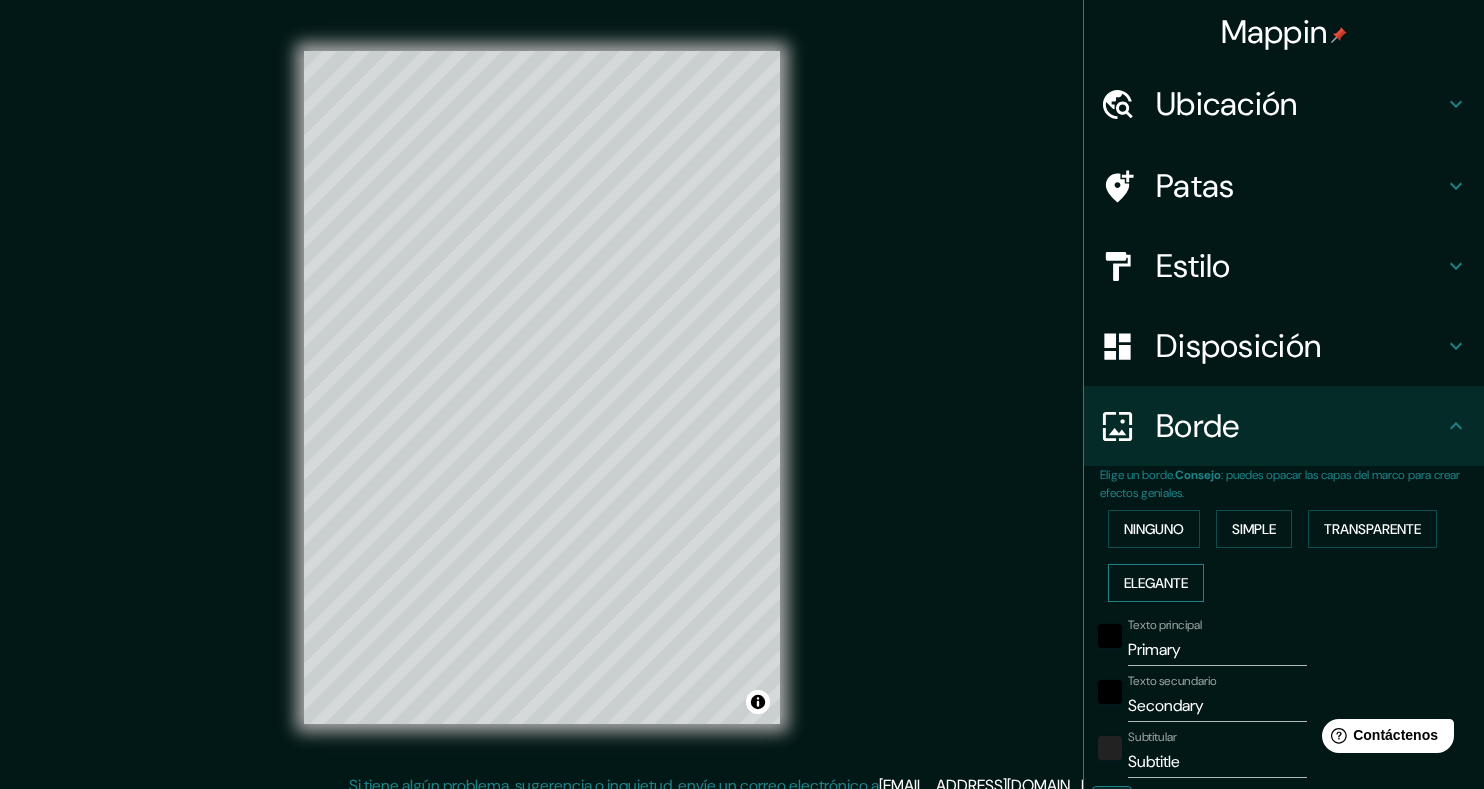 click on "Elegante" at bounding box center [1156, 583] 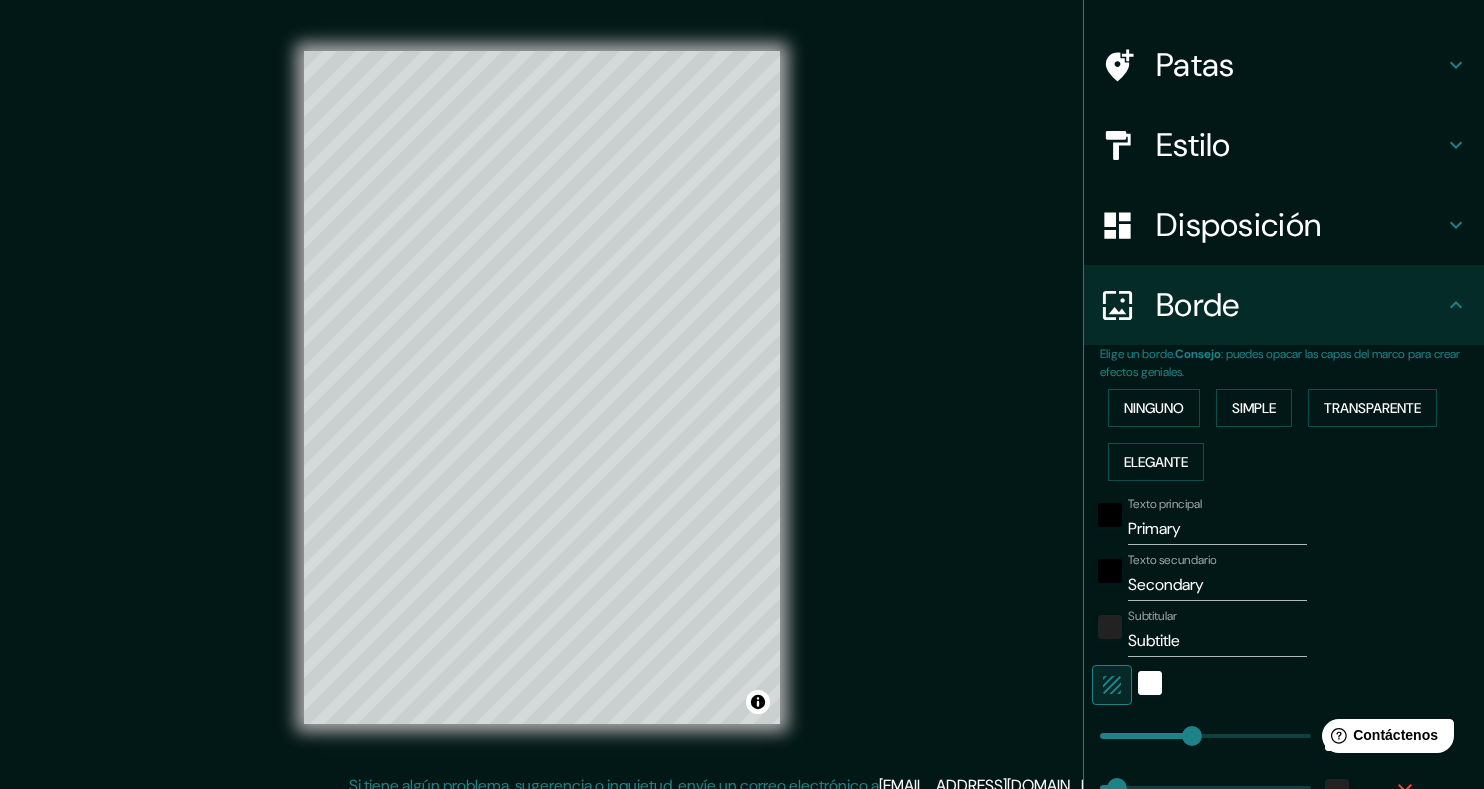 scroll, scrollTop: 167, scrollLeft: 0, axis: vertical 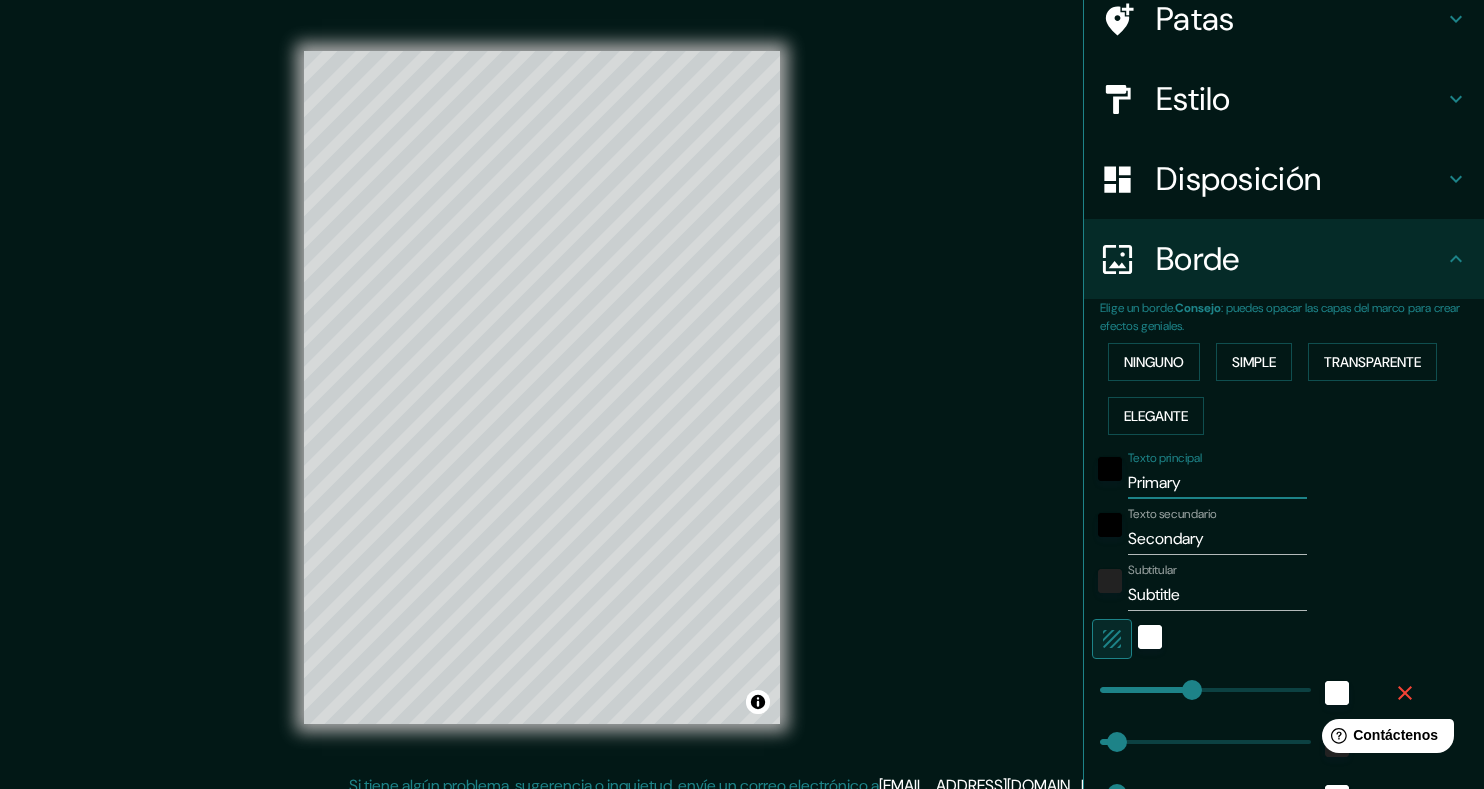 drag, startPoint x: 1182, startPoint y: 483, endPoint x: 1074, endPoint y: 500, distance: 109.32977 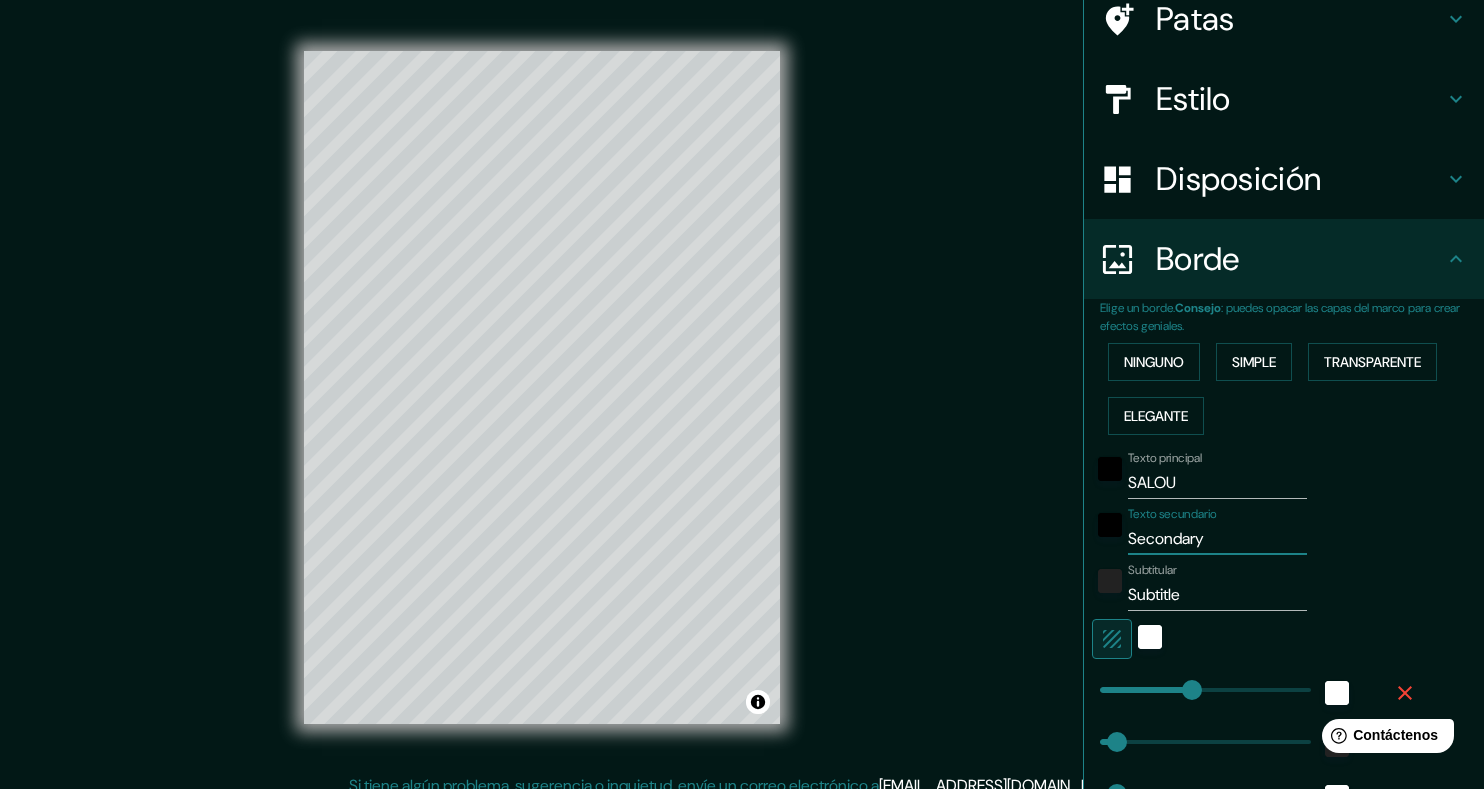 drag, startPoint x: 1201, startPoint y: 537, endPoint x: 1111, endPoint y: 548, distance: 90.66973 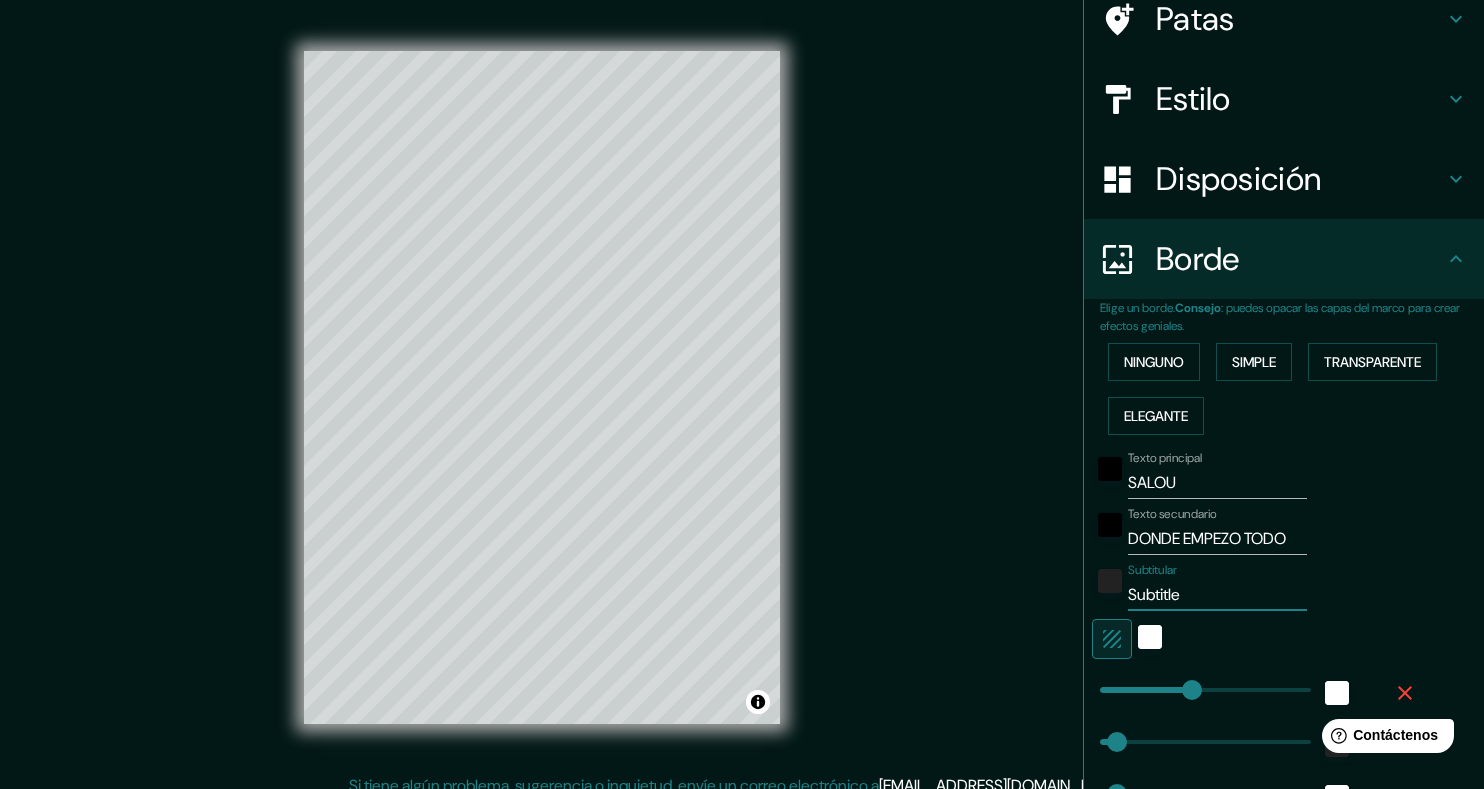drag, startPoint x: 1174, startPoint y: 590, endPoint x: 1106, endPoint y: 600, distance: 68.73136 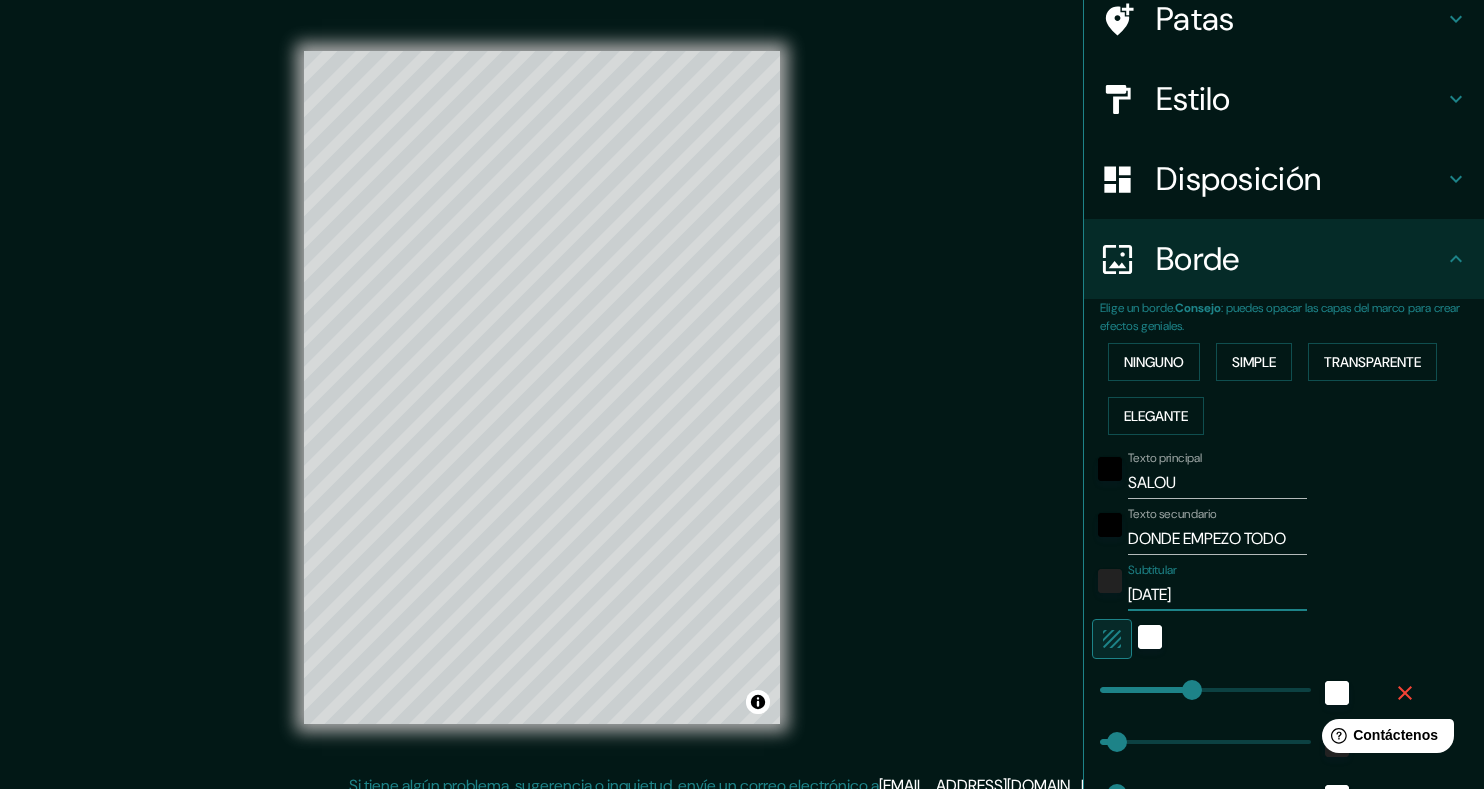 click on "Subtitular 10 DE JULIO DE 2021" at bounding box center [1256, 587] 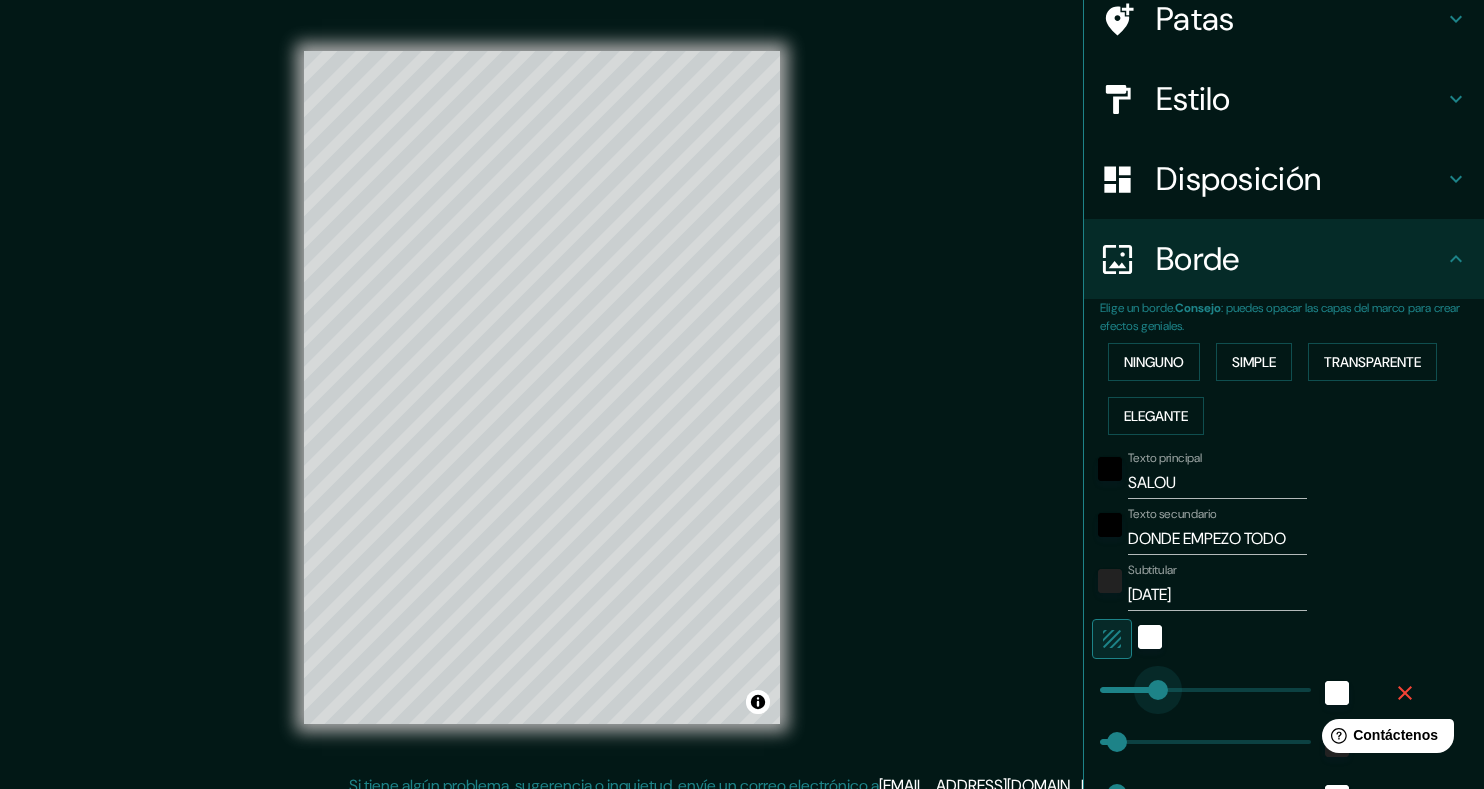drag, startPoint x: 1168, startPoint y: 688, endPoint x: 1142, endPoint y: 691, distance: 26.172504 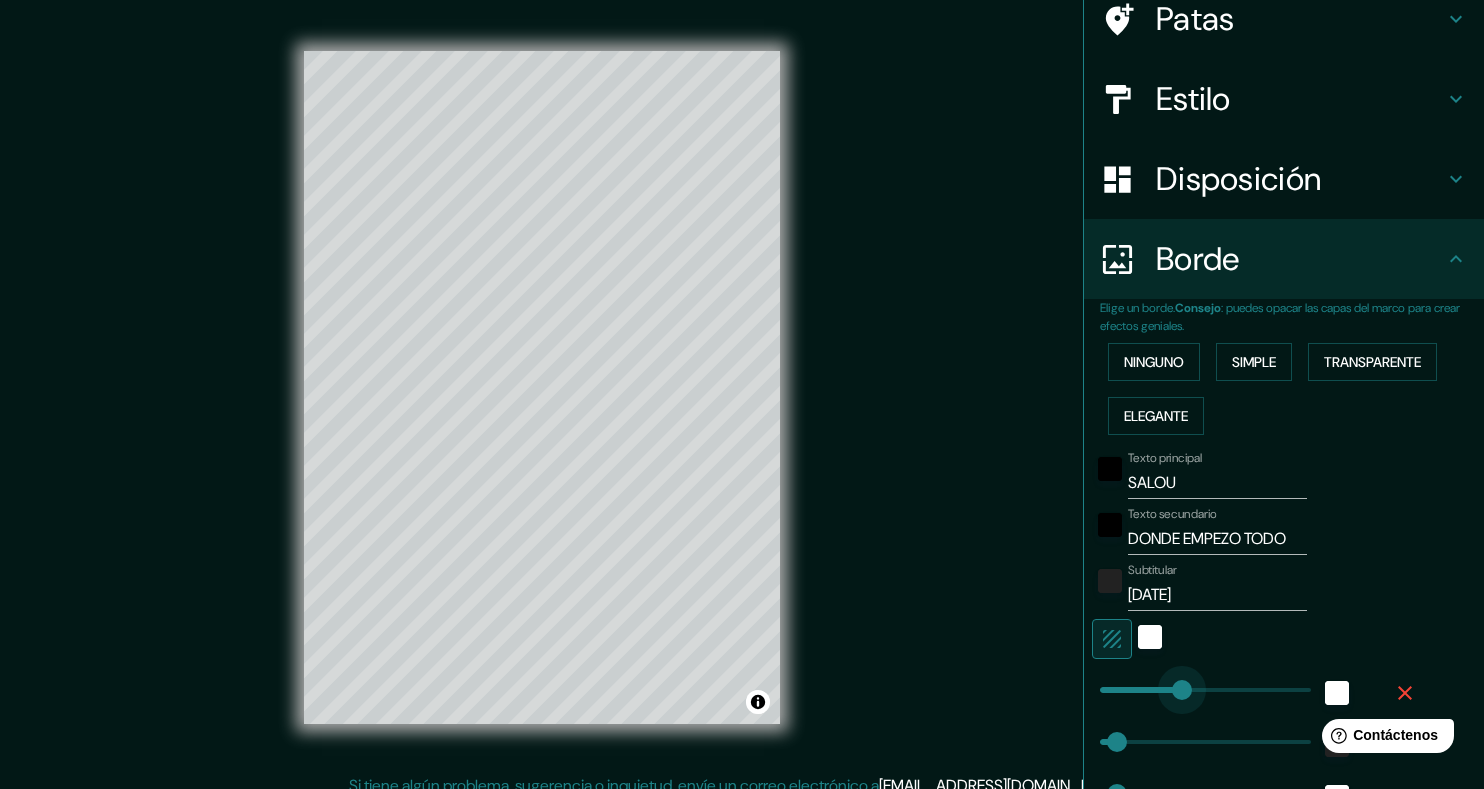 drag, startPoint x: 1144, startPoint y: 690, endPoint x: 1168, endPoint y: 690, distance: 24 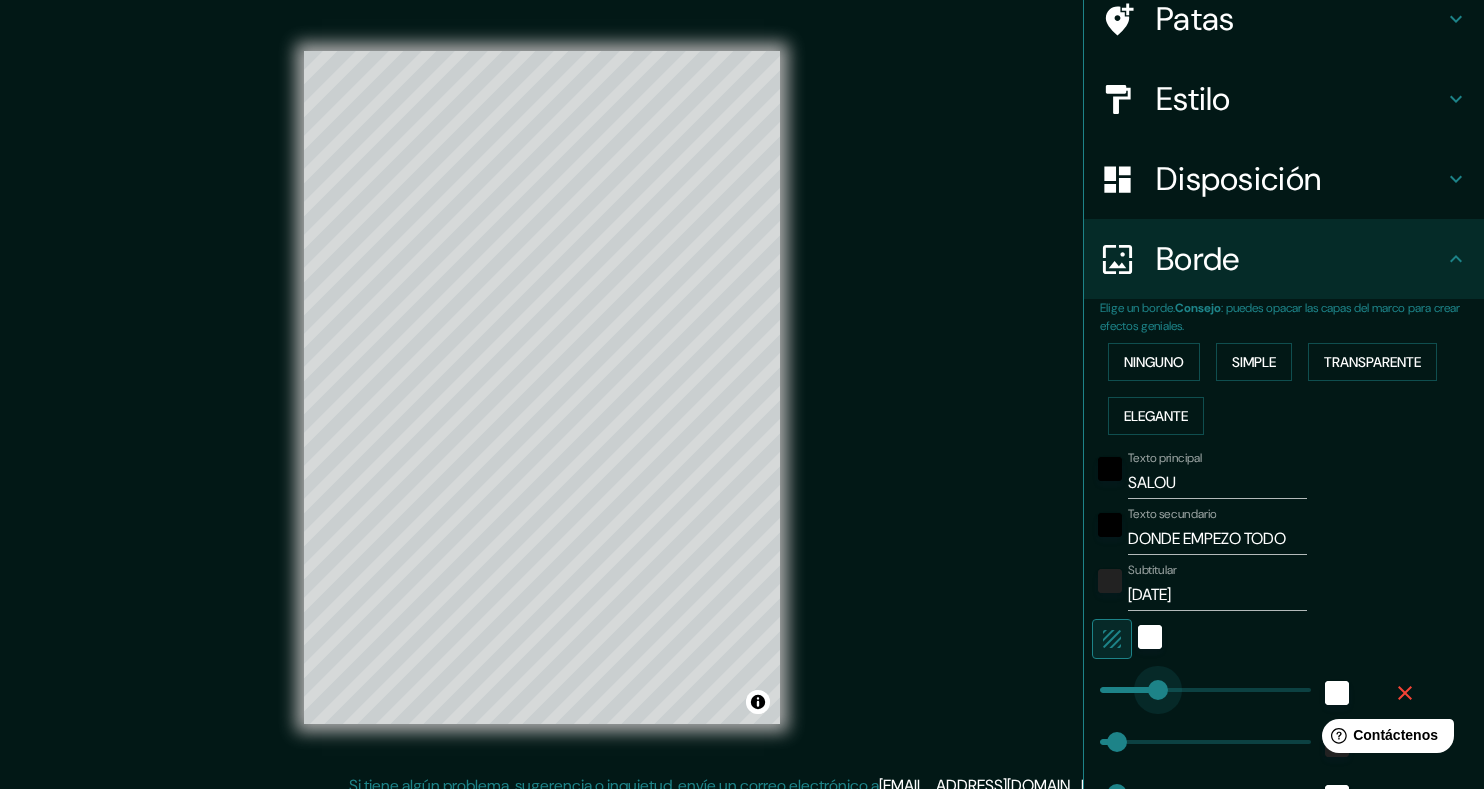drag, startPoint x: 1166, startPoint y: 689, endPoint x: 1133, endPoint y: 692, distance: 33.13608 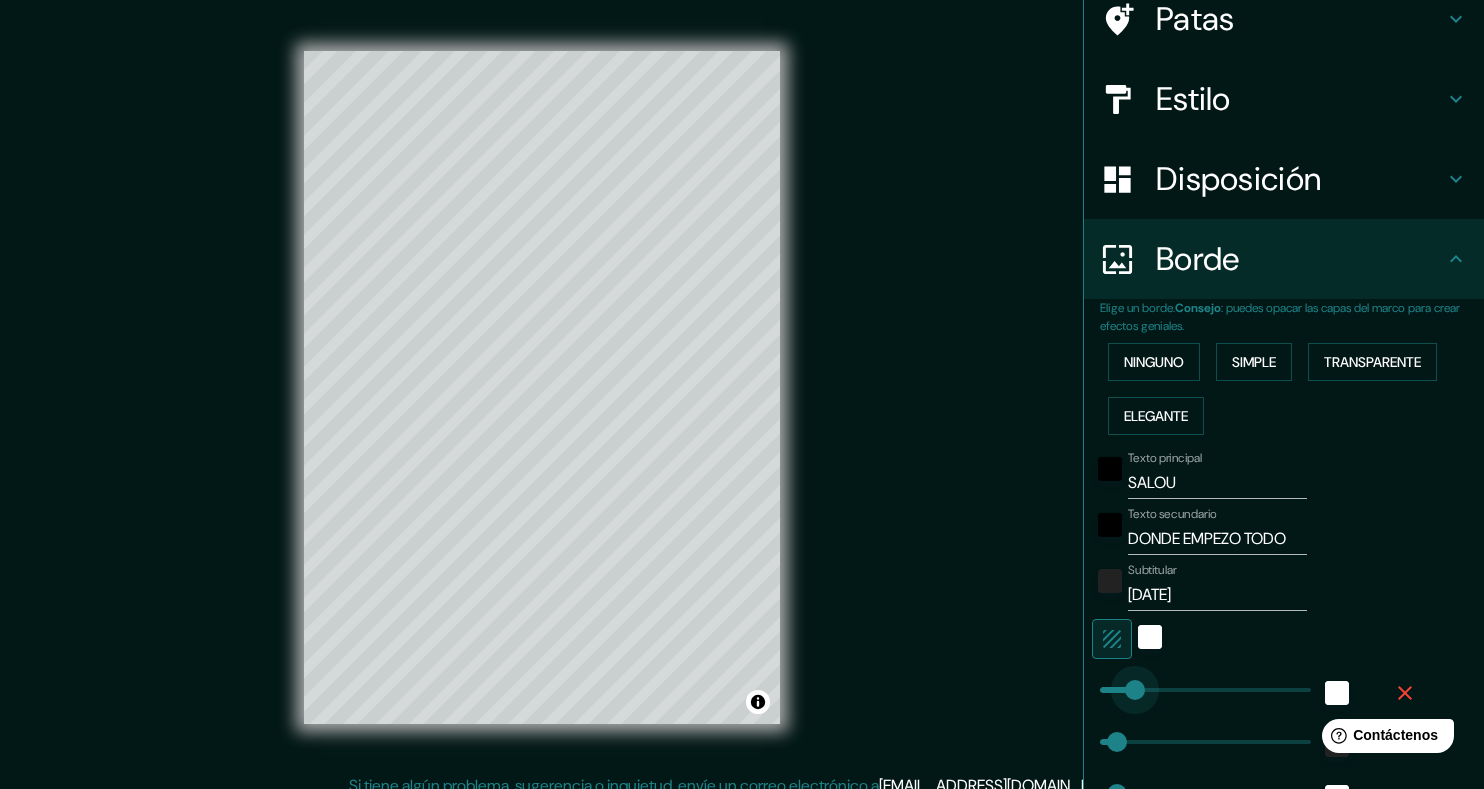 drag, startPoint x: 1133, startPoint y: 692, endPoint x: 1115, endPoint y: 694, distance: 18.110771 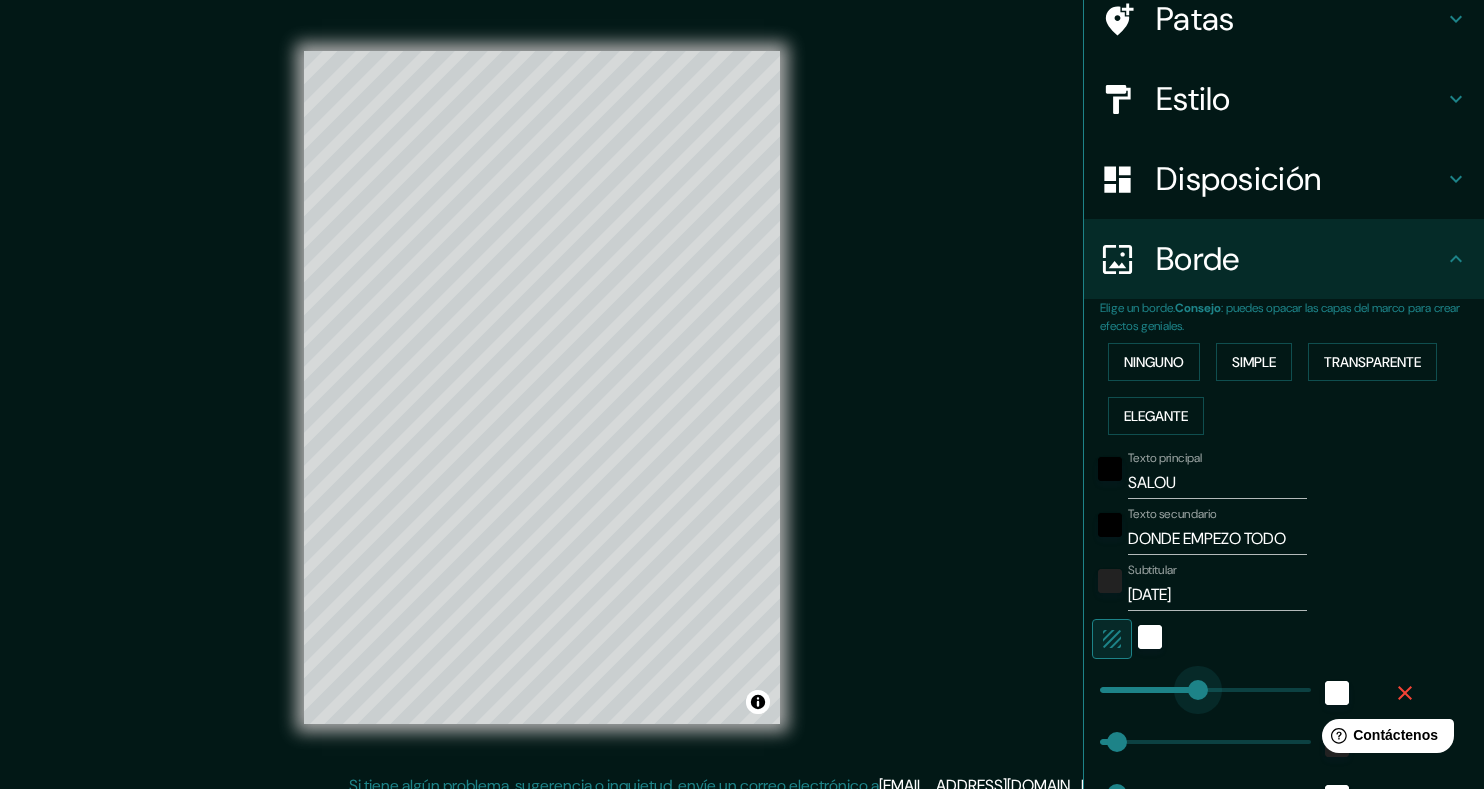 drag, startPoint x: 1115, startPoint y: 693, endPoint x: 1201, endPoint y: 691, distance: 86.023254 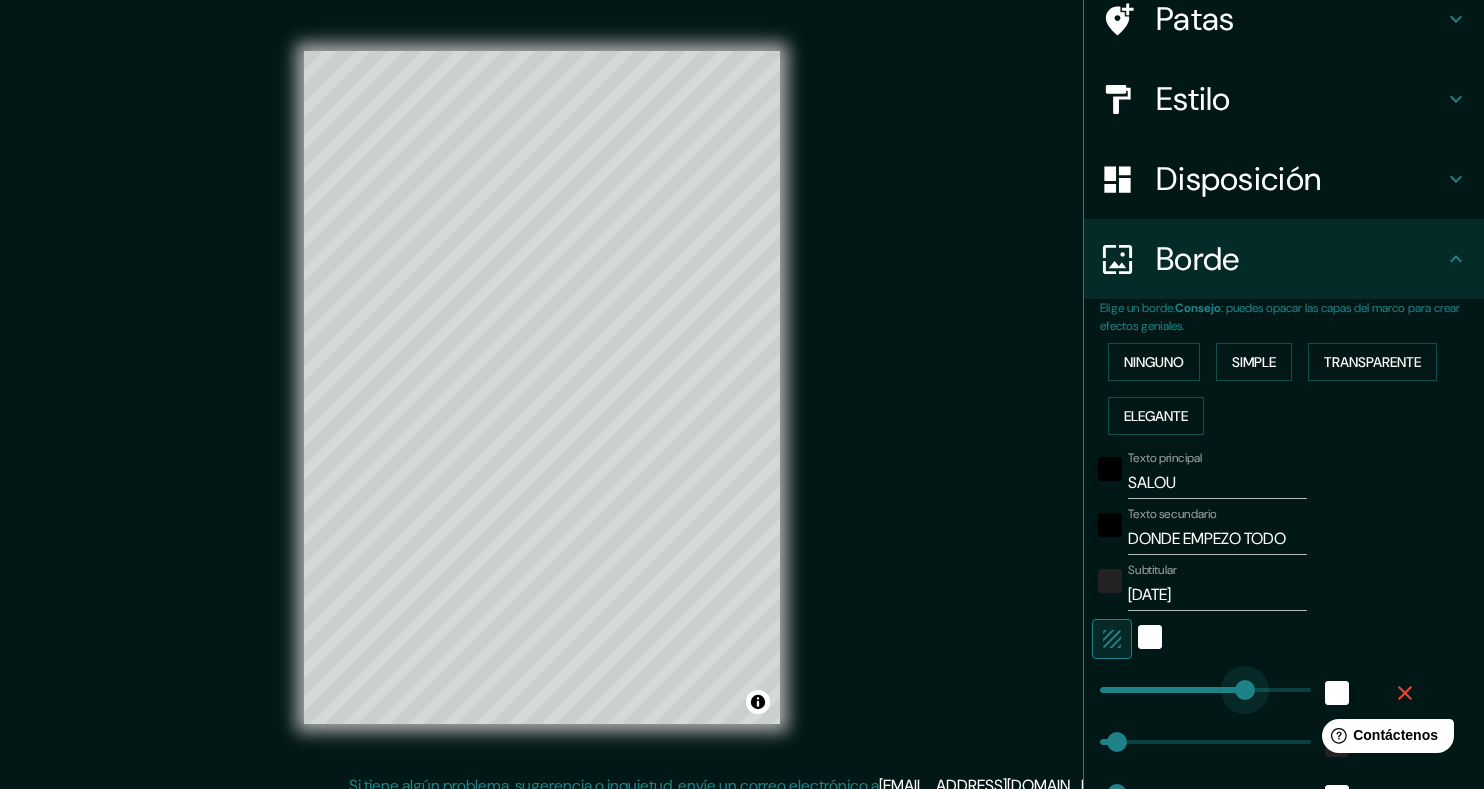 drag, startPoint x: 1195, startPoint y: 690, endPoint x: 1249, endPoint y: 690, distance: 54 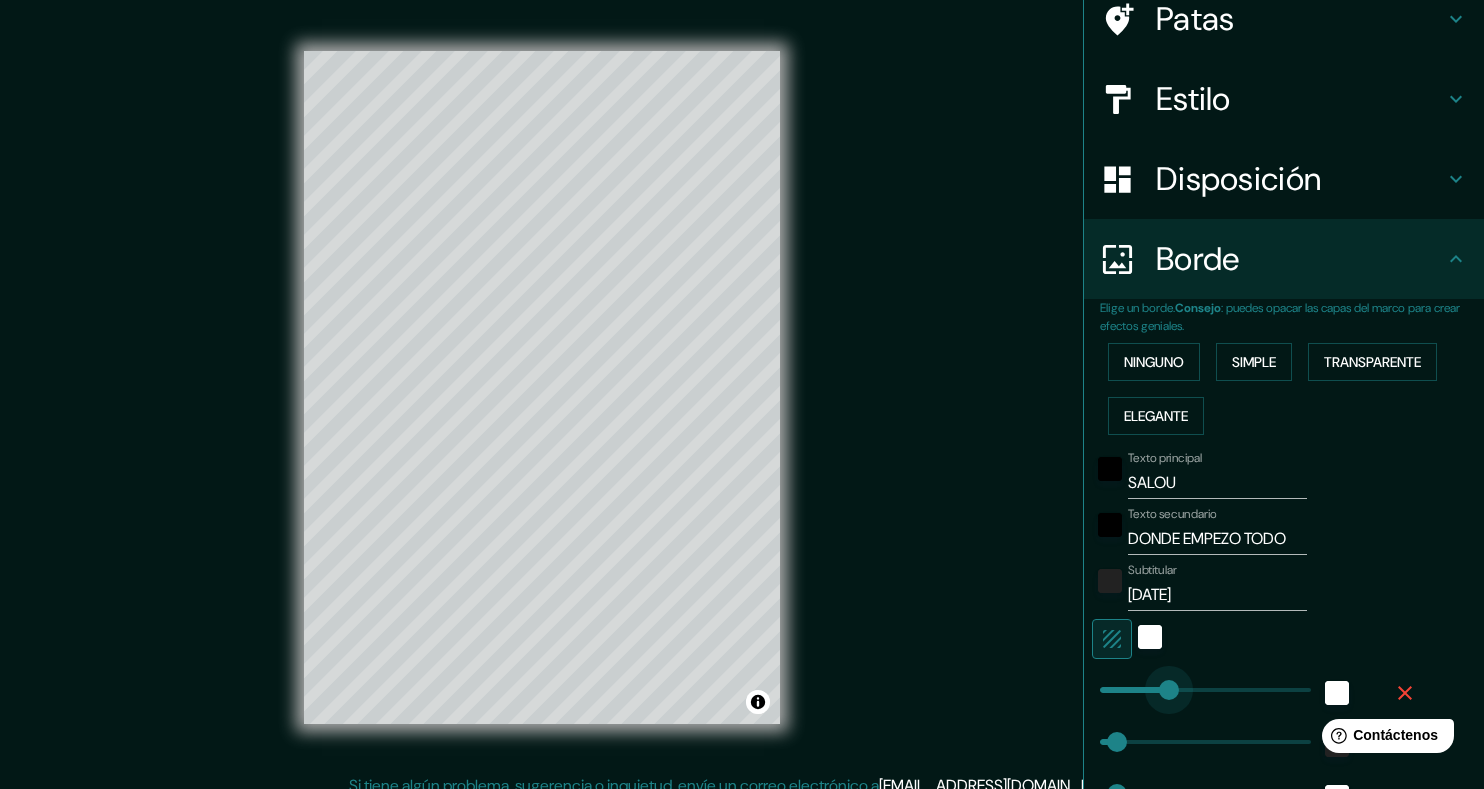 drag, startPoint x: 1249, startPoint y: 690, endPoint x: 1154, endPoint y: 692, distance: 95.02105 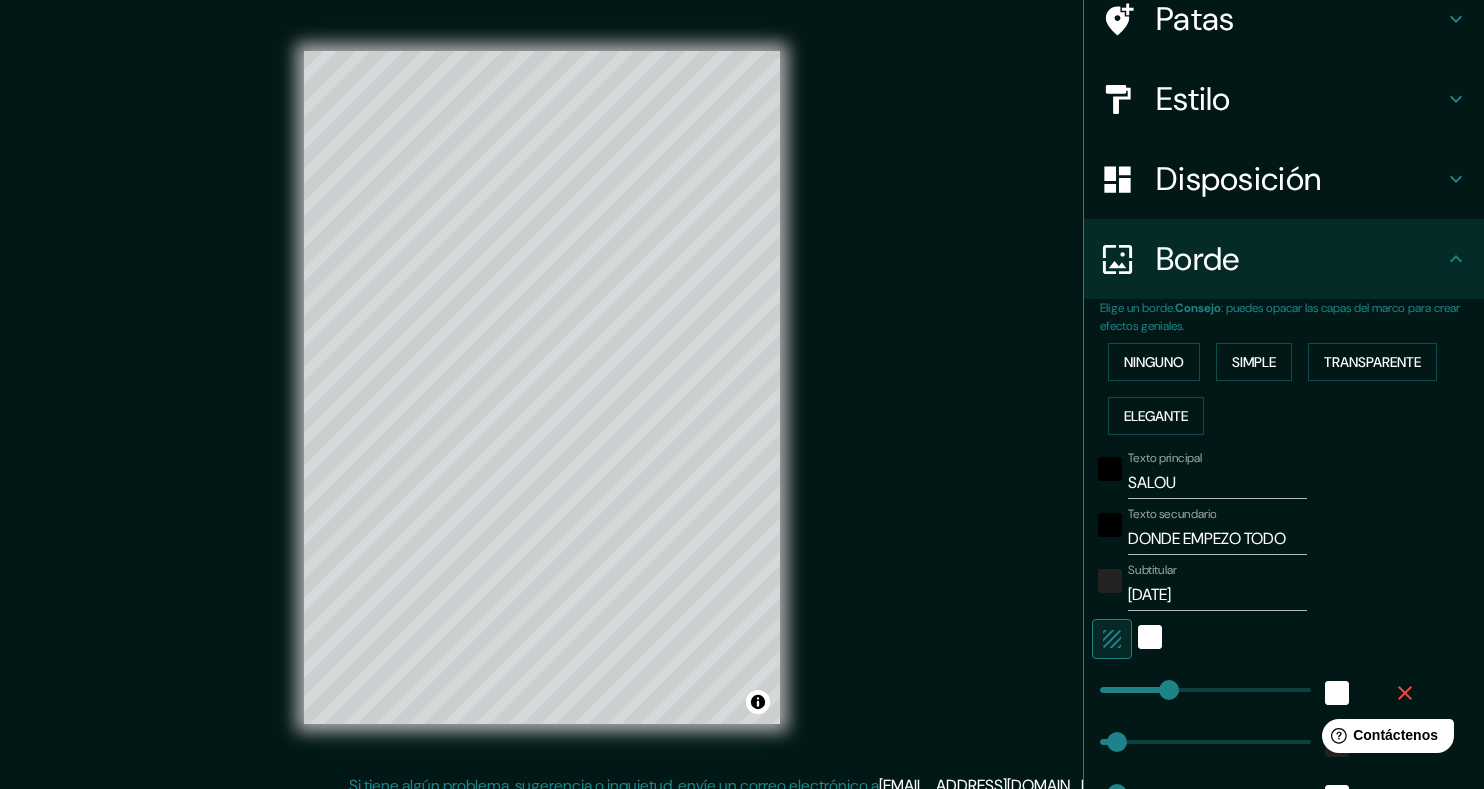scroll, scrollTop: 333, scrollLeft: 0, axis: vertical 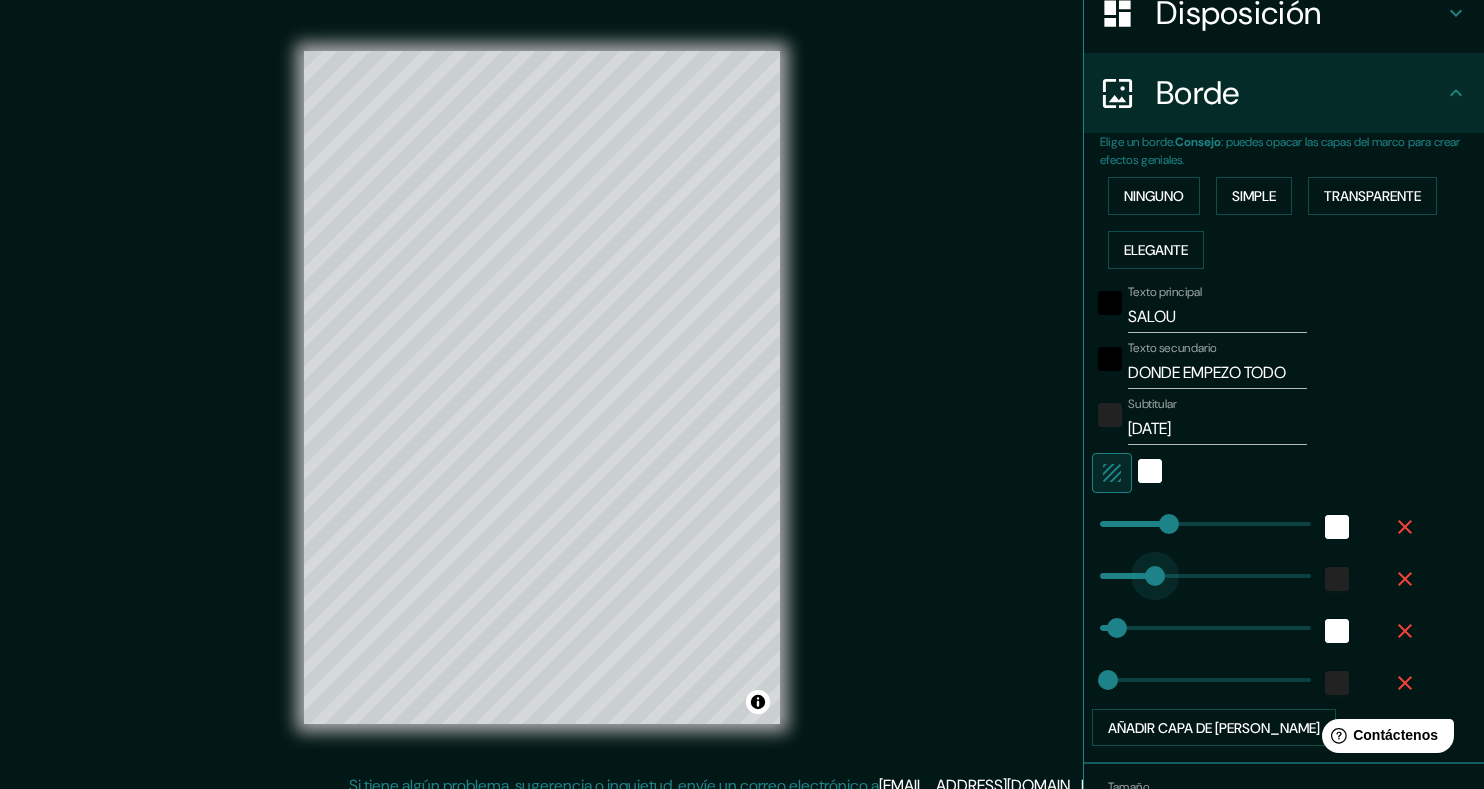 drag, startPoint x: 1112, startPoint y: 575, endPoint x: 1140, endPoint y: 576, distance: 28.01785 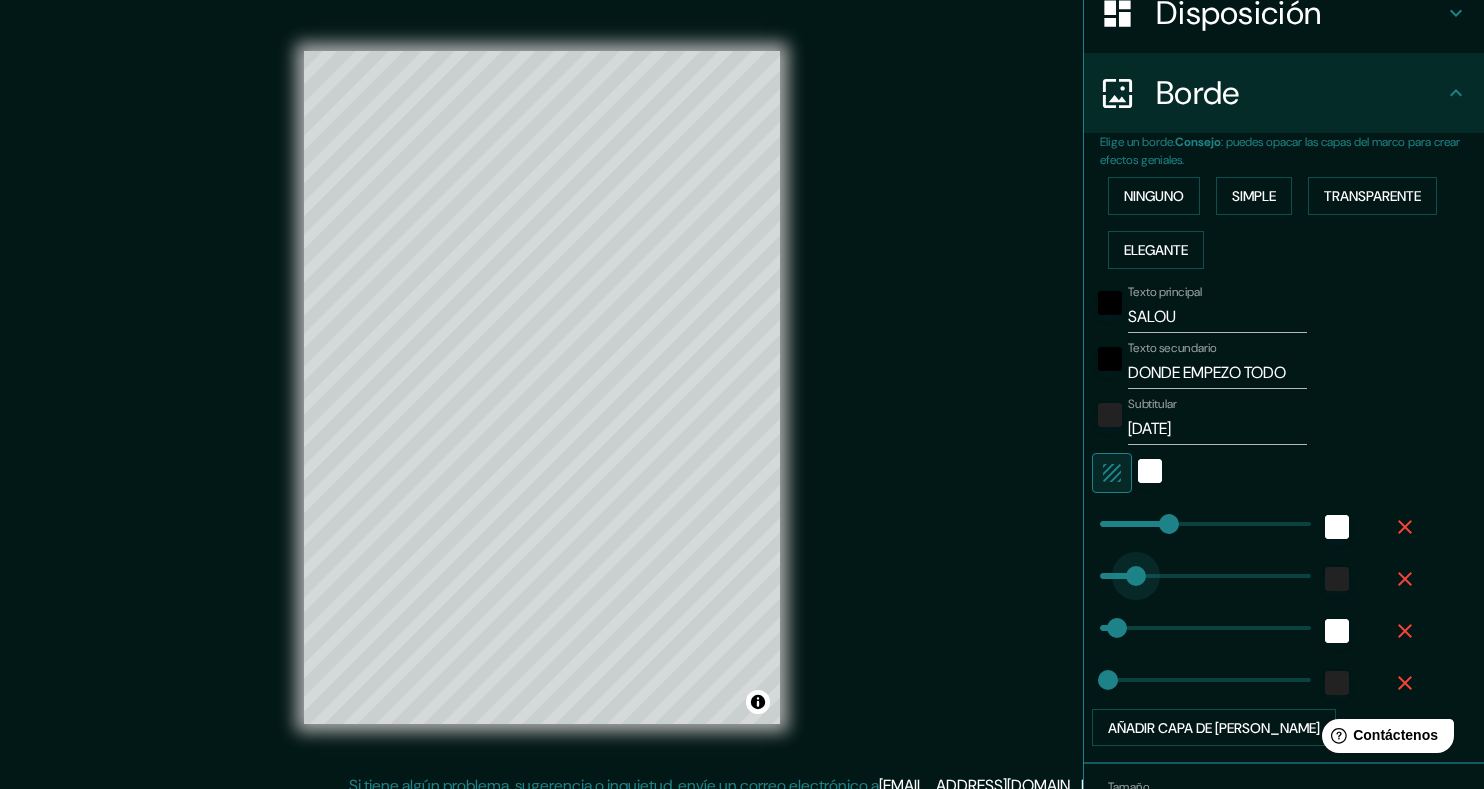 drag, startPoint x: 1138, startPoint y: 576, endPoint x: 1121, endPoint y: 577, distance: 17.029387 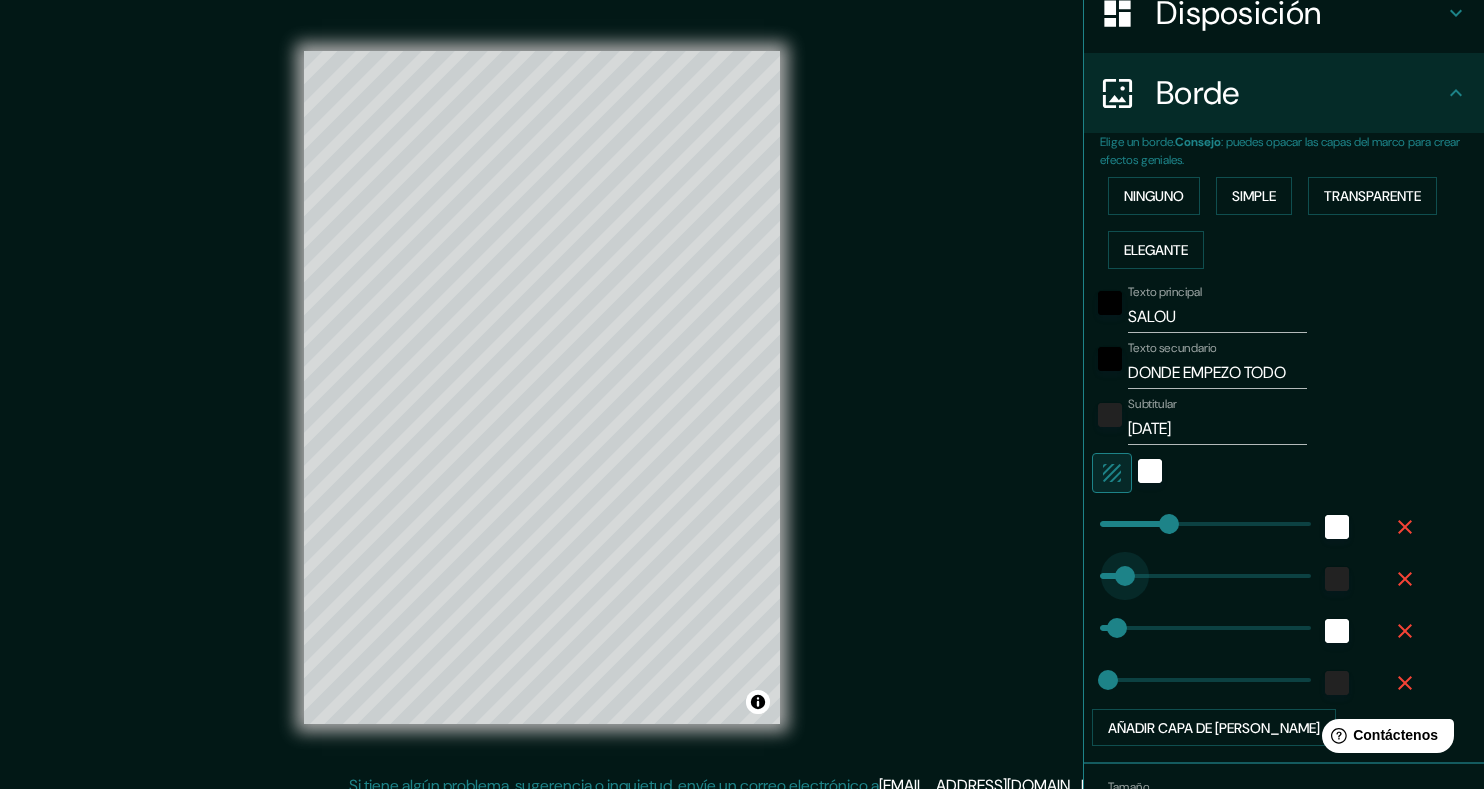 drag, startPoint x: 1121, startPoint y: 577, endPoint x: 1110, endPoint y: 578, distance: 11.045361 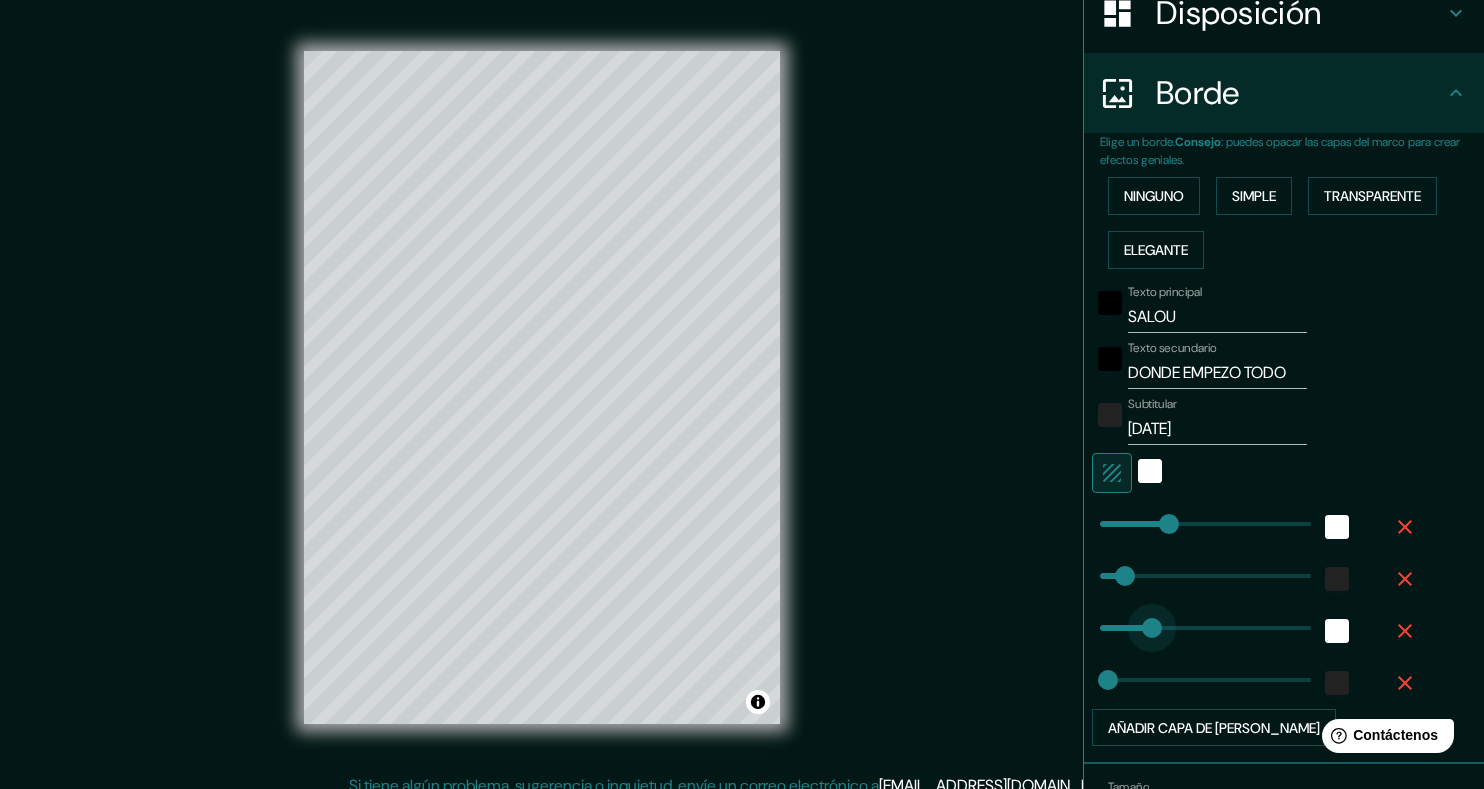 drag, startPoint x: 1103, startPoint y: 629, endPoint x: 1144, endPoint y: 629, distance: 41 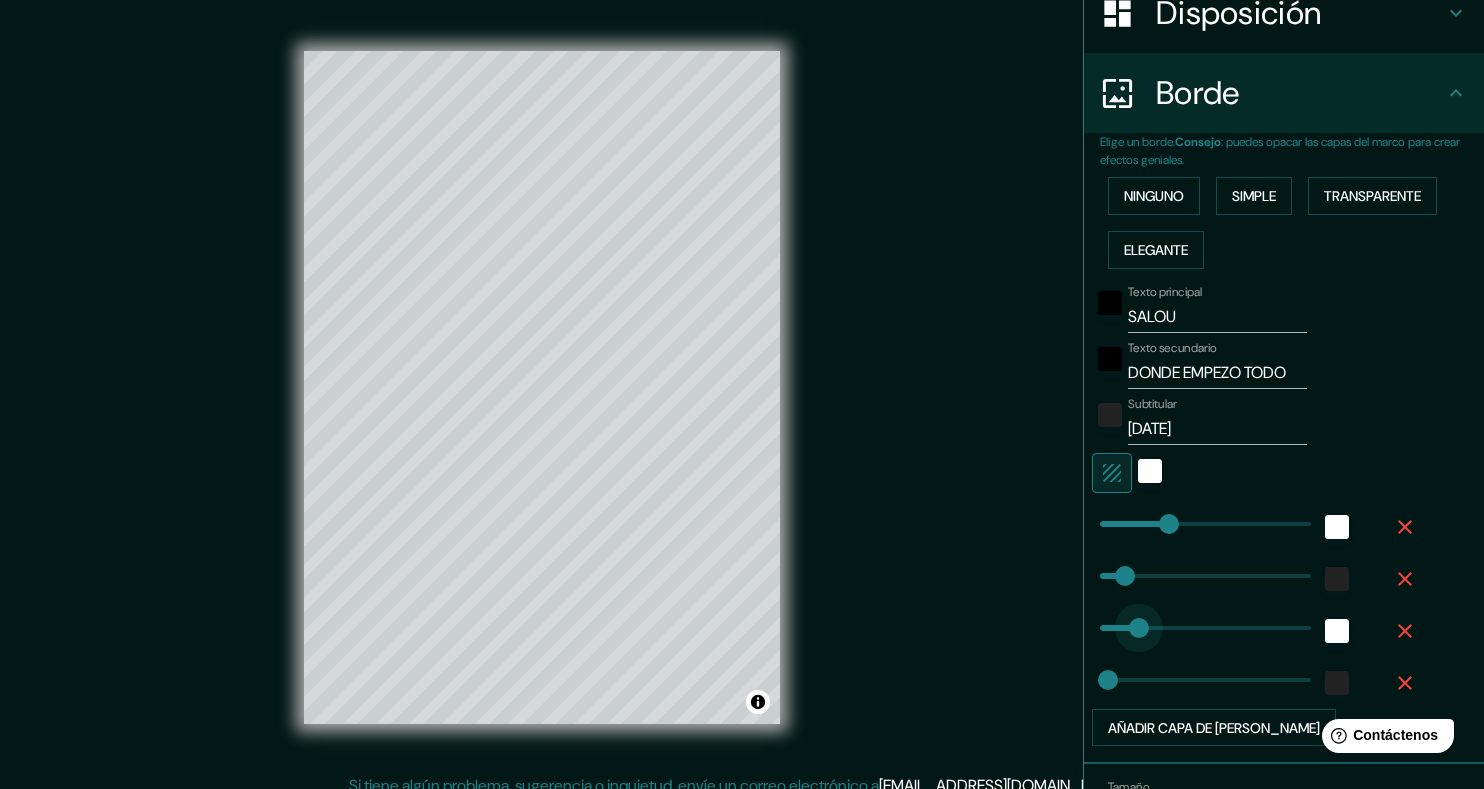 drag, startPoint x: 1137, startPoint y: 626, endPoint x: 1122, endPoint y: 627, distance: 15.033297 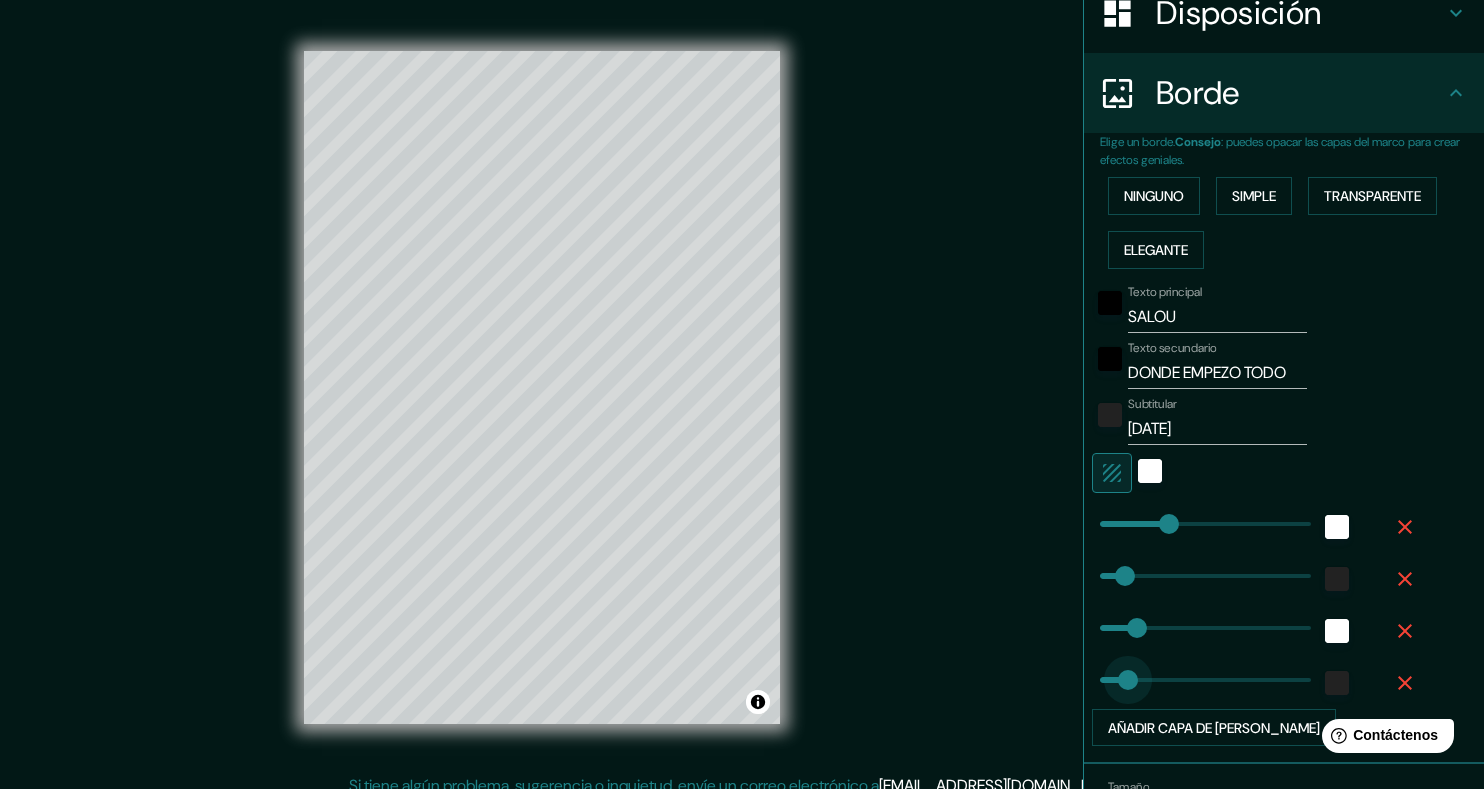 drag, startPoint x: 1097, startPoint y: 679, endPoint x: 1123, endPoint y: 676, distance: 26.172504 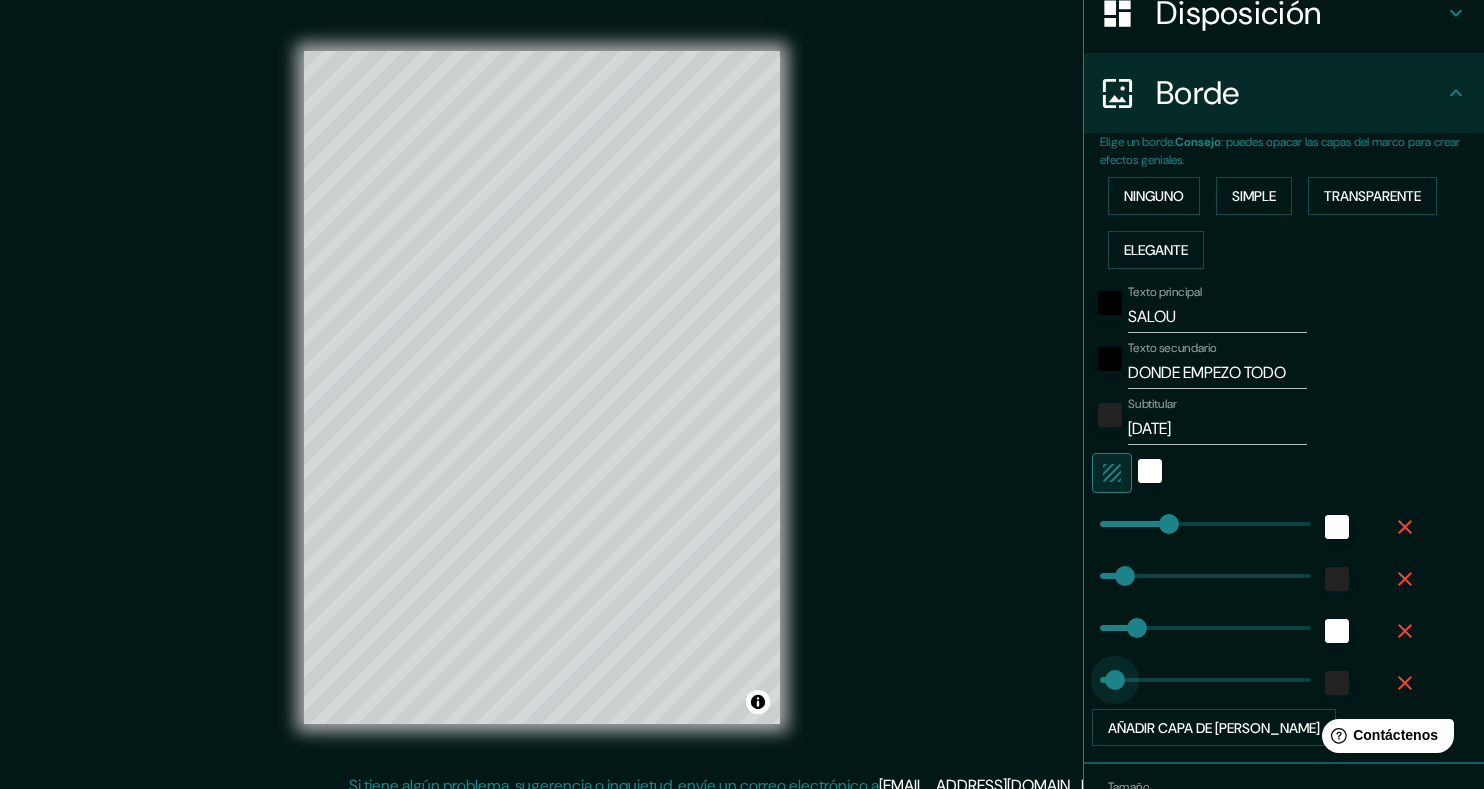 drag, startPoint x: 1111, startPoint y: 676, endPoint x: 1100, endPoint y: 676, distance: 11 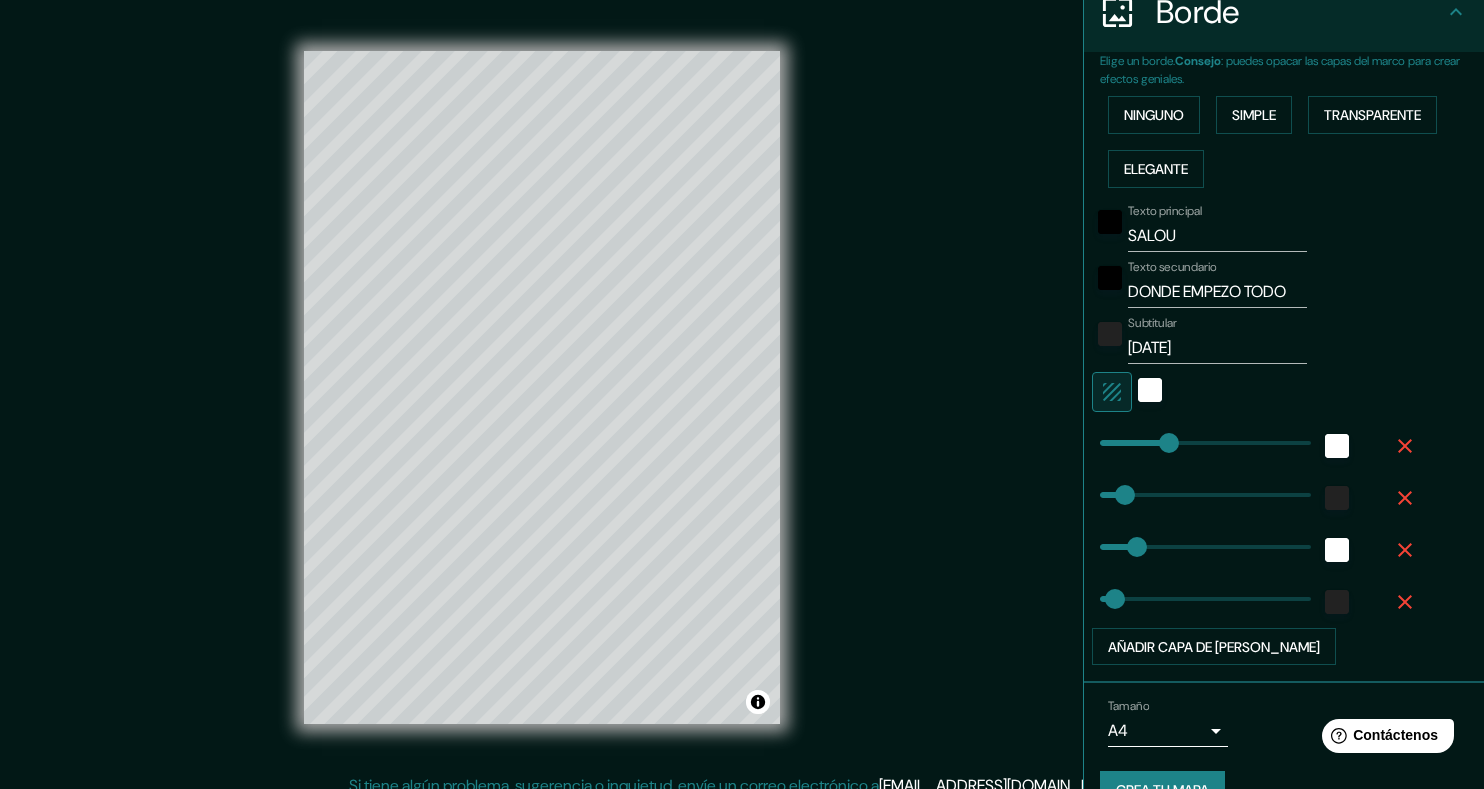 scroll, scrollTop: 458, scrollLeft: 0, axis: vertical 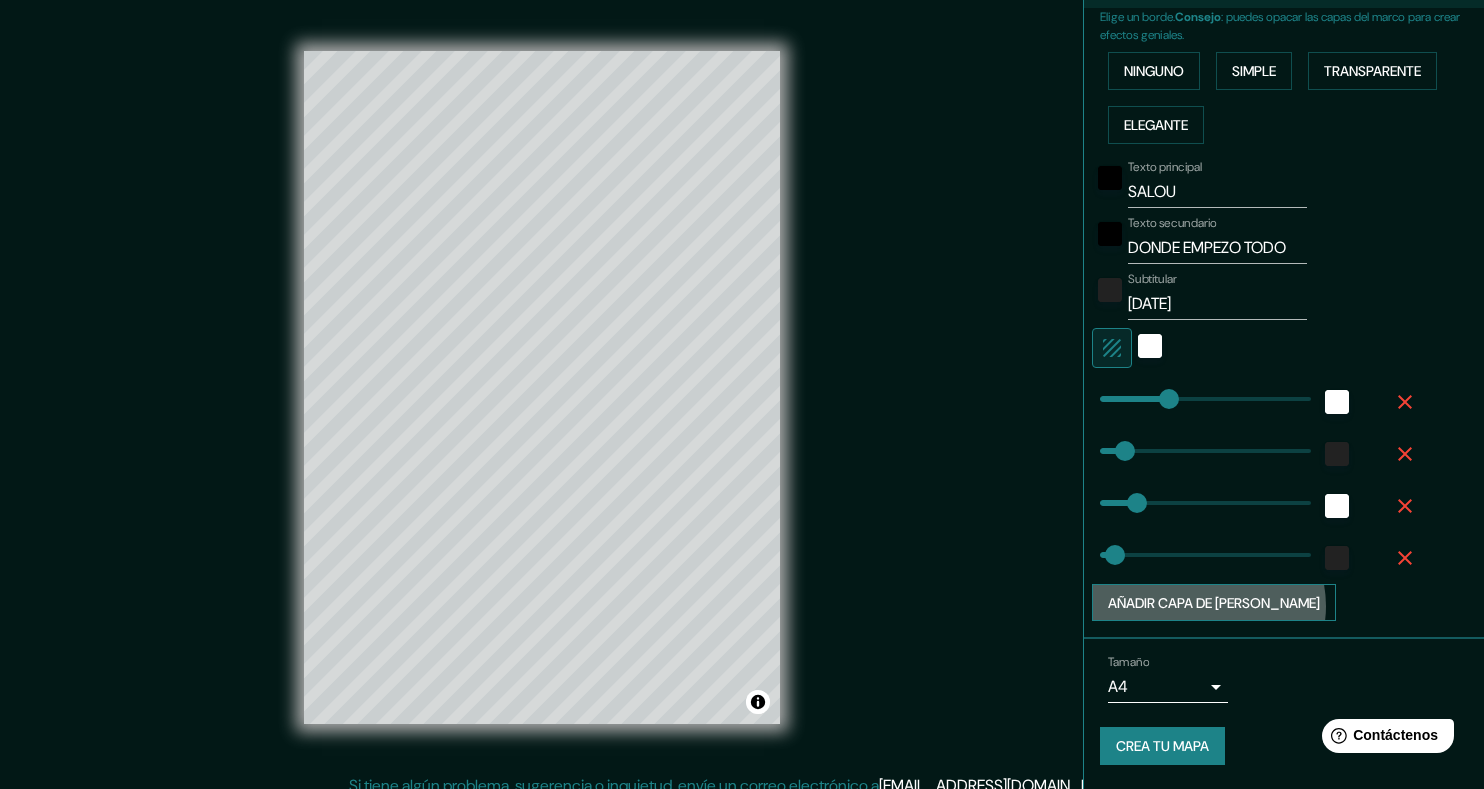 click on "Añadir capa de marco" at bounding box center (1214, 603) 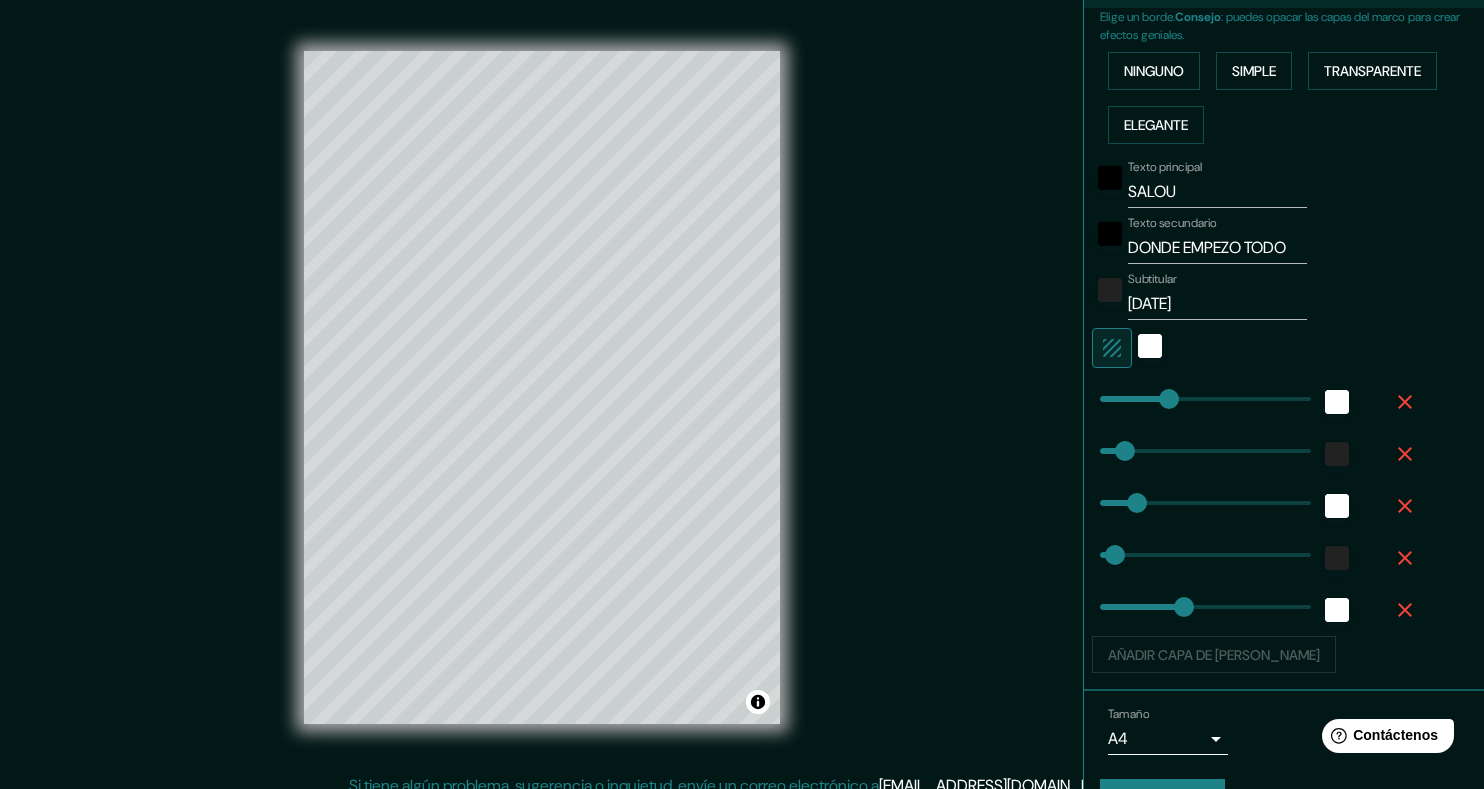 scroll, scrollTop: 510, scrollLeft: 0, axis: vertical 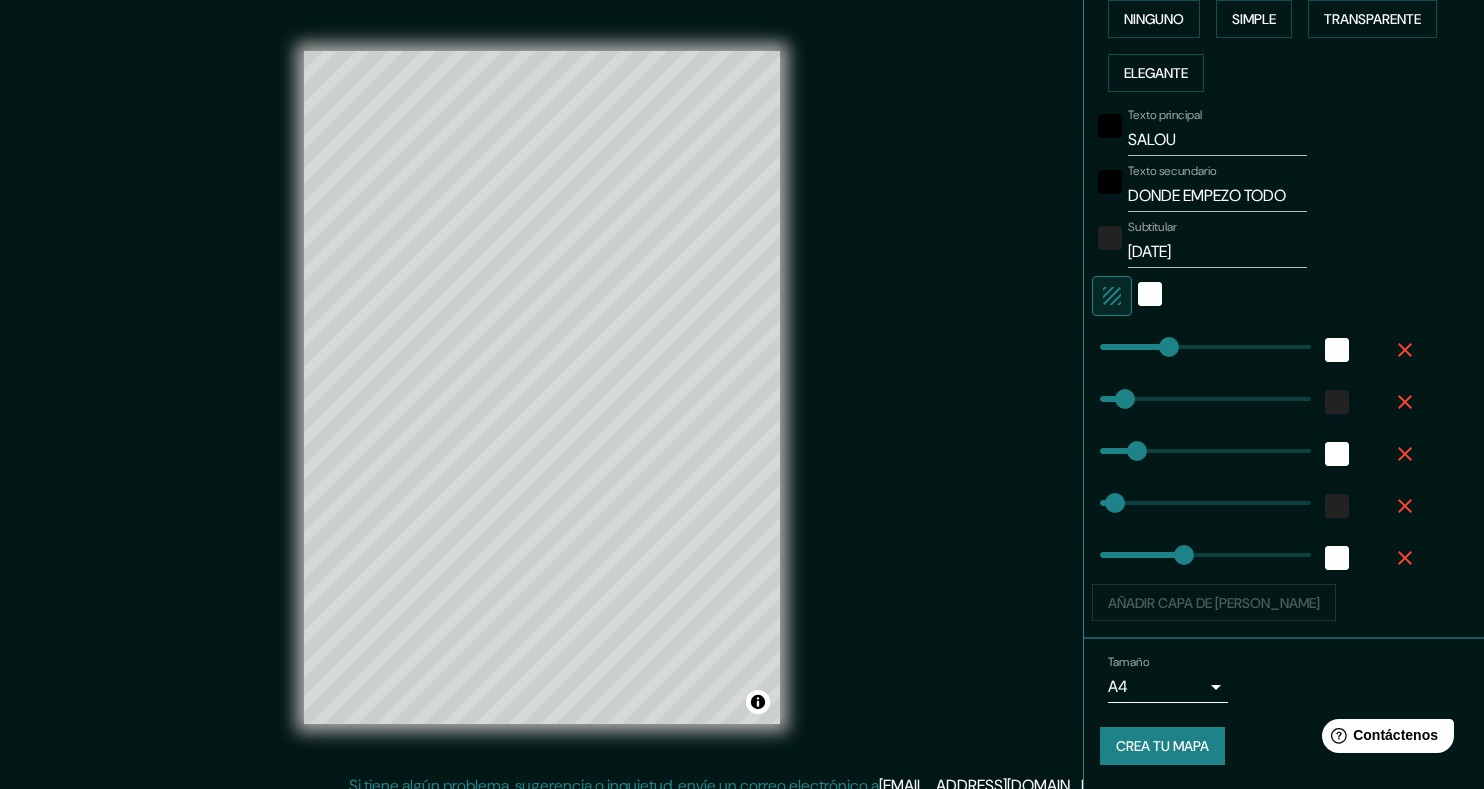 click on "Tamaño A4 single" at bounding box center [1284, 679] 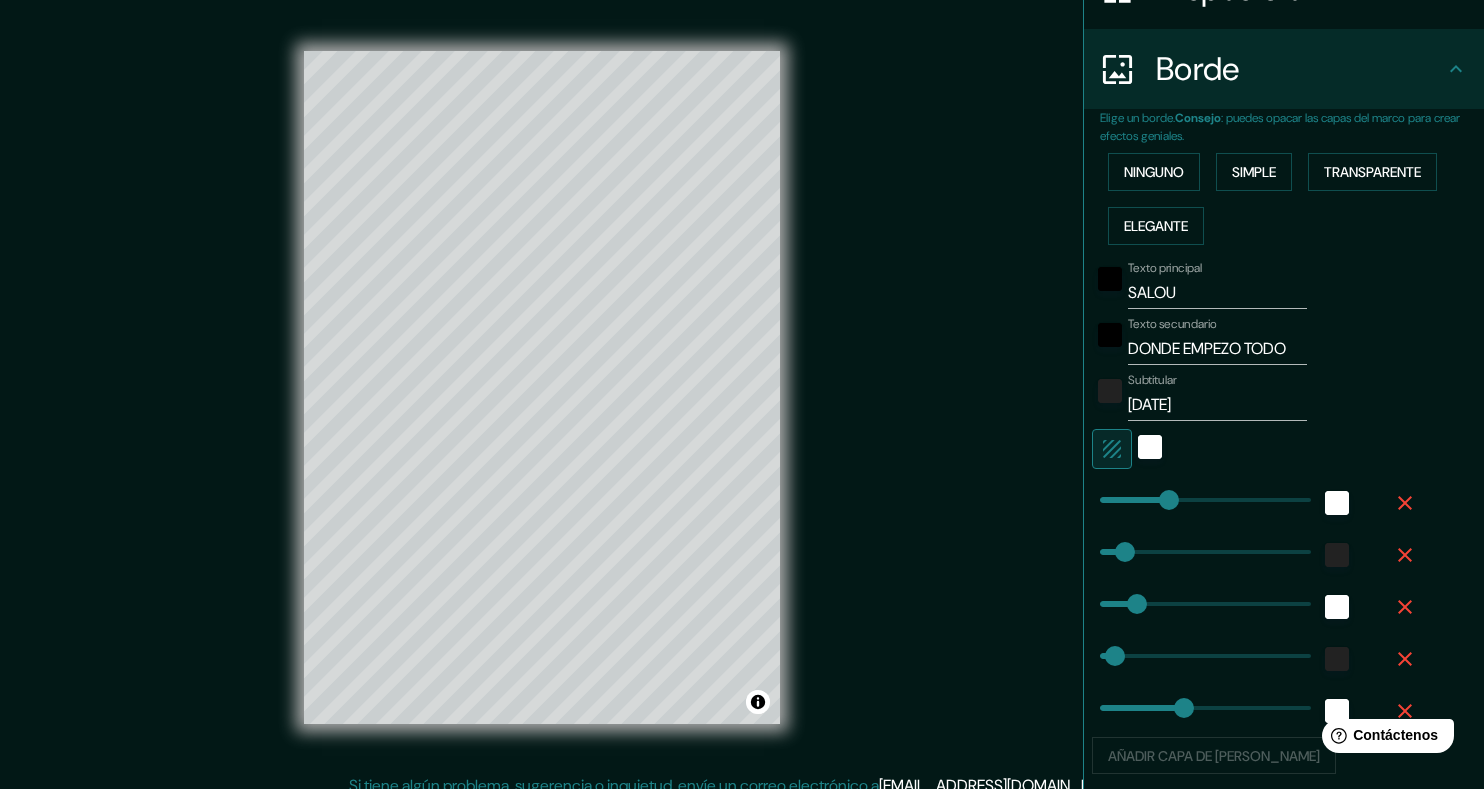 scroll, scrollTop: 510, scrollLeft: 0, axis: vertical 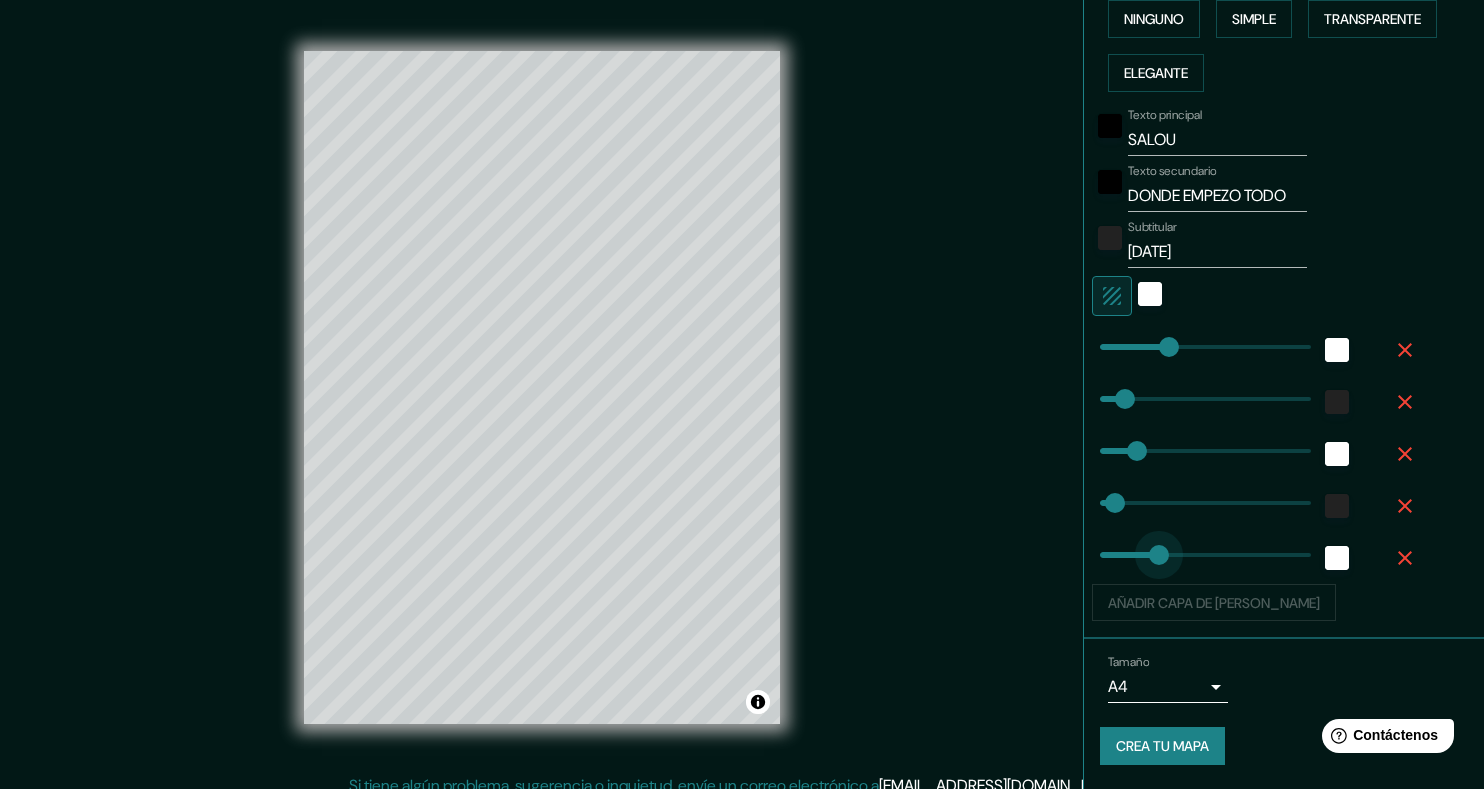 drag, startPoint x: 1169, startPoint y: 554, endPoint x: 1143, endPoint y: 556, distance: 26.076809 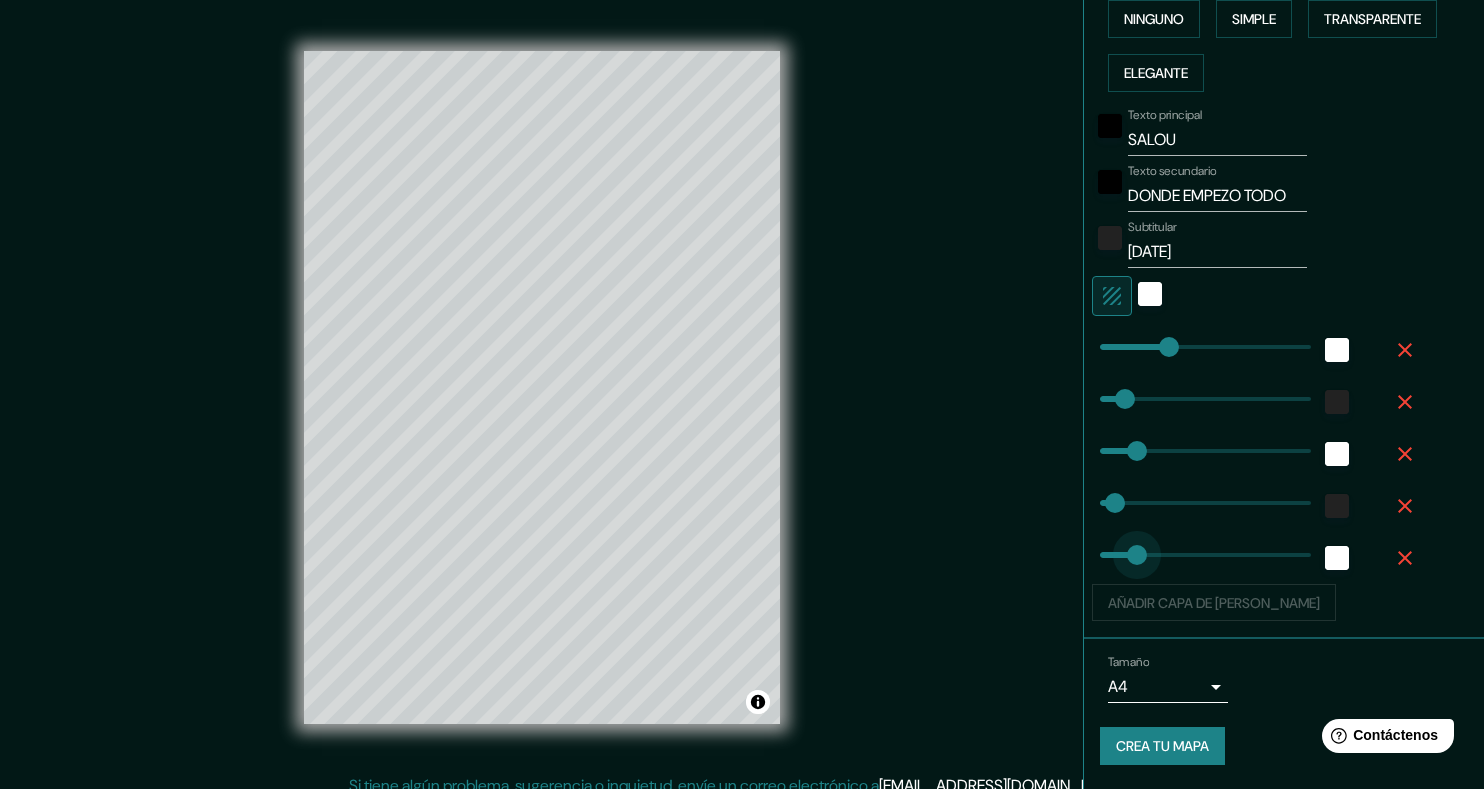drag, startPoint x: 1143, startPoint y: 556, endPoint x: 1122, endPoint y: 558, distance: 21.095022 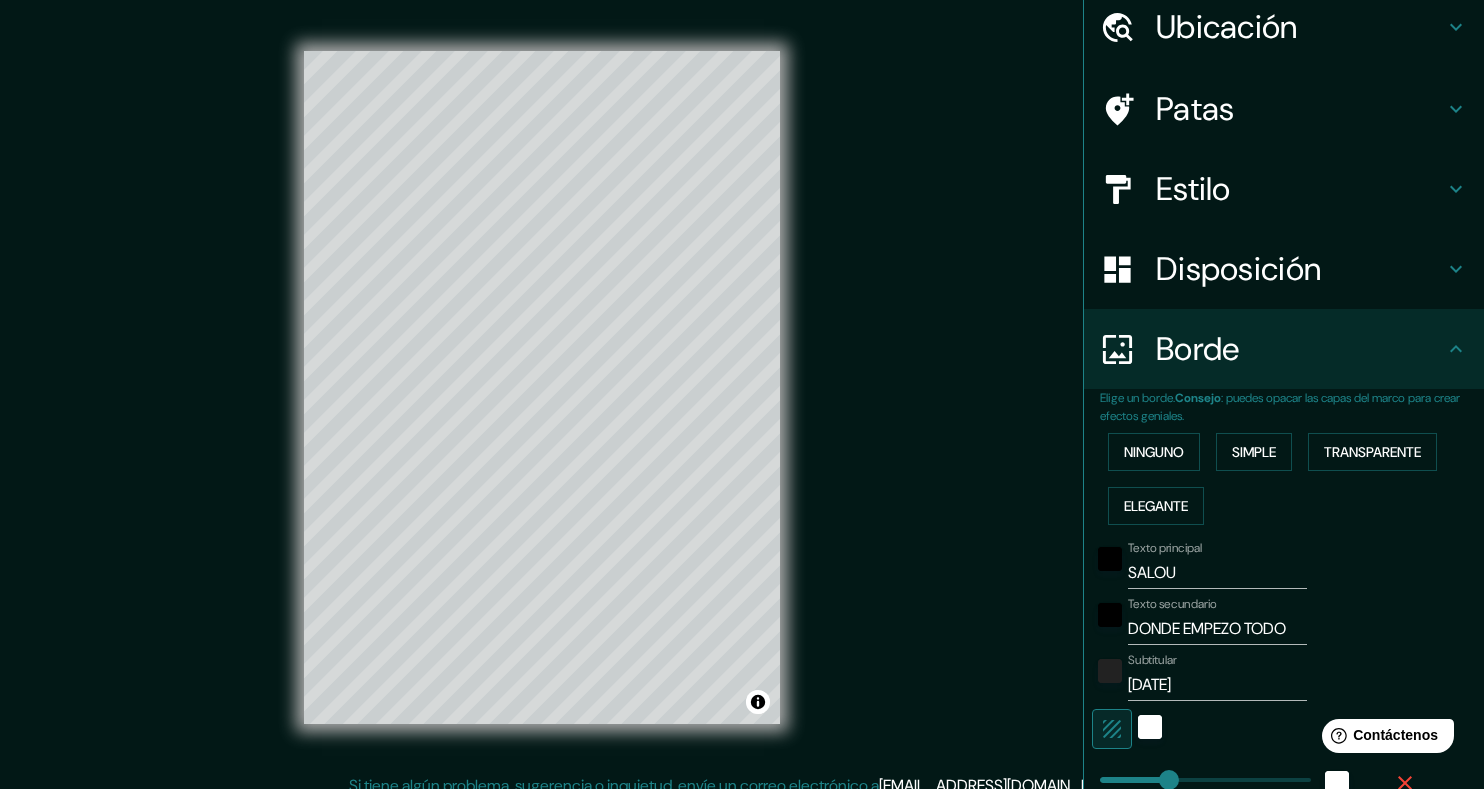 scroll, scrollTop: 10, scrollLeft: 0, axis: vertical 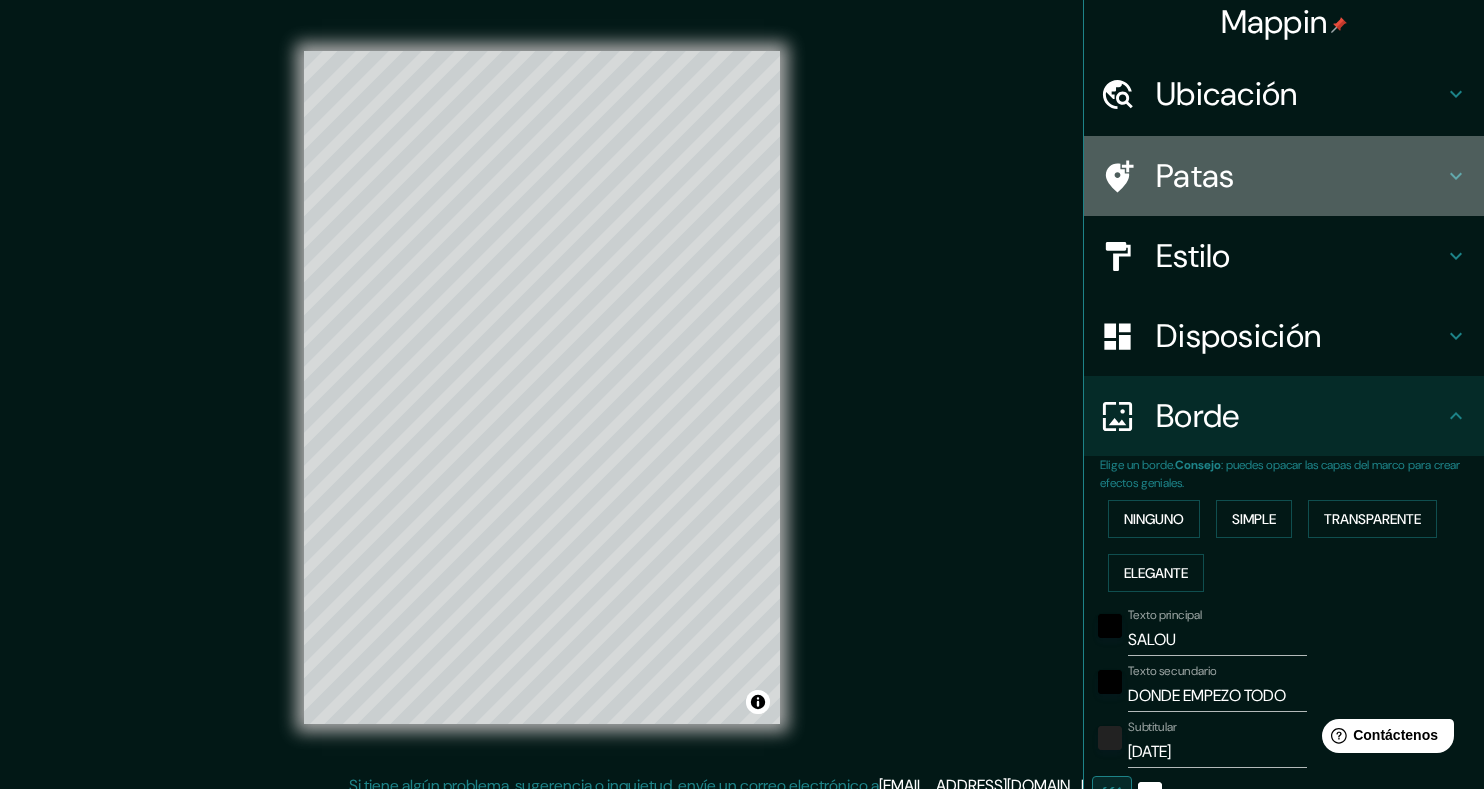 click 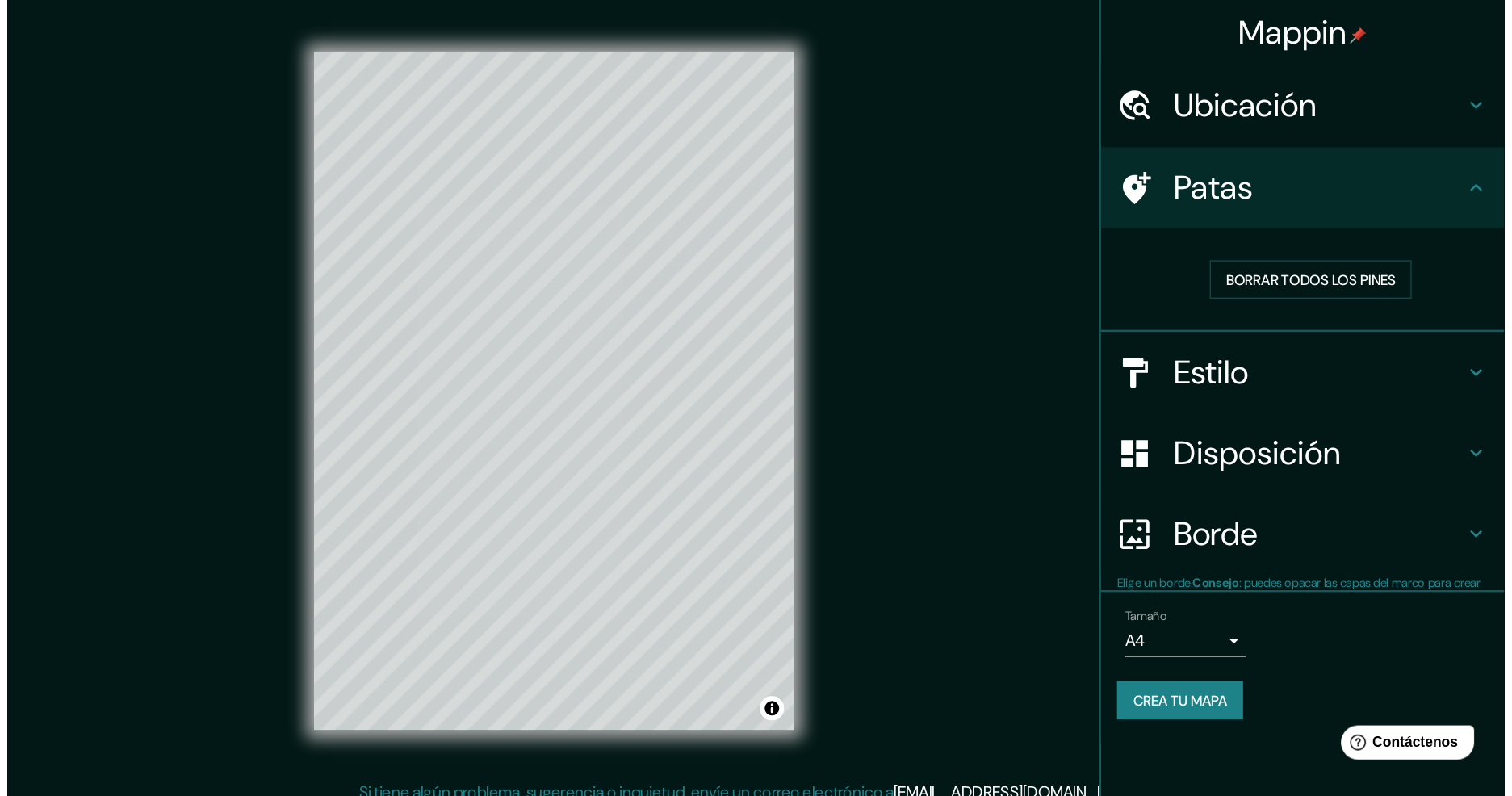 scroll, scrollTop: 0, scrollLeft: 0, axis: both 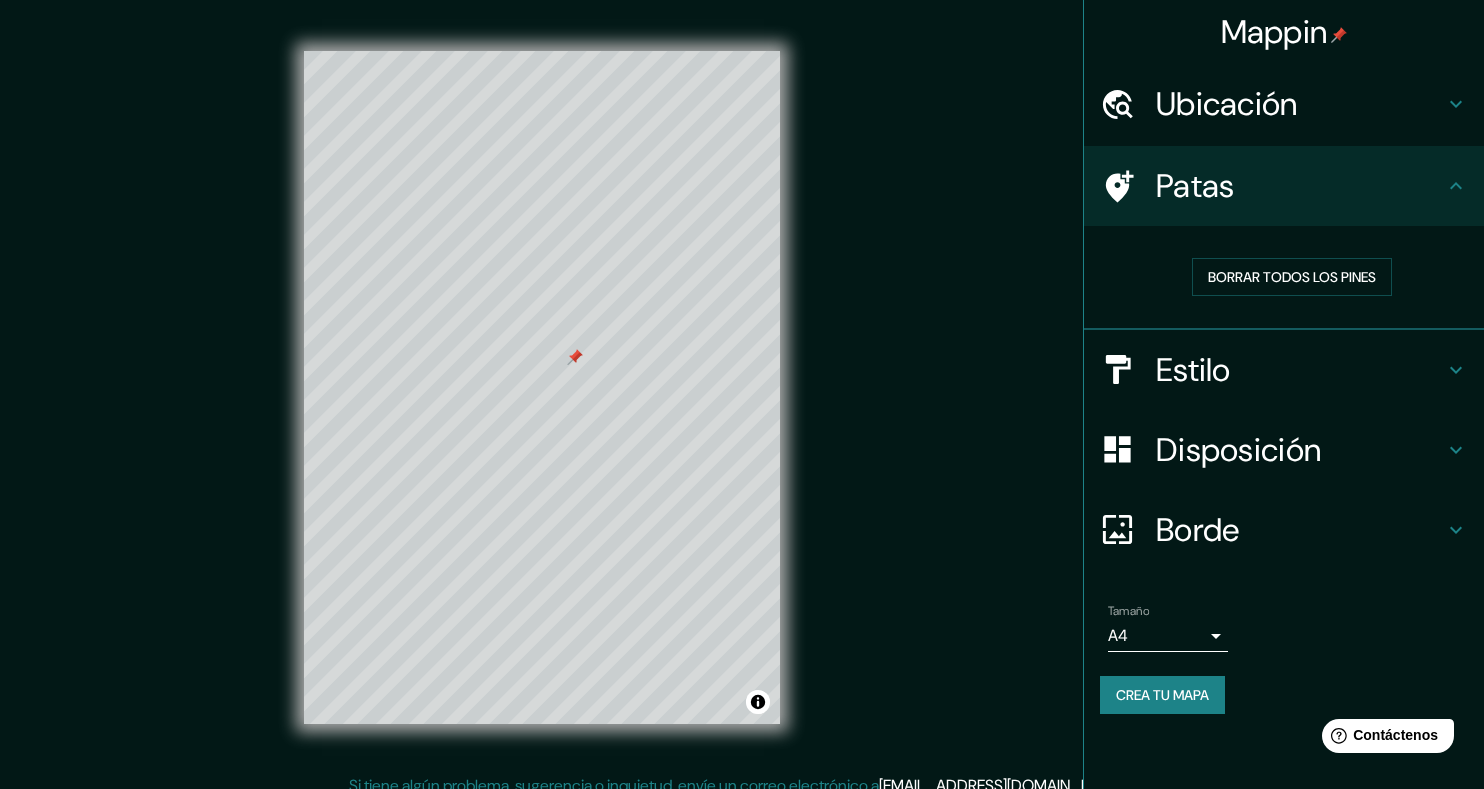click at bounding box center [575, 357] 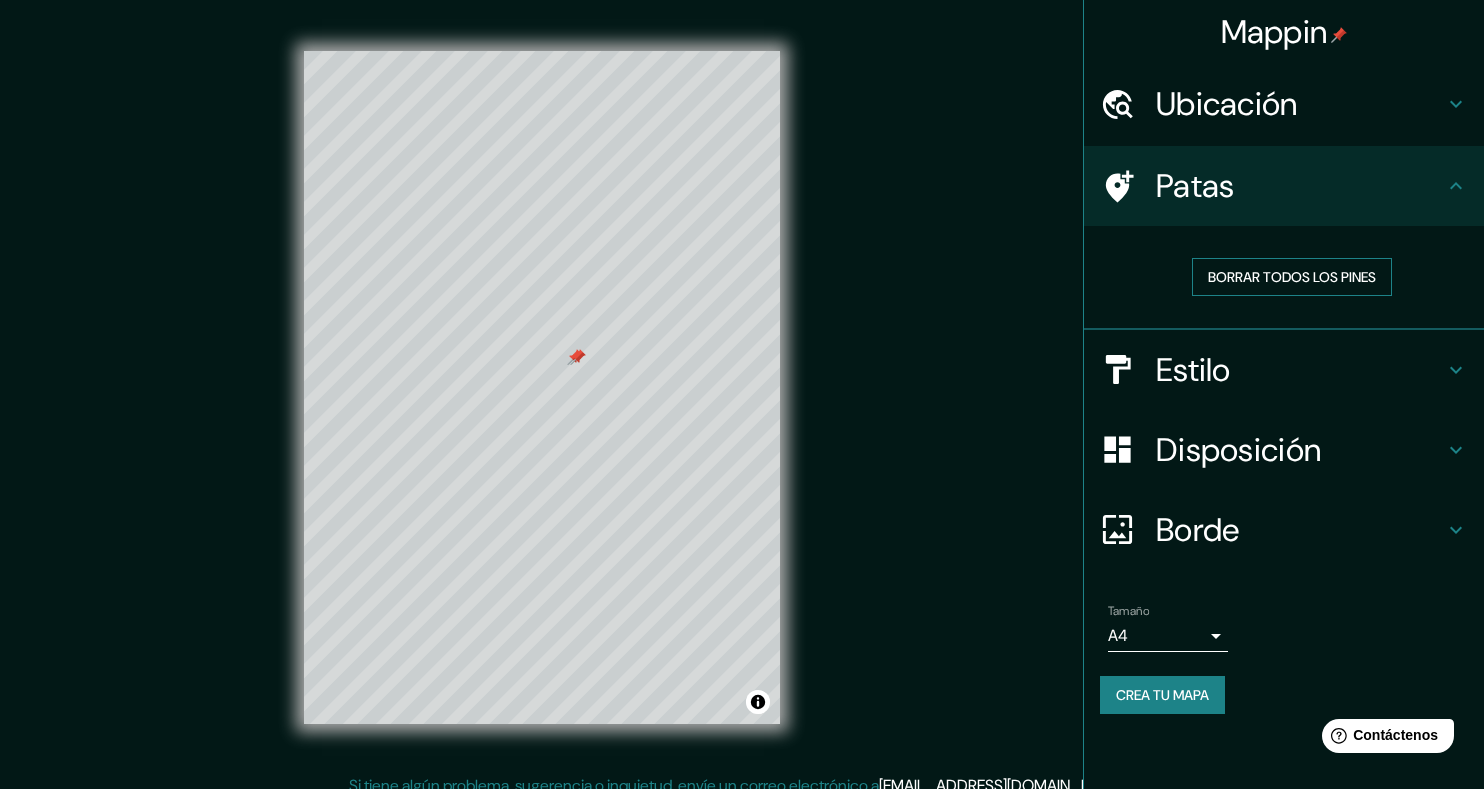 click on "Borrar todos los pines" at bounding box center (1292, 277) 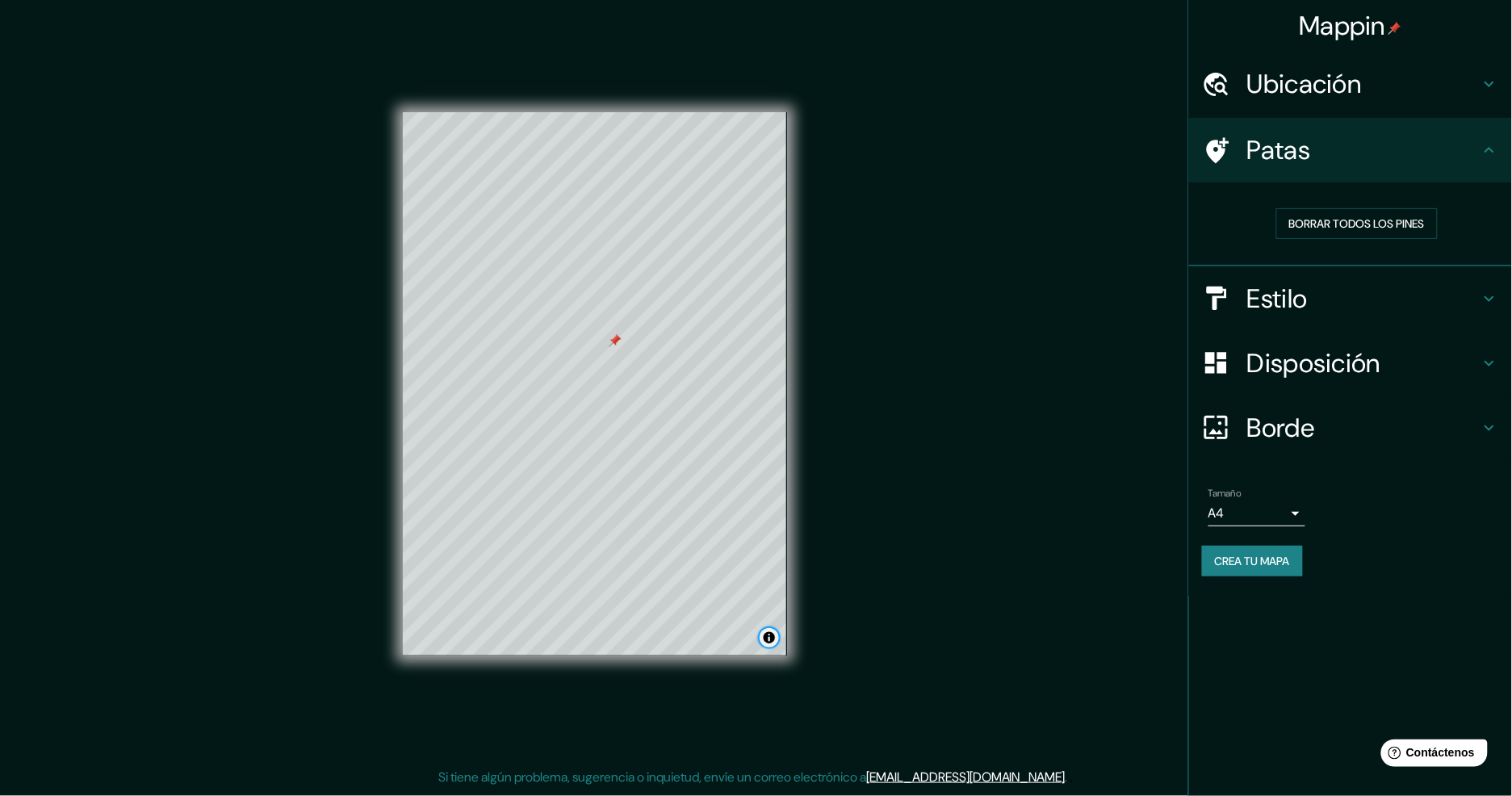 click at bounding box center [769, 638] 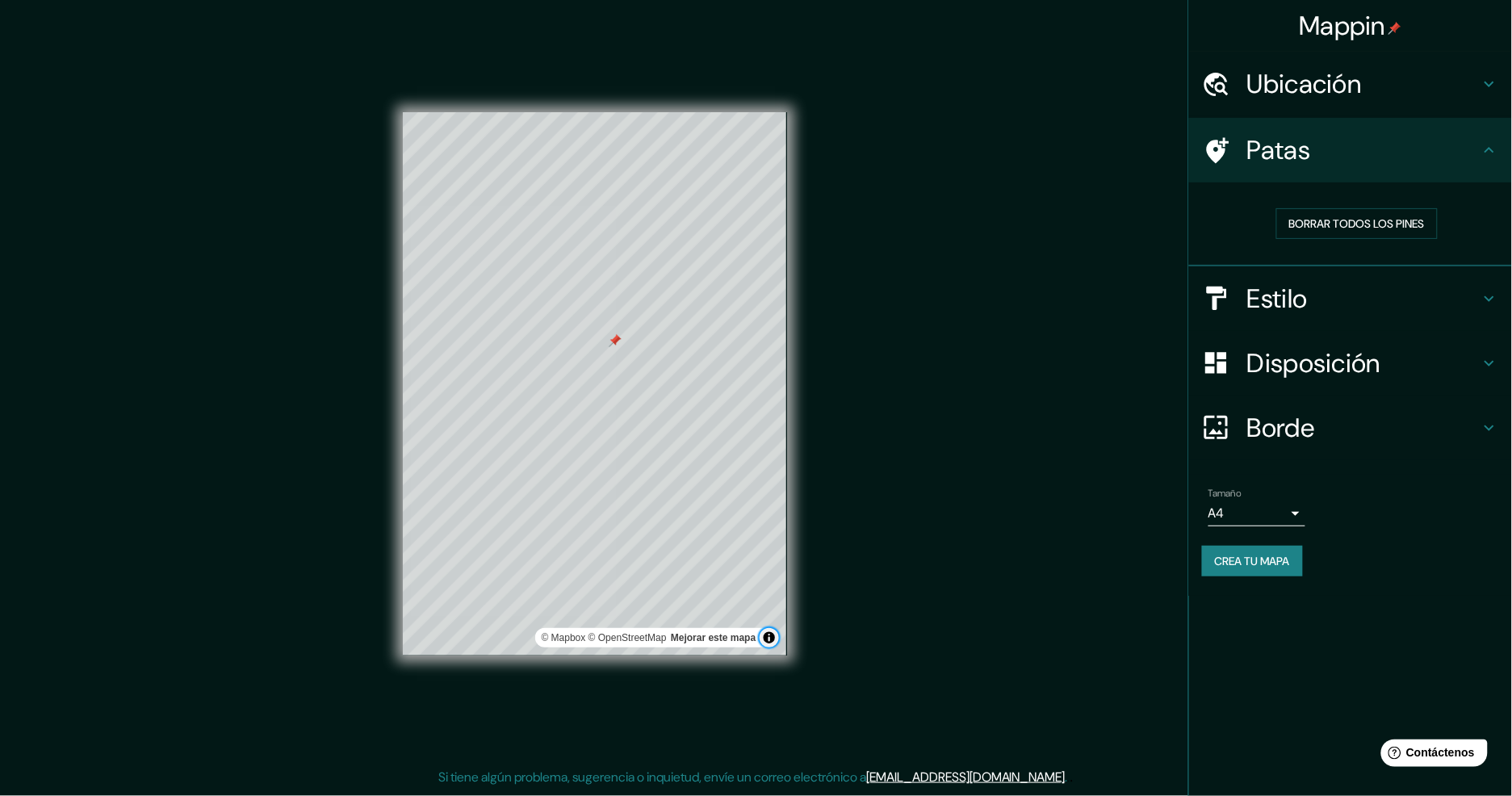 click at bounding box center [769, 638] 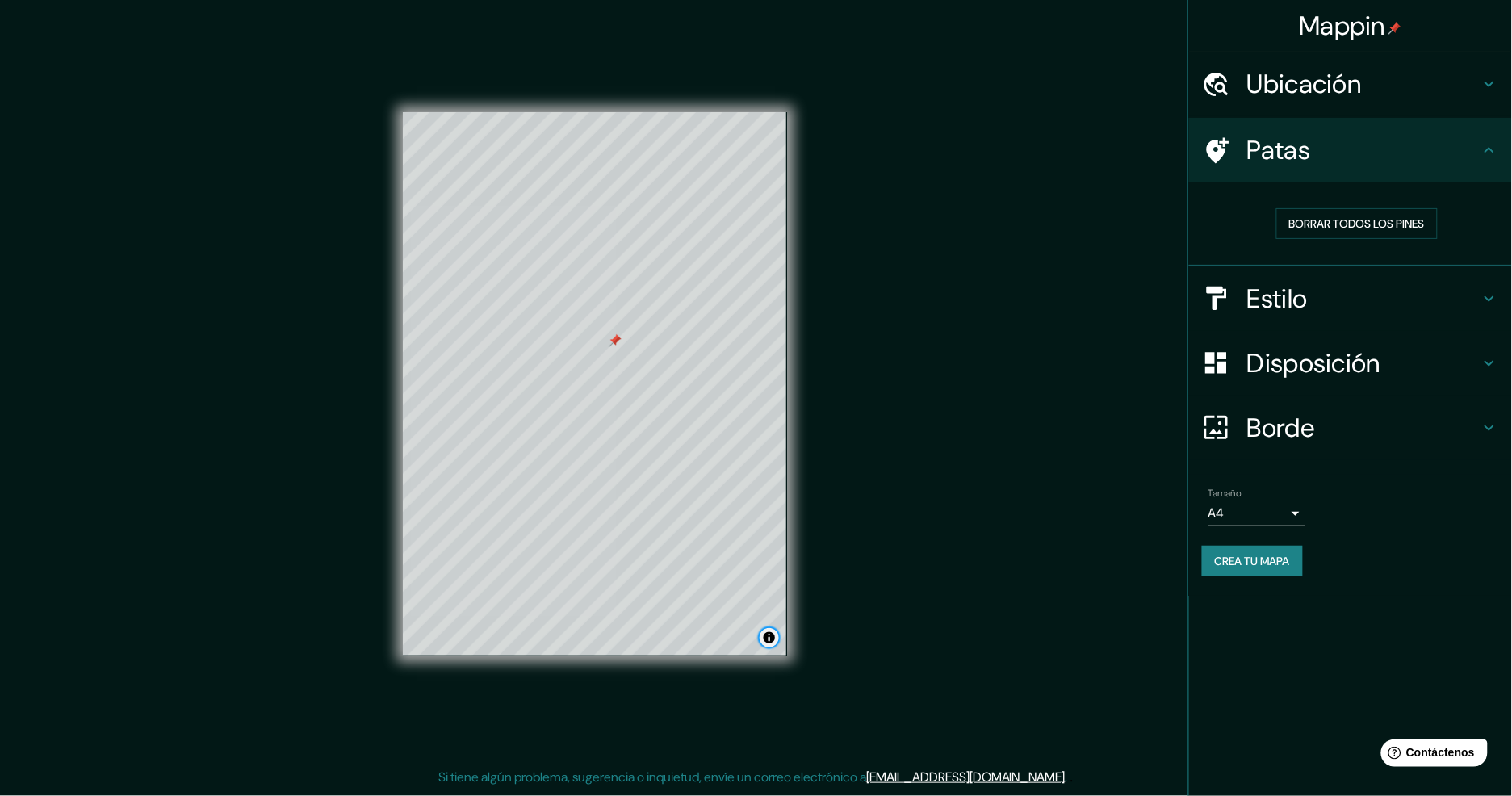 click at bounding box center (769, 638) 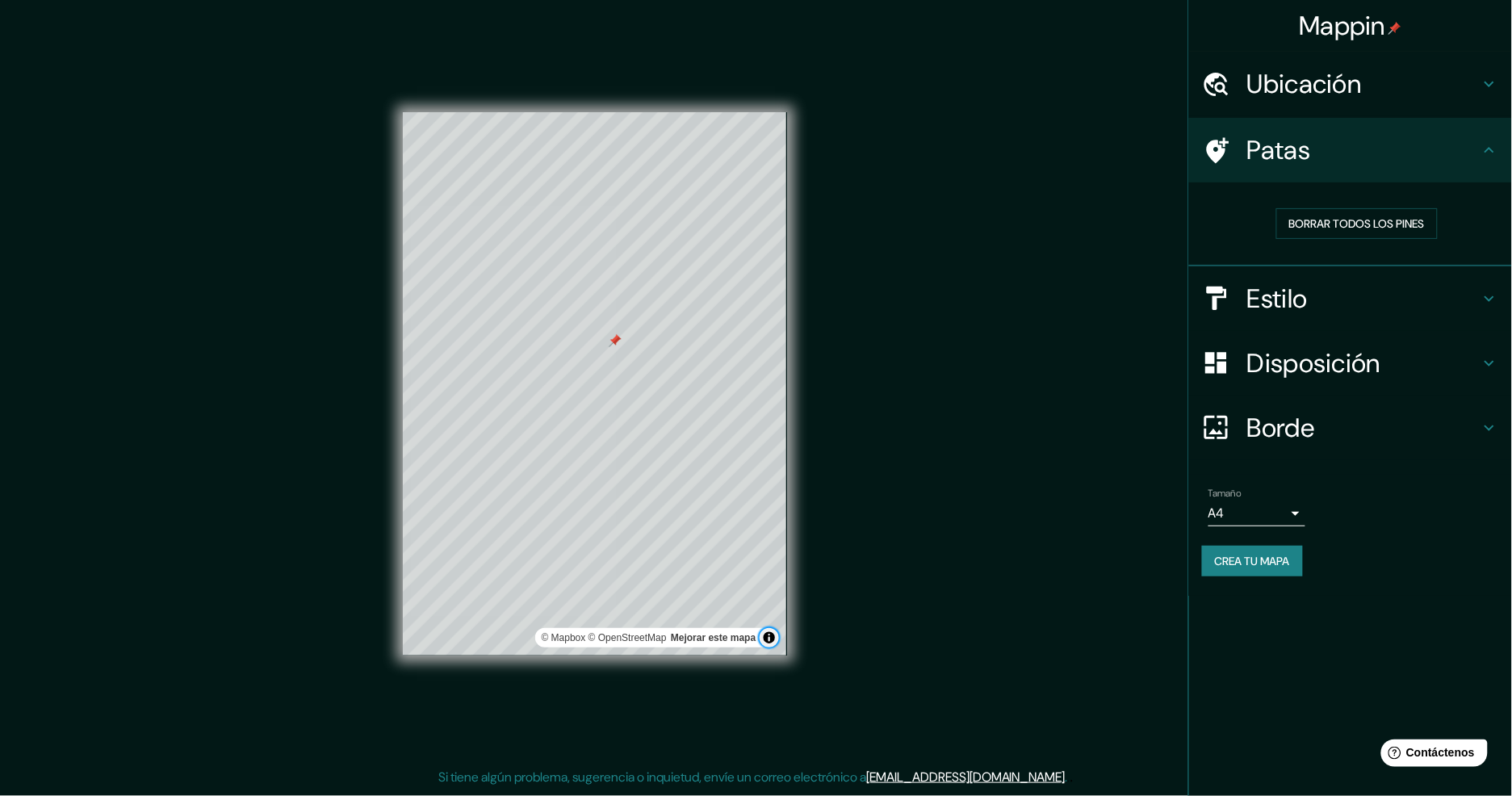 click at bounding box center [769, 638] 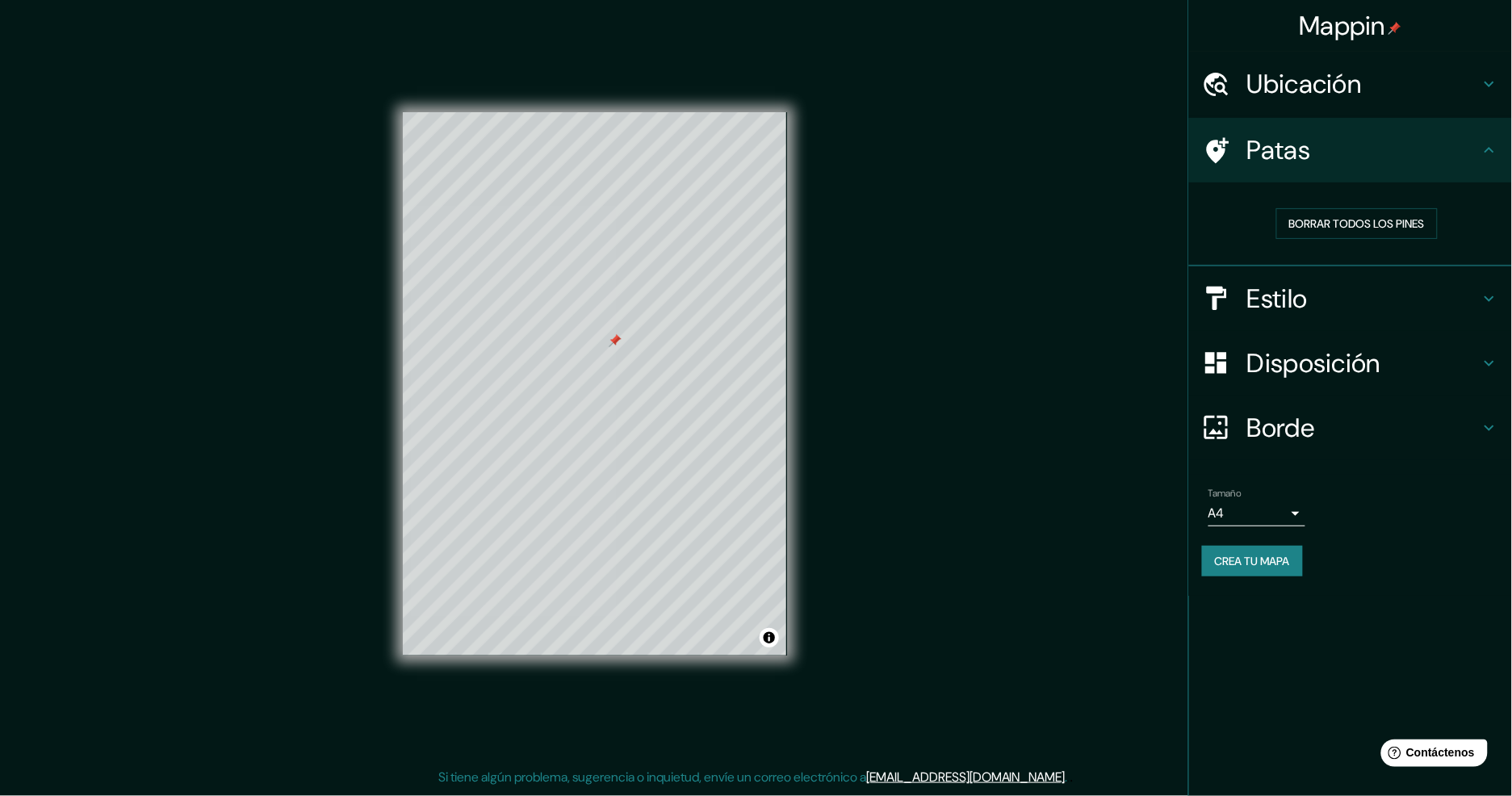 click on "Crea tu mapa" at bounding box center [1252, 561] 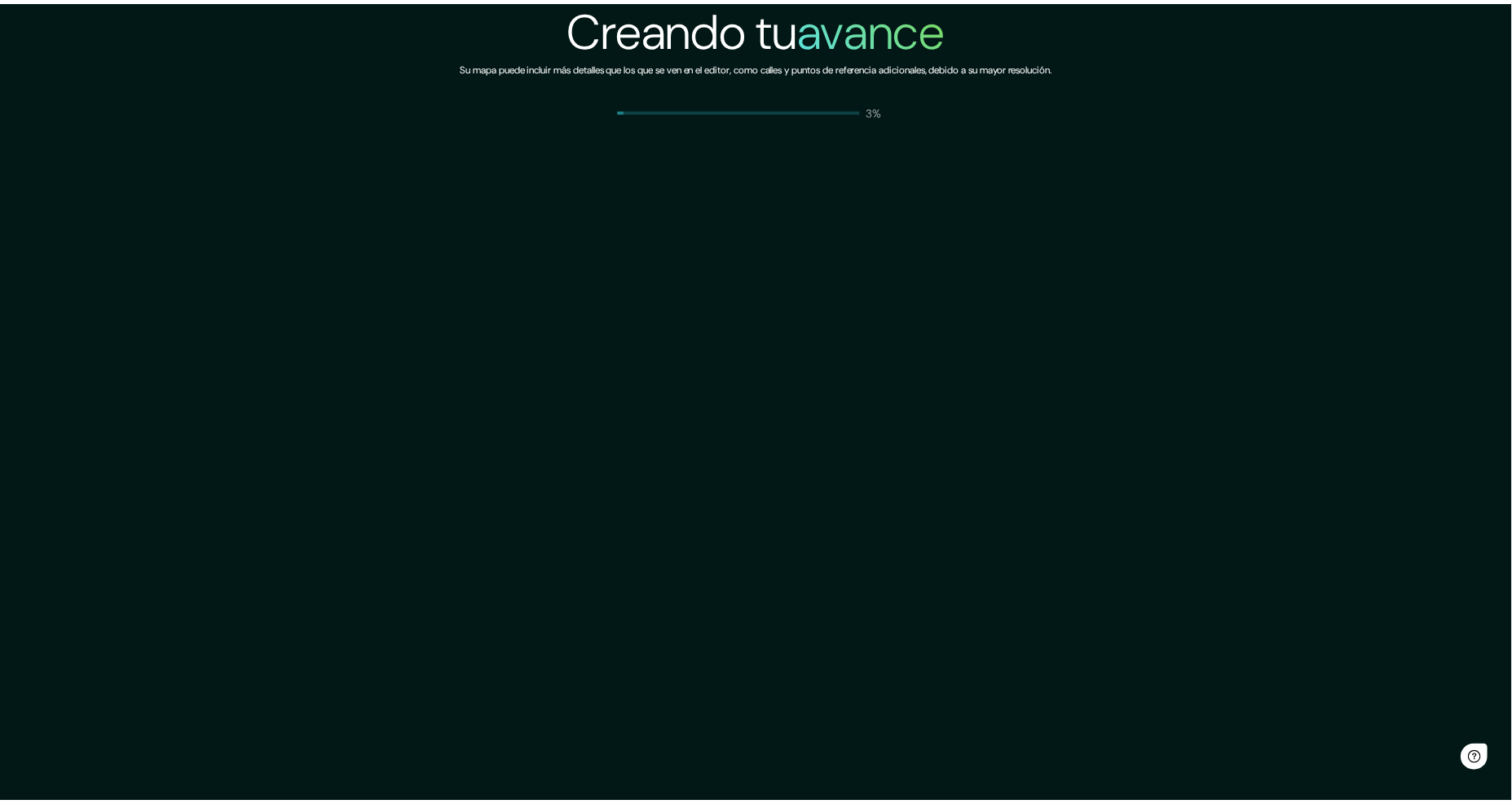 scroll, scrollTop: 0, scrollLeft: 0, axis: both 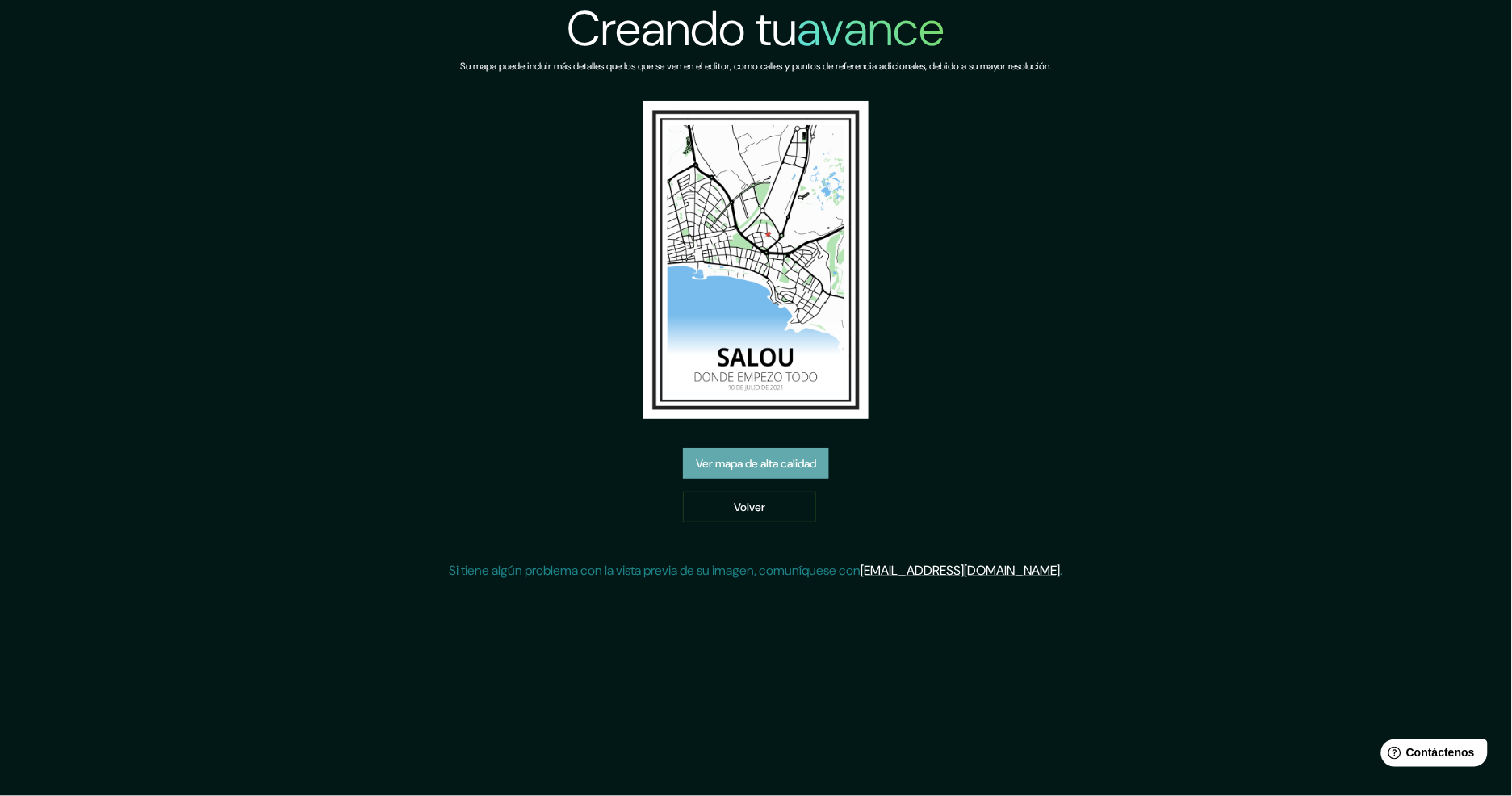 click on "Ver mapa de alta calidad" at bounding box center (756, 464) 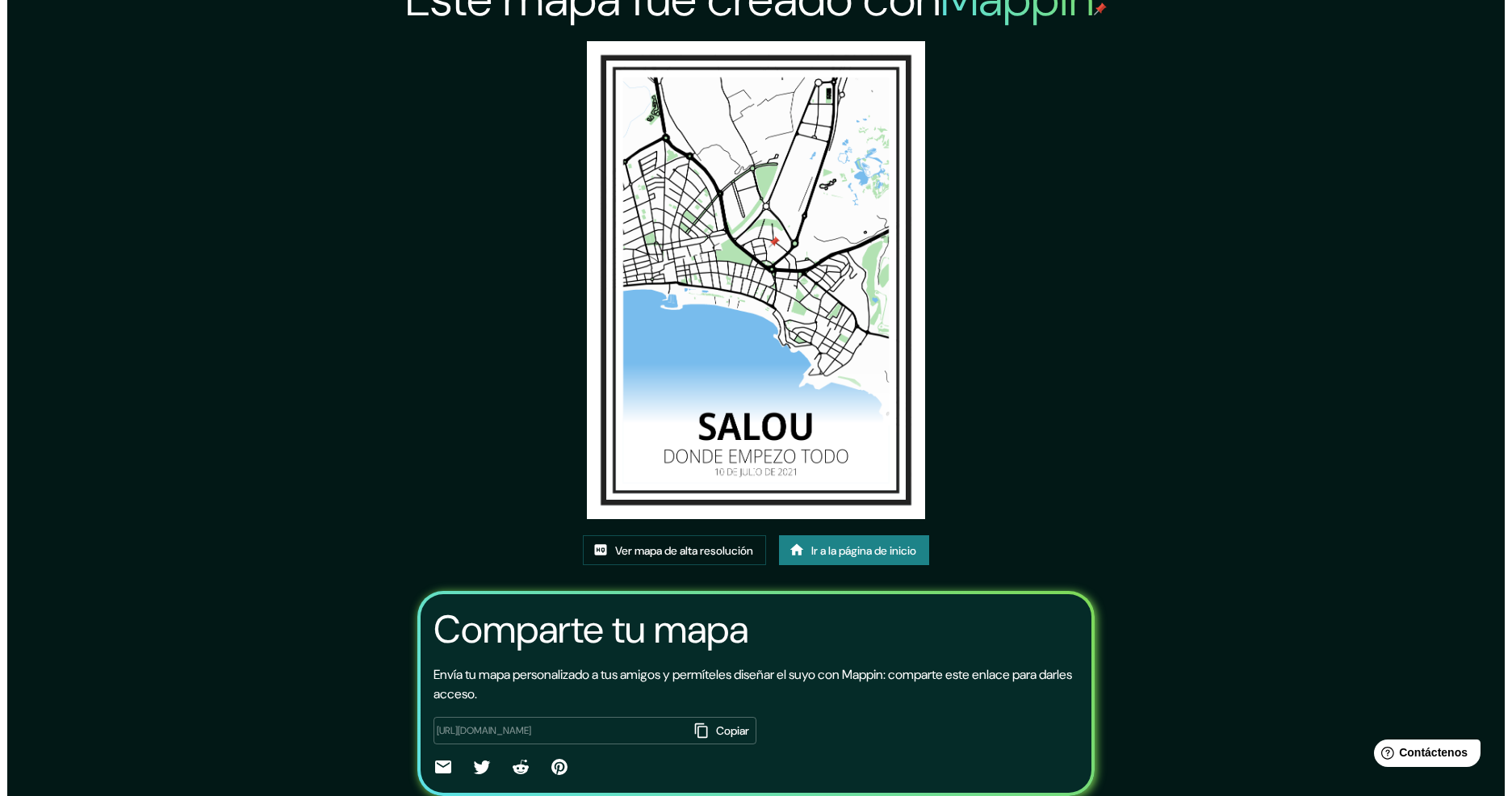 scroll, scrollTop: 0, scrollLeft: 0, axis: both 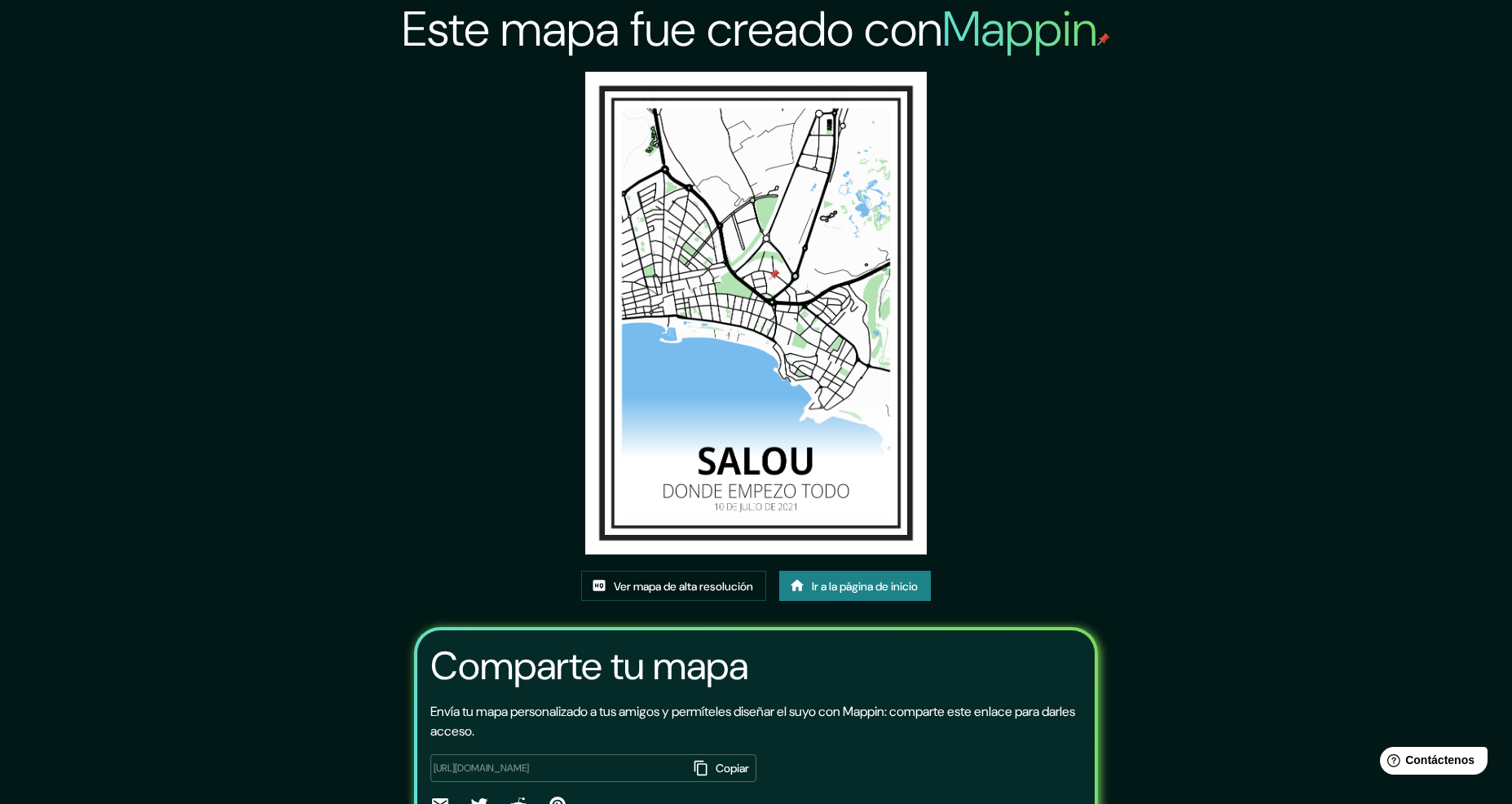 click on "Ir a la página de inicio" at bounding box center [865, 586] 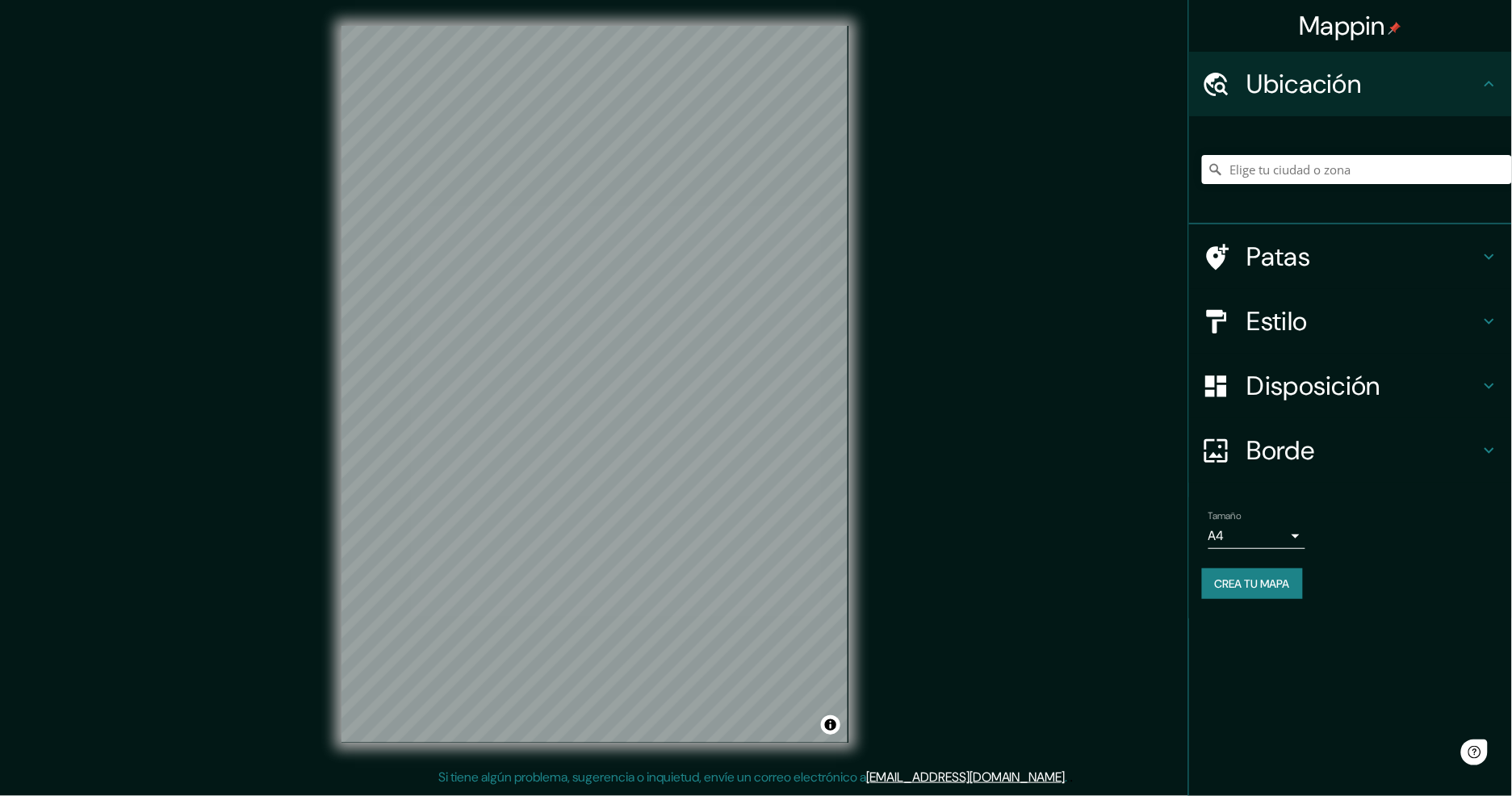 scroll, scrollTop: 0, scrollLeft: 0, axis: both 